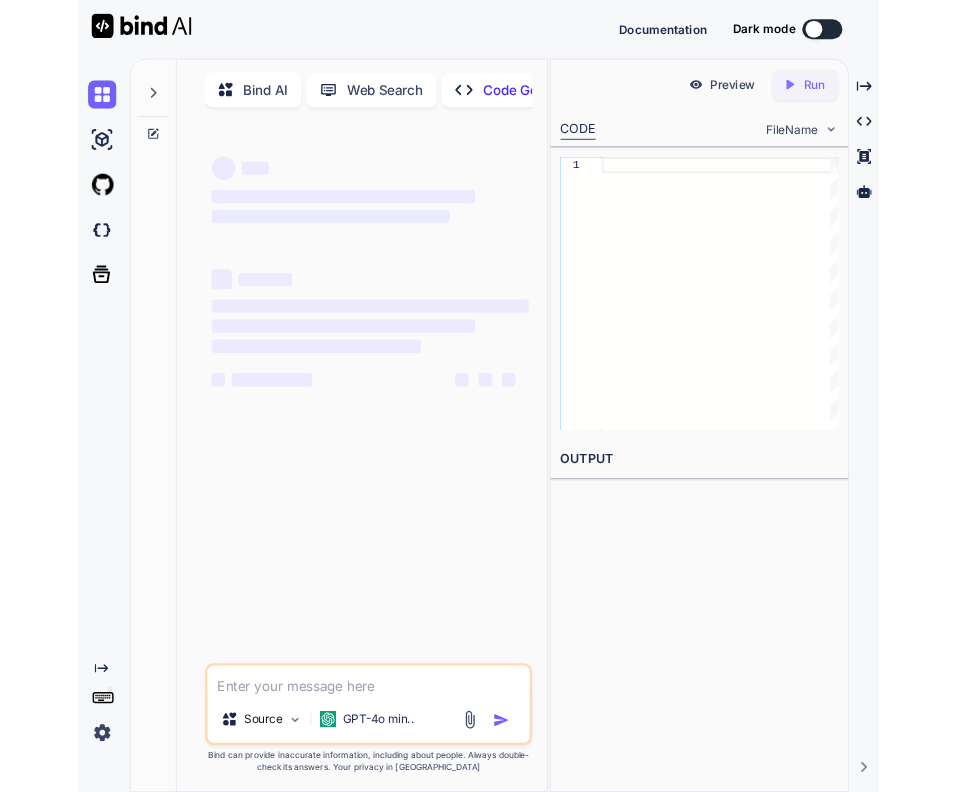 scroll, scrollTop: 0, scrollLeft: 0, axis: both 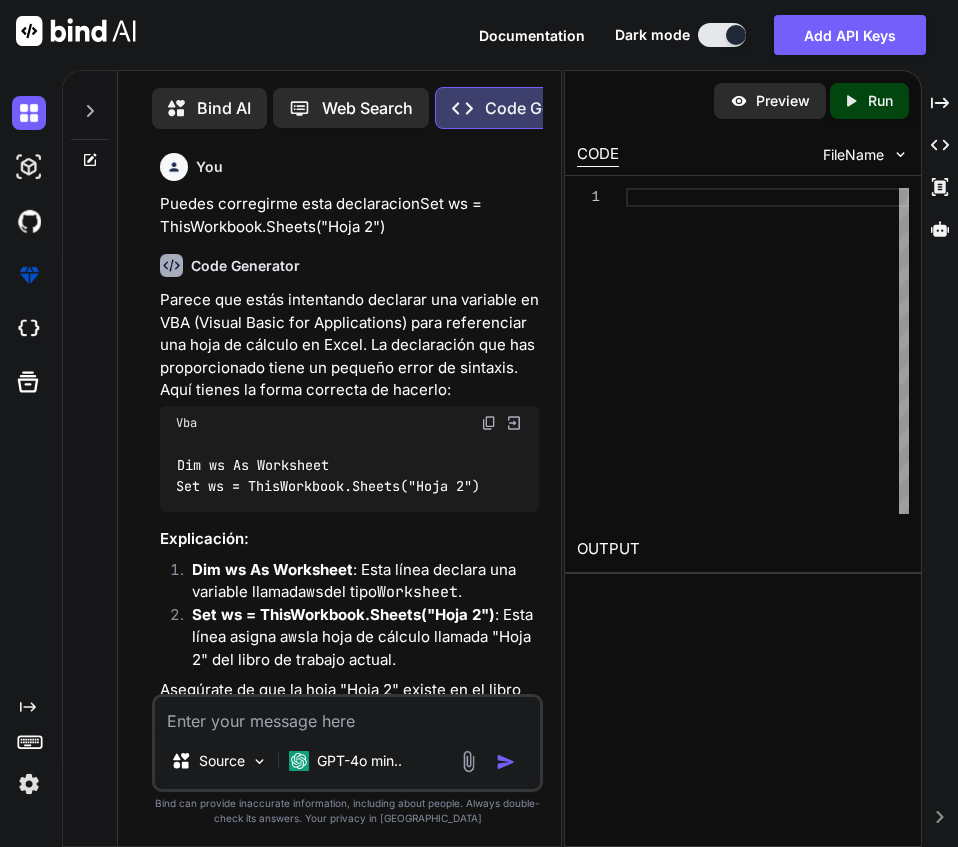 type on "x" 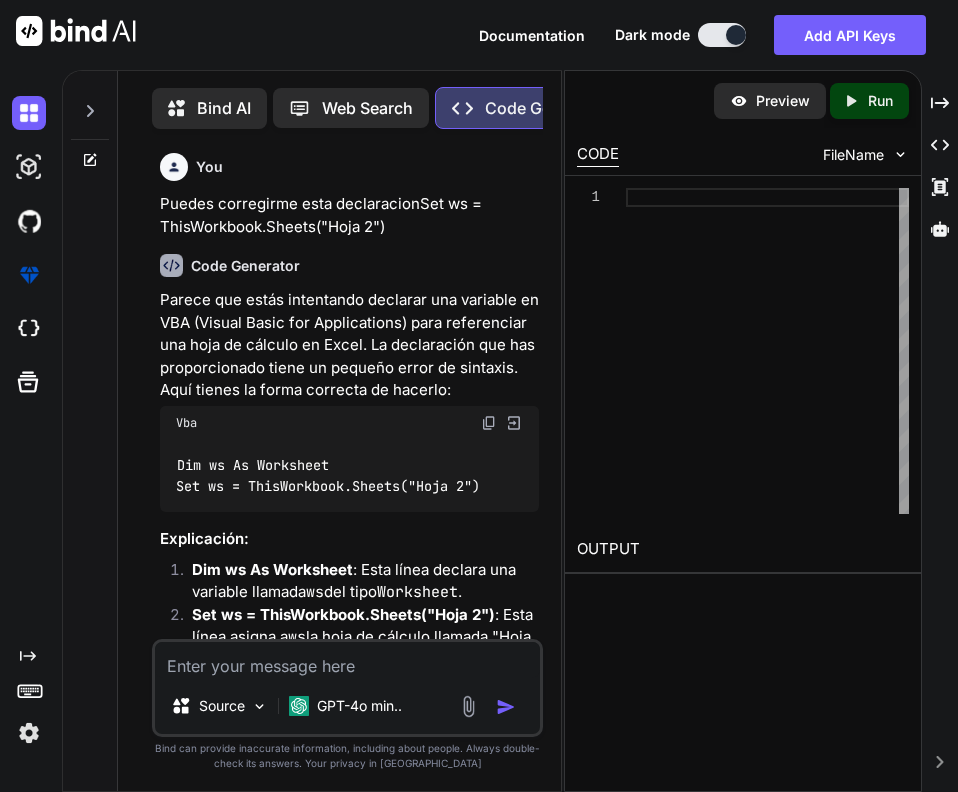 scroll, scrollTop: 12, scrollLeft: 0, axis: vertical 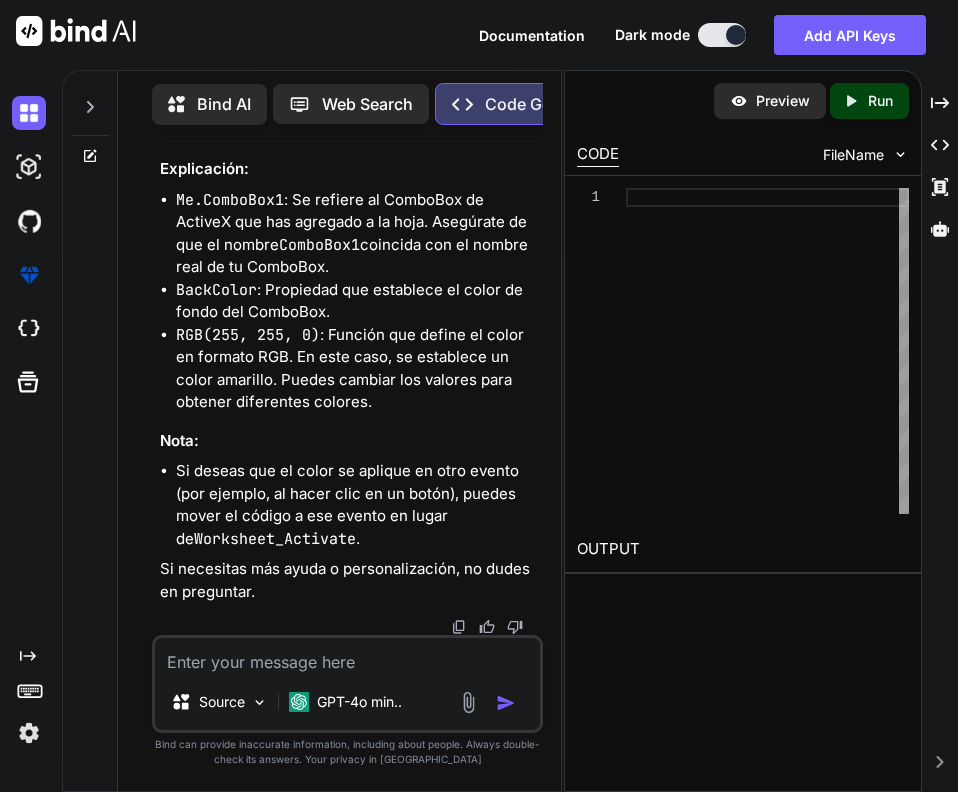 click at bounding box center (348, 656) 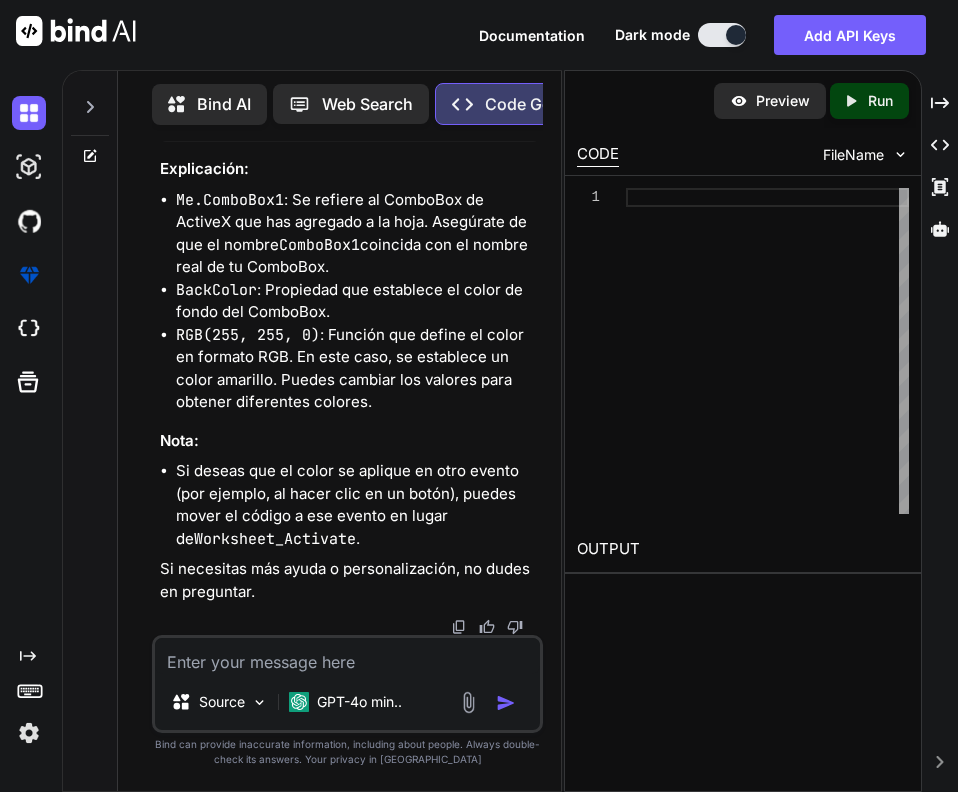type on "P" 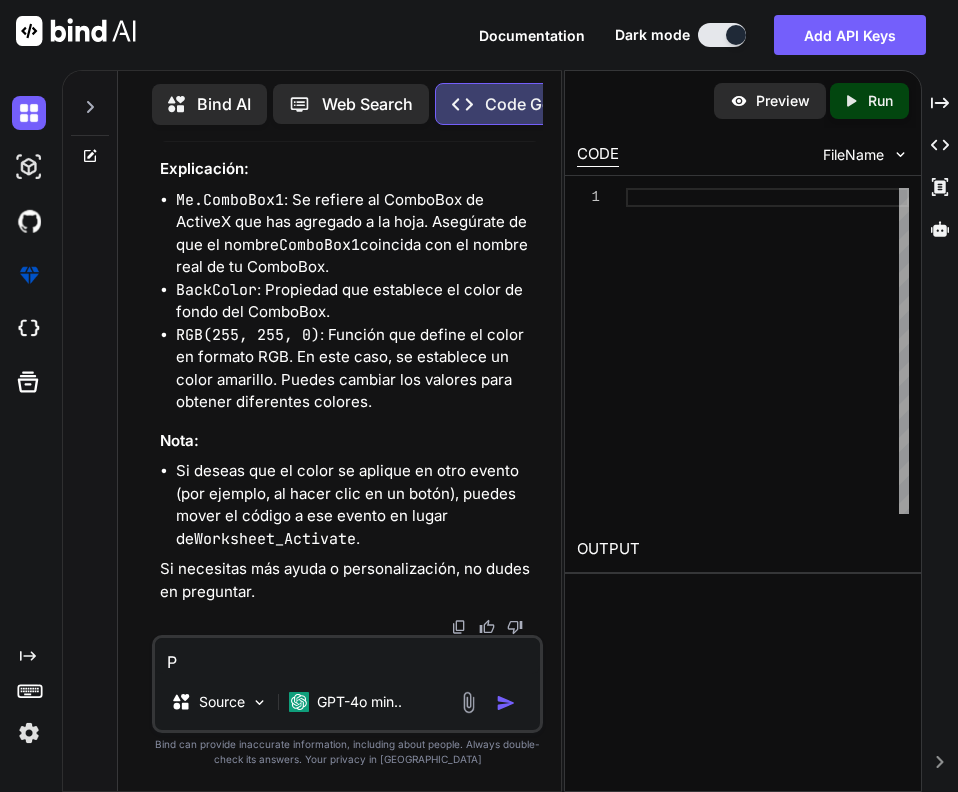 type on "Pu" 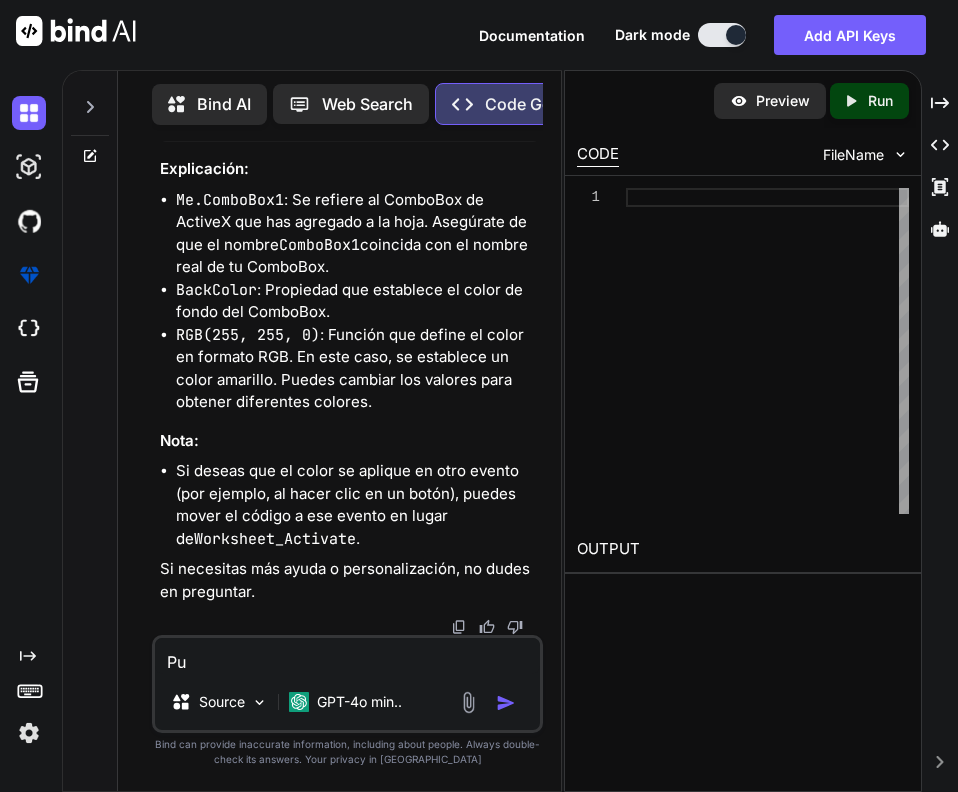 type on "Pue" 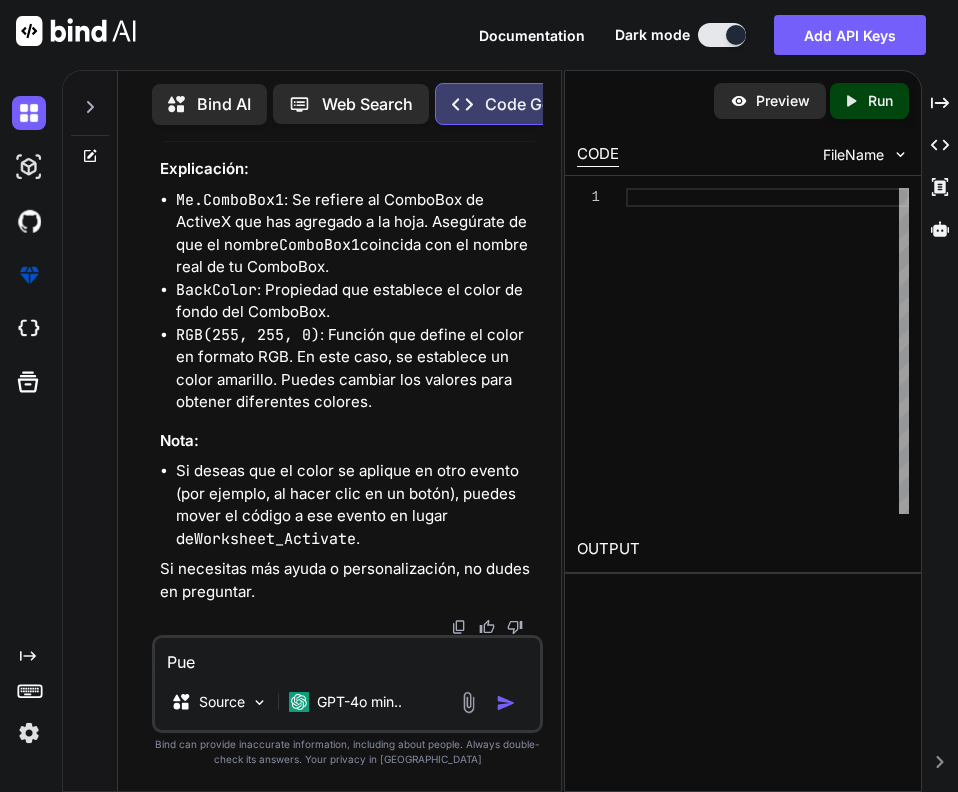 type on "Pued" 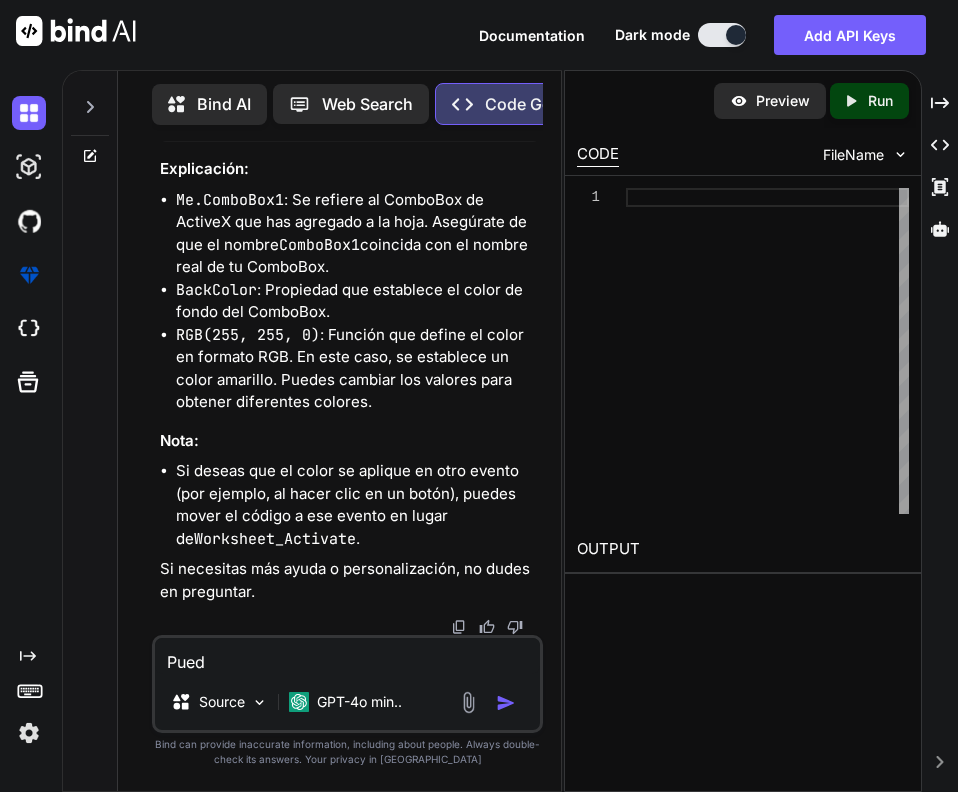 type on "Puede" 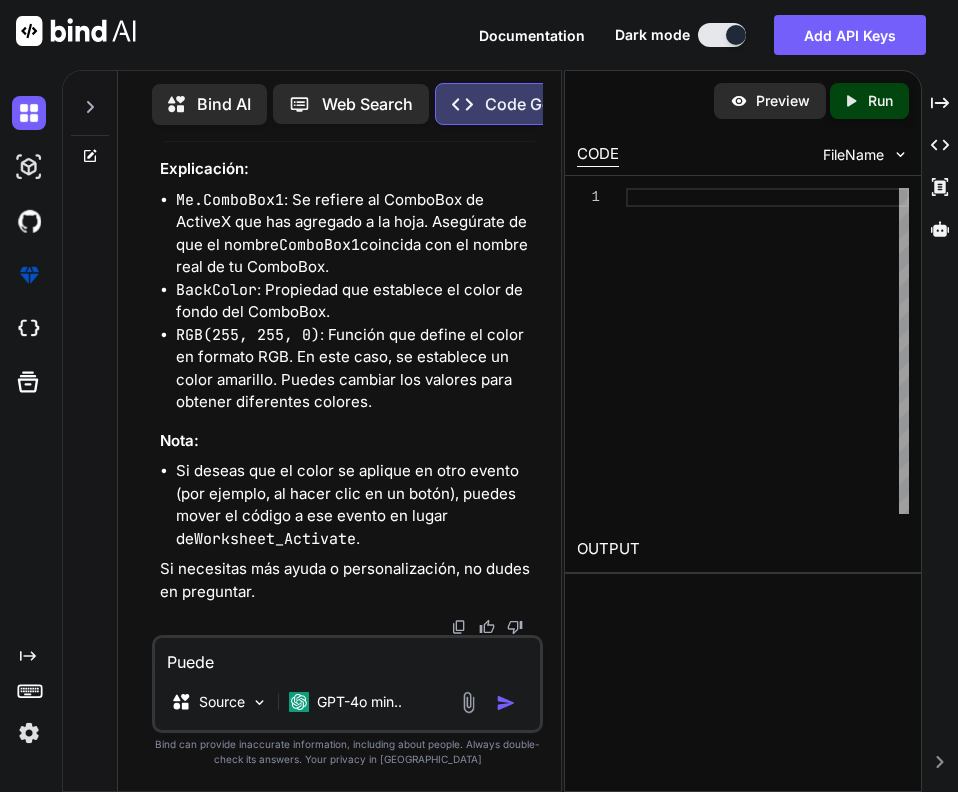 type on "Puedes" 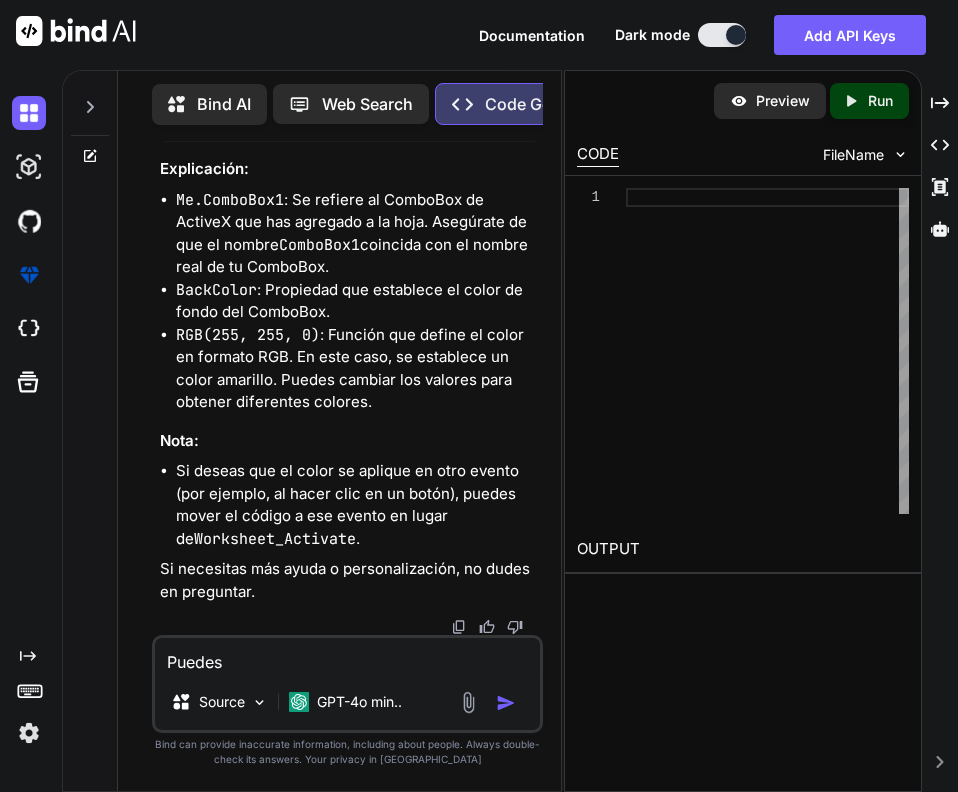 type on "Puedes" 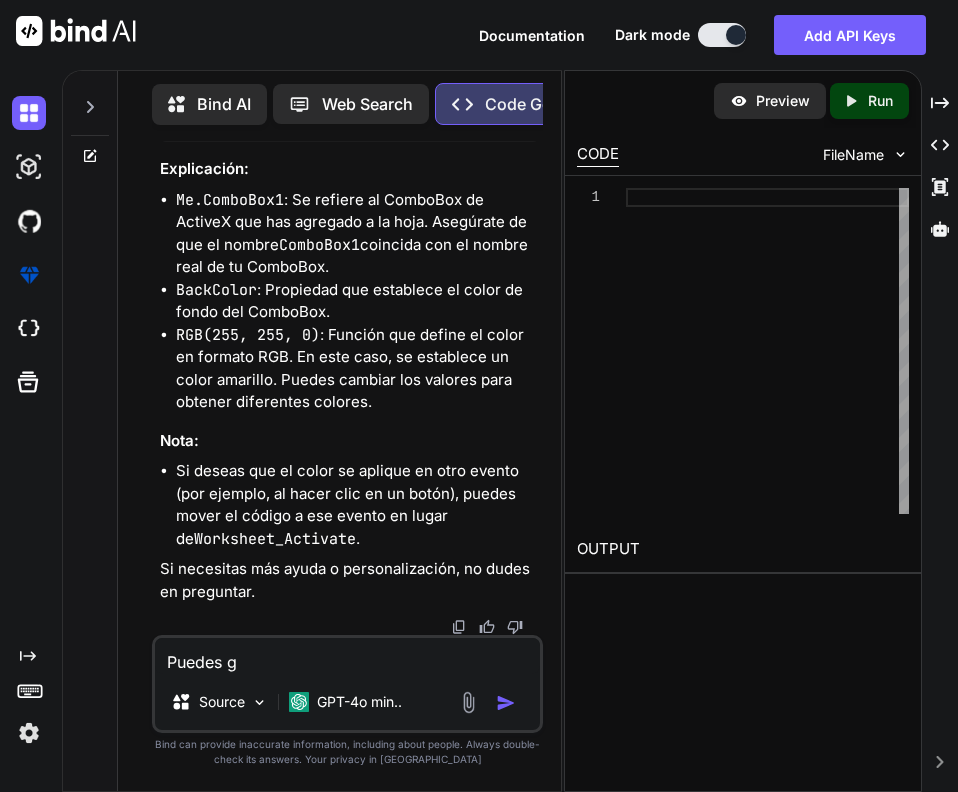 type on "Puedes ge" 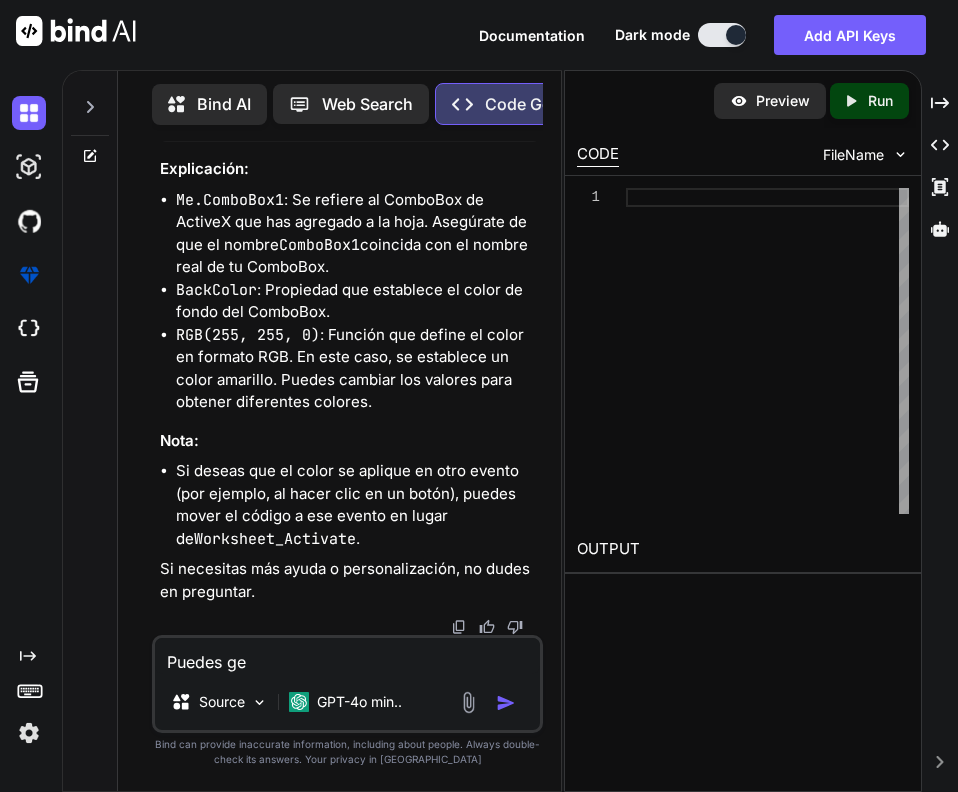 type on "Puedes gen" 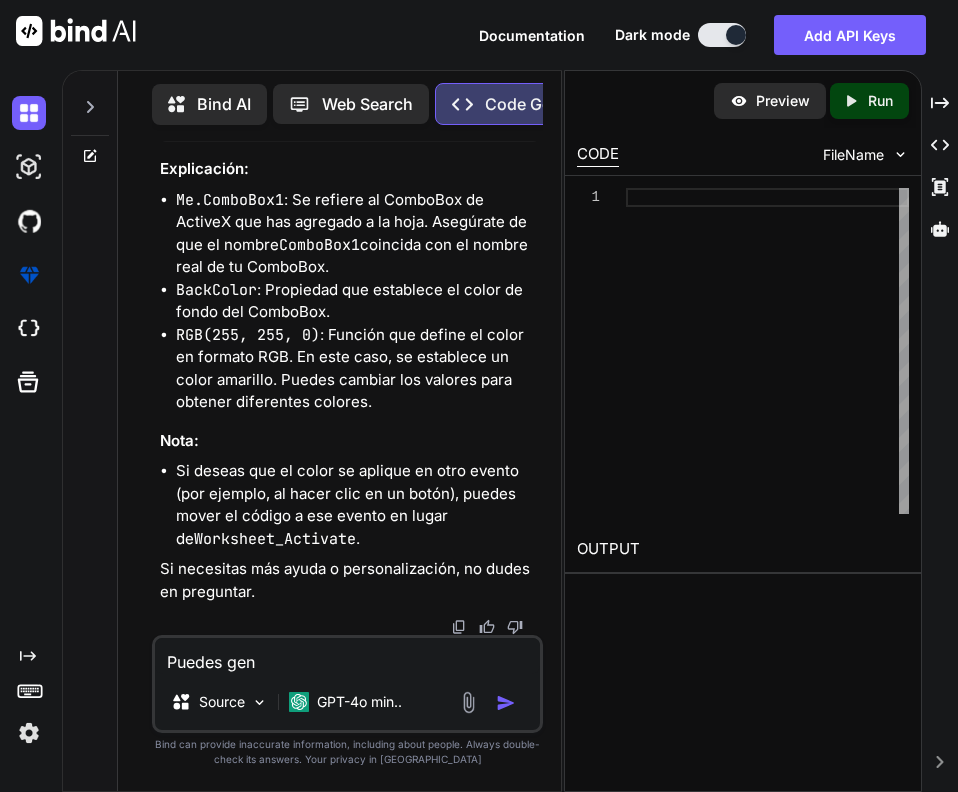 type on "Puedes gene" 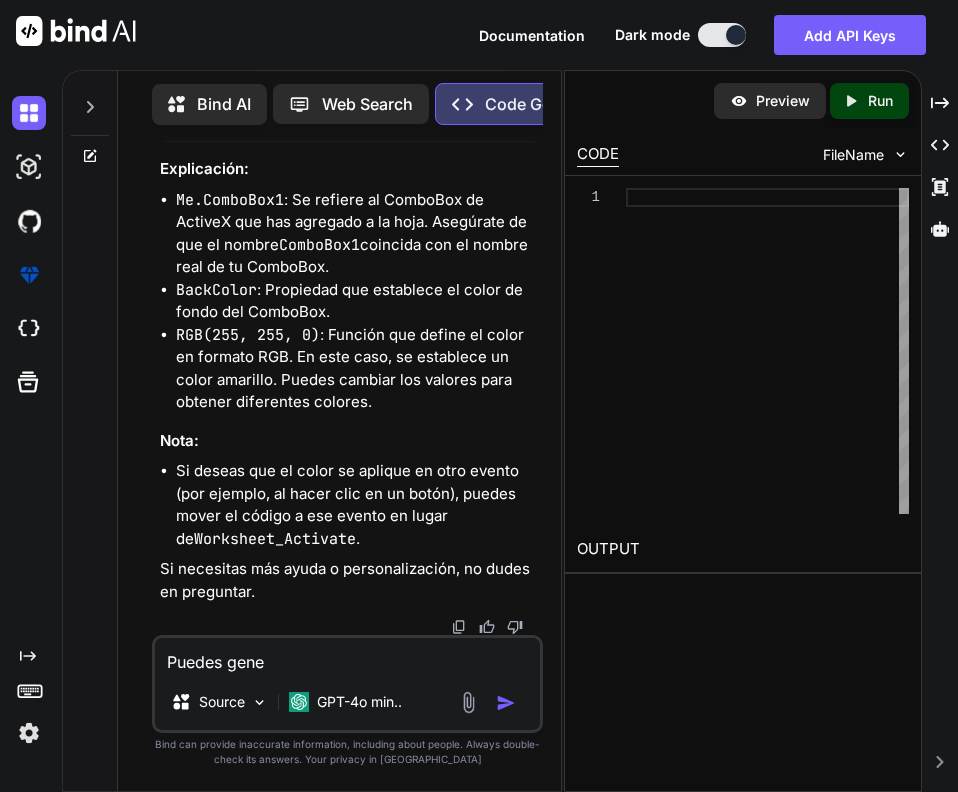type on "Puedes gener" 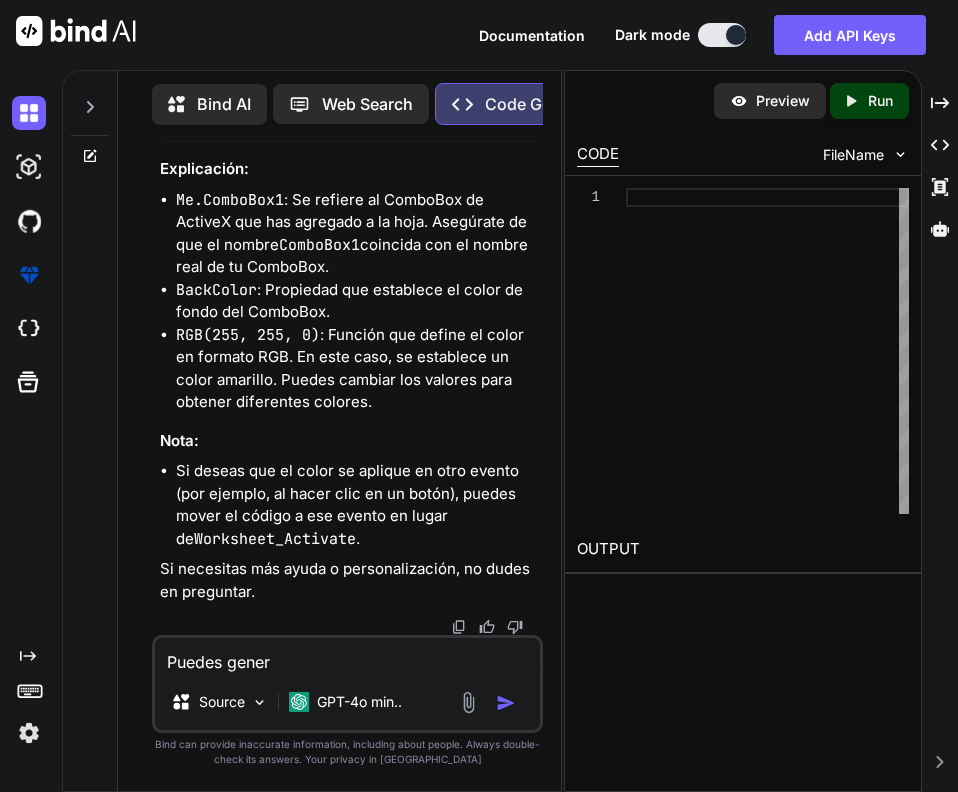 type on "Puedes genera" 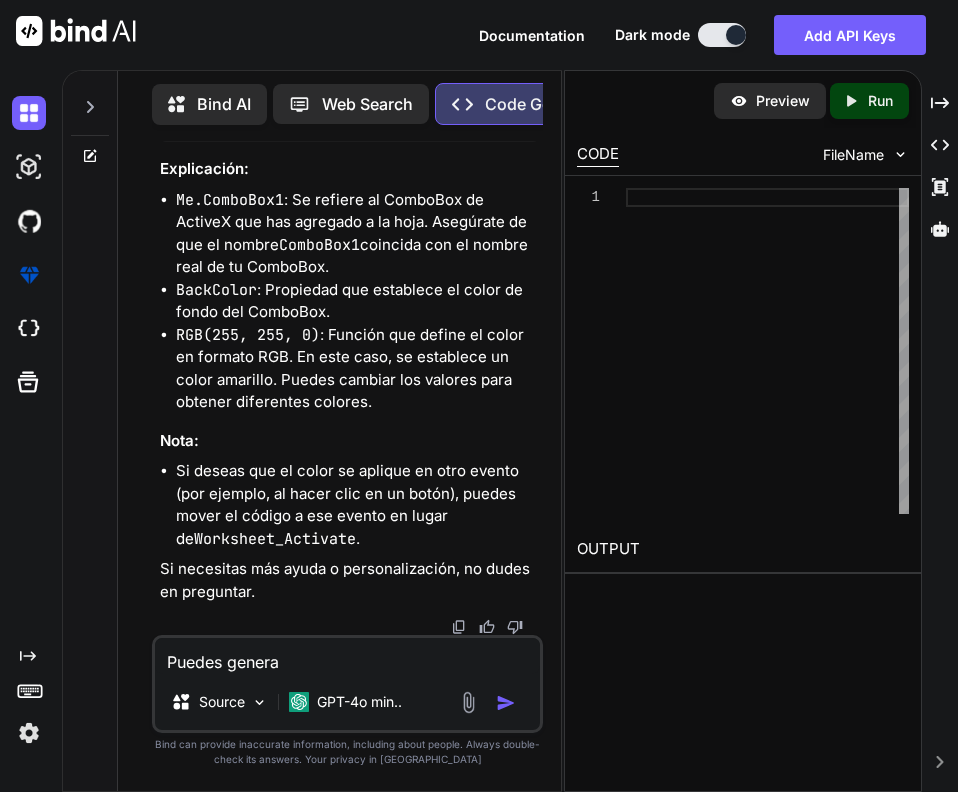 type on "Puedes generar" 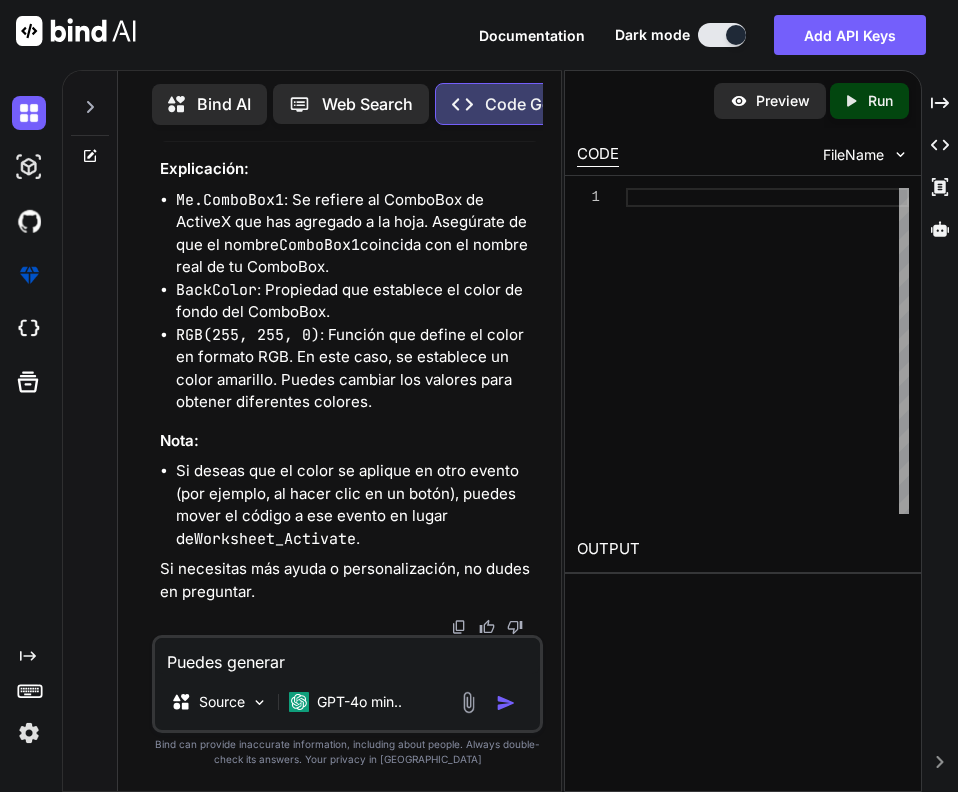 type on "Puedes generar" 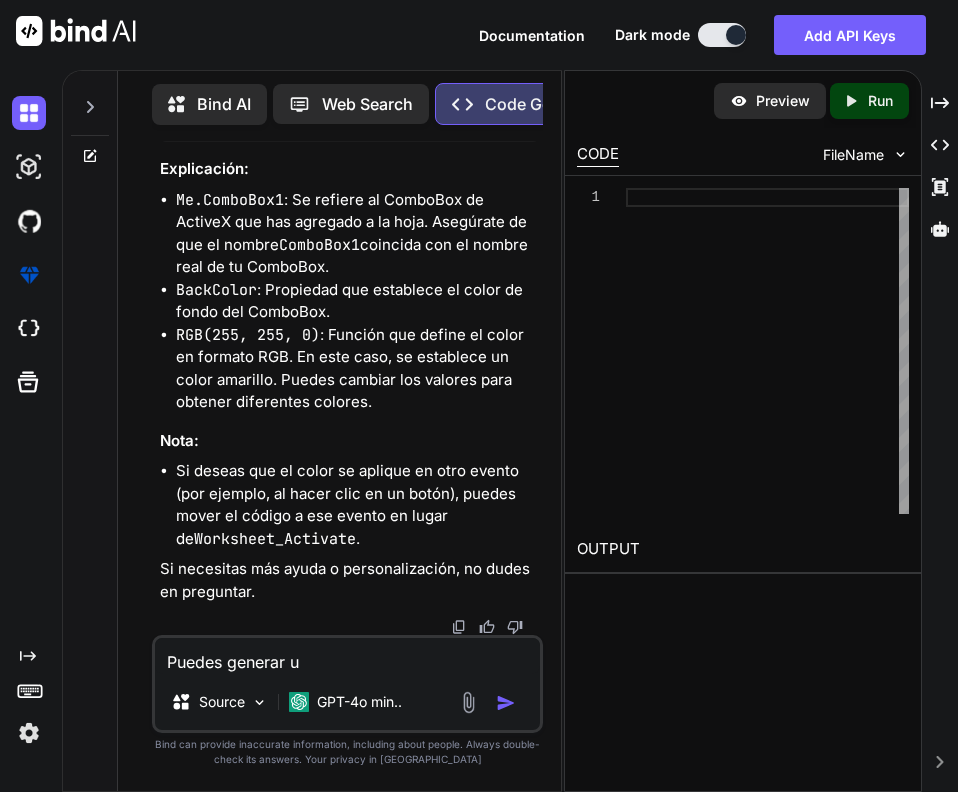 type on "Puedes generar un" 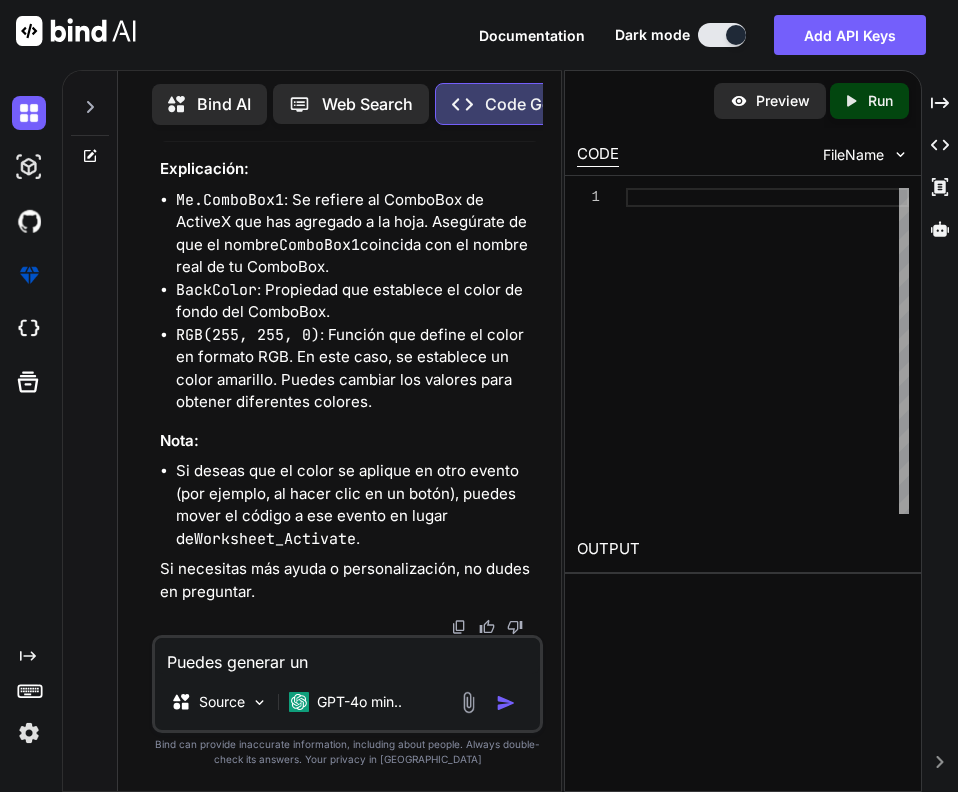 type on "Puedes generar un" 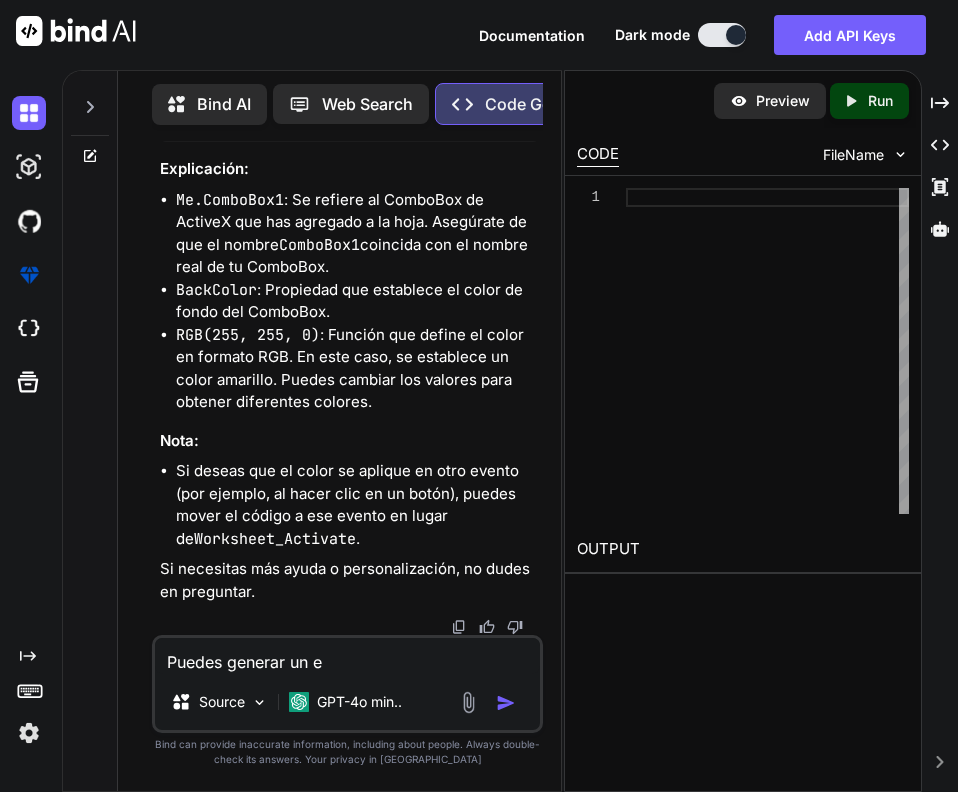 type on "Puedes generar un es" 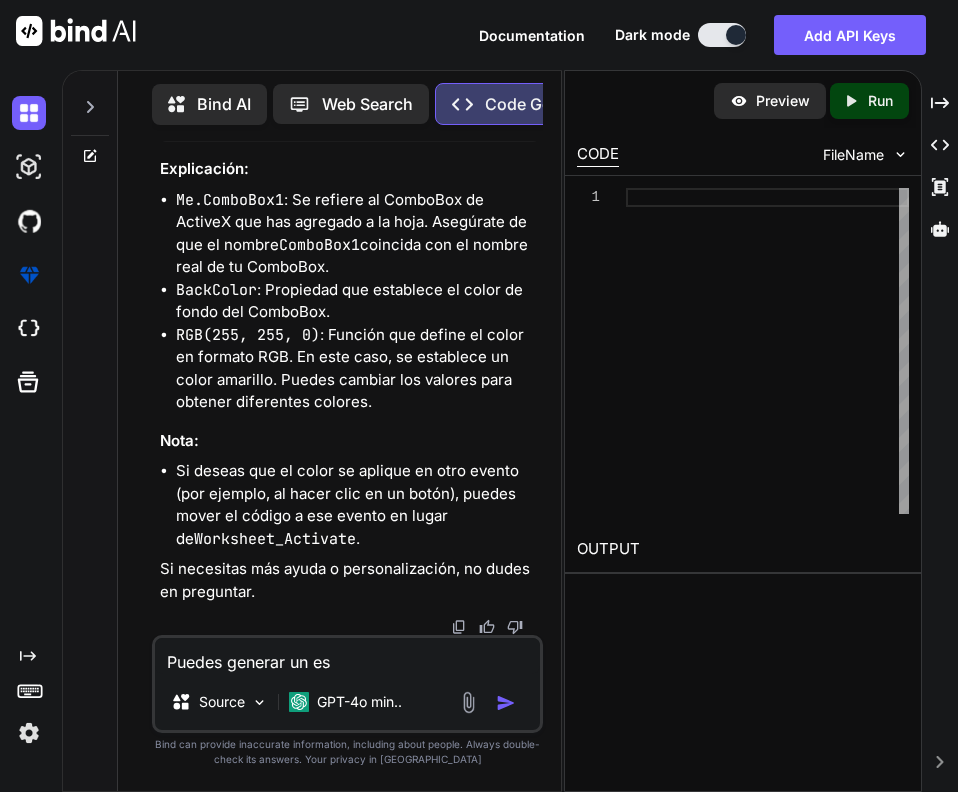 type on "Puedes generar un esl" 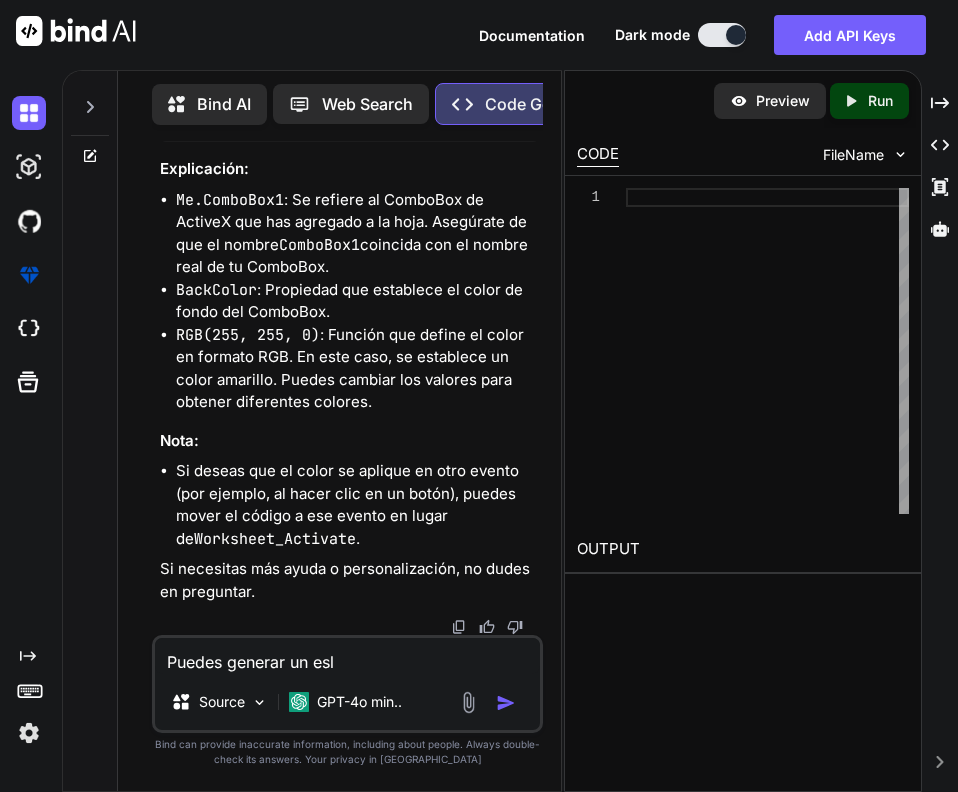 type on "Puedes generar un eslo" 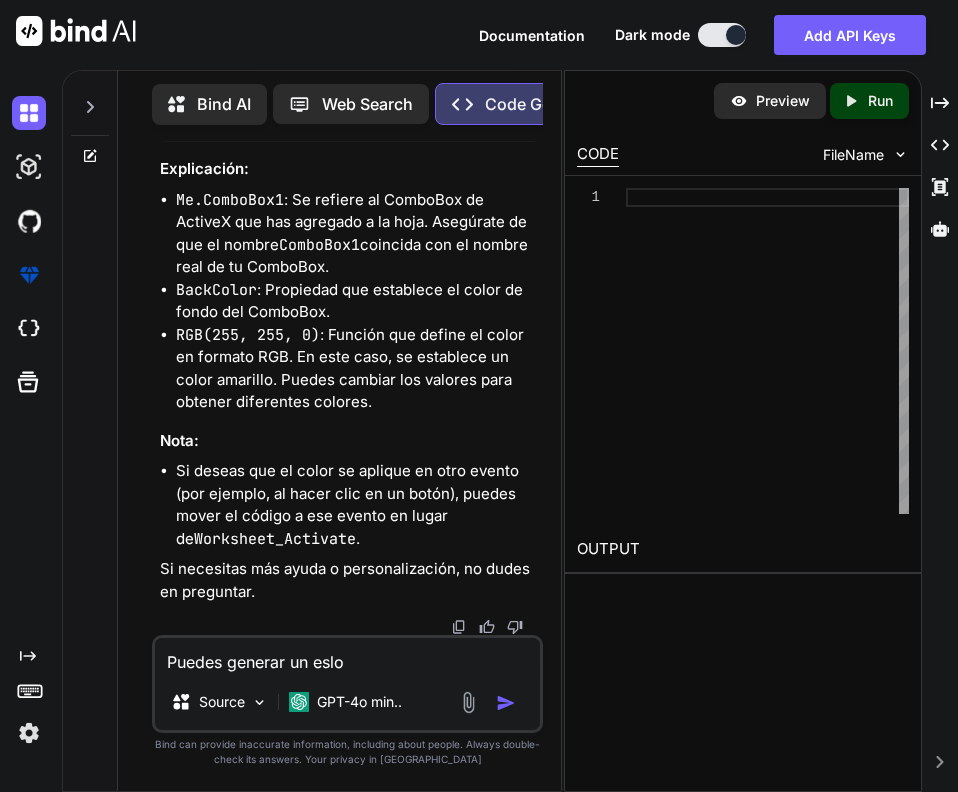 type on "Puedes generar un eslog" 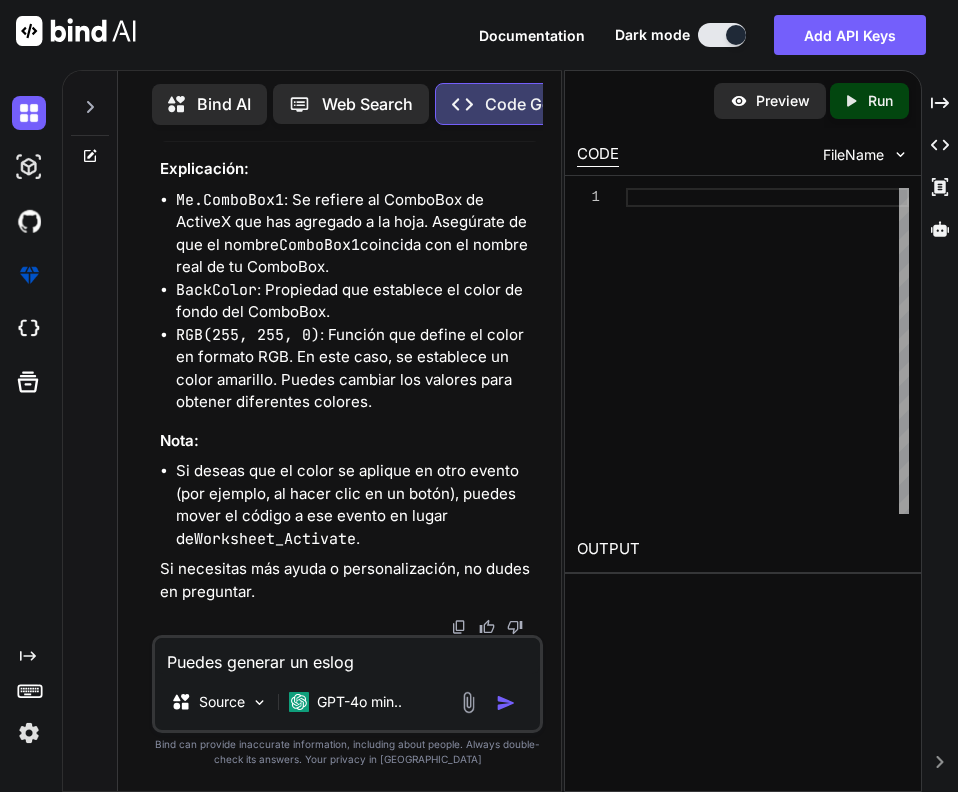 type on "Puedes generar un esloga" 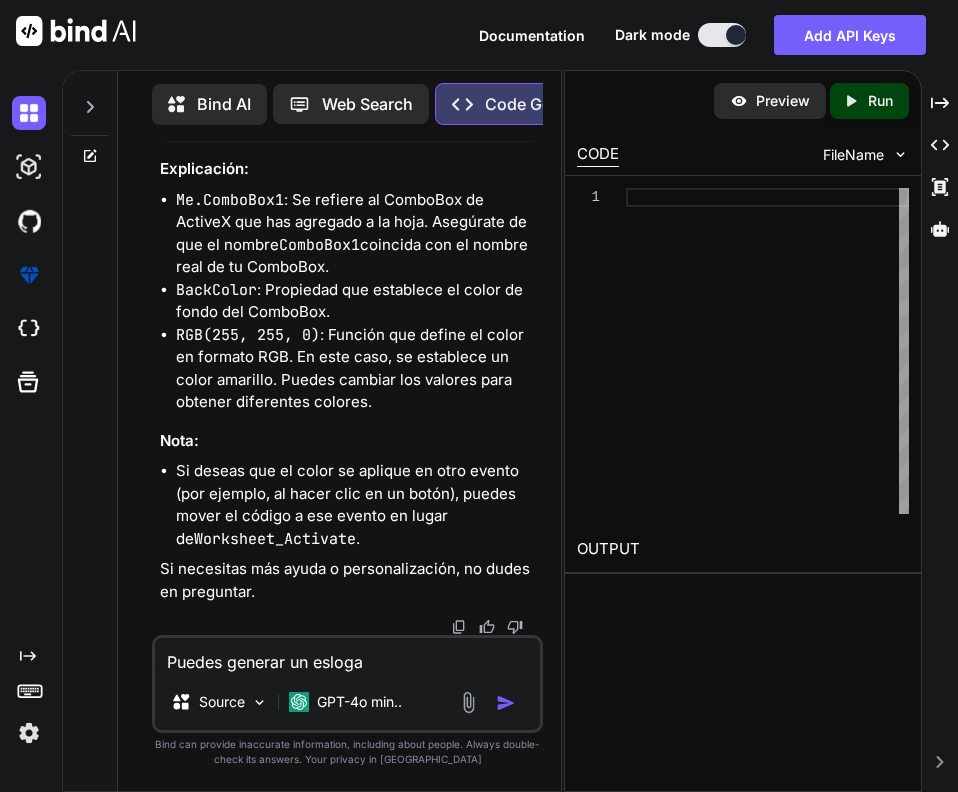 type on "Puedes generar un eslogan" 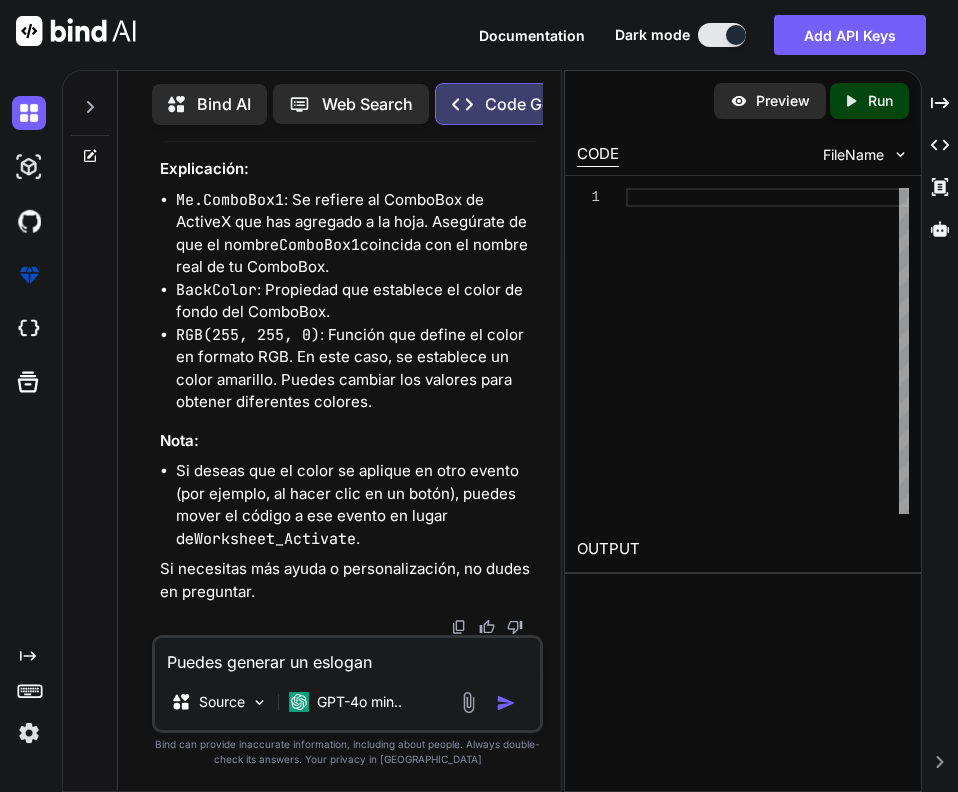 type on "Puedes generar un eslogan" 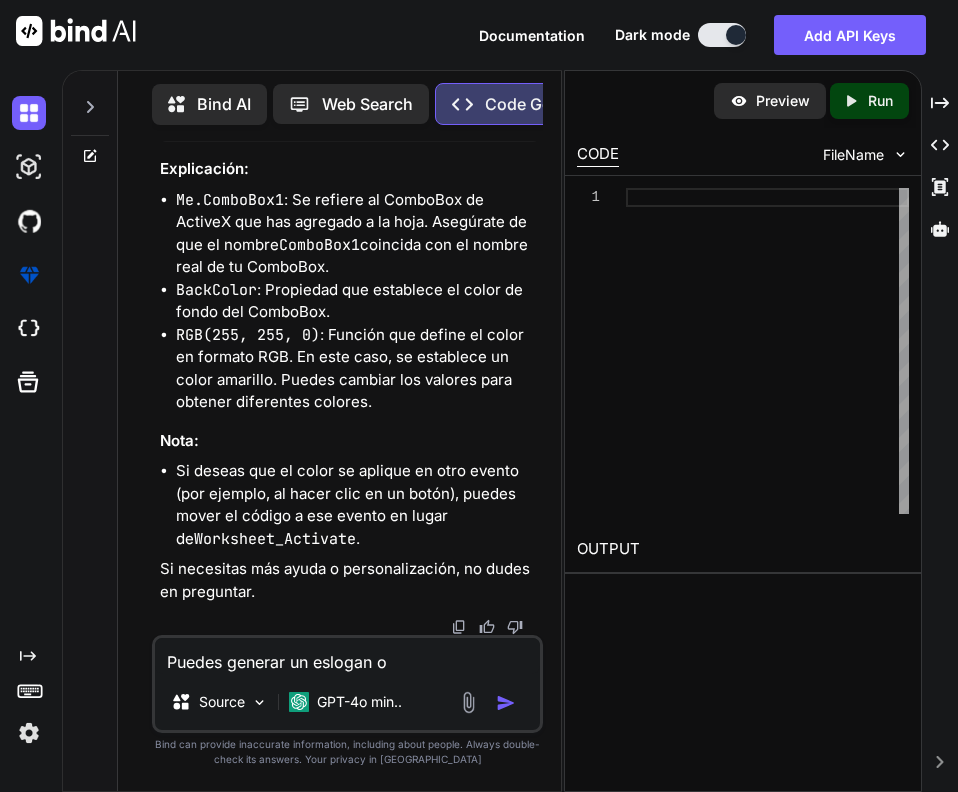 type on "Puedes generar un eslogan o" 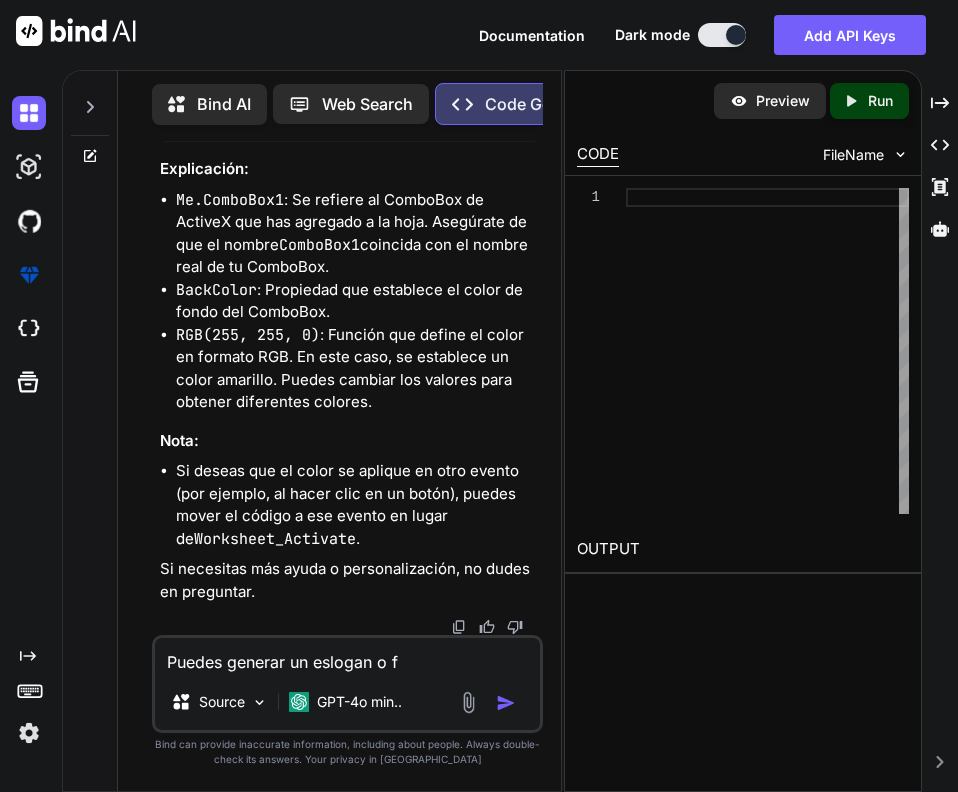 type on "Puedes generar un eslogan o fr" 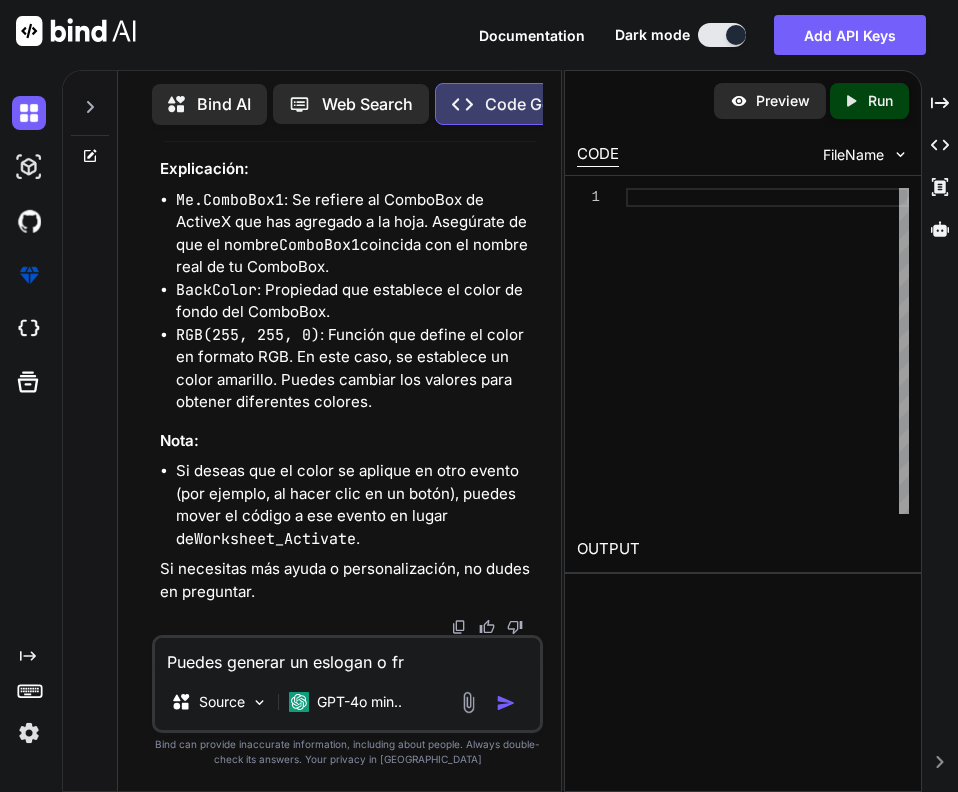 type on "Puedes generar un eslogan o fra" 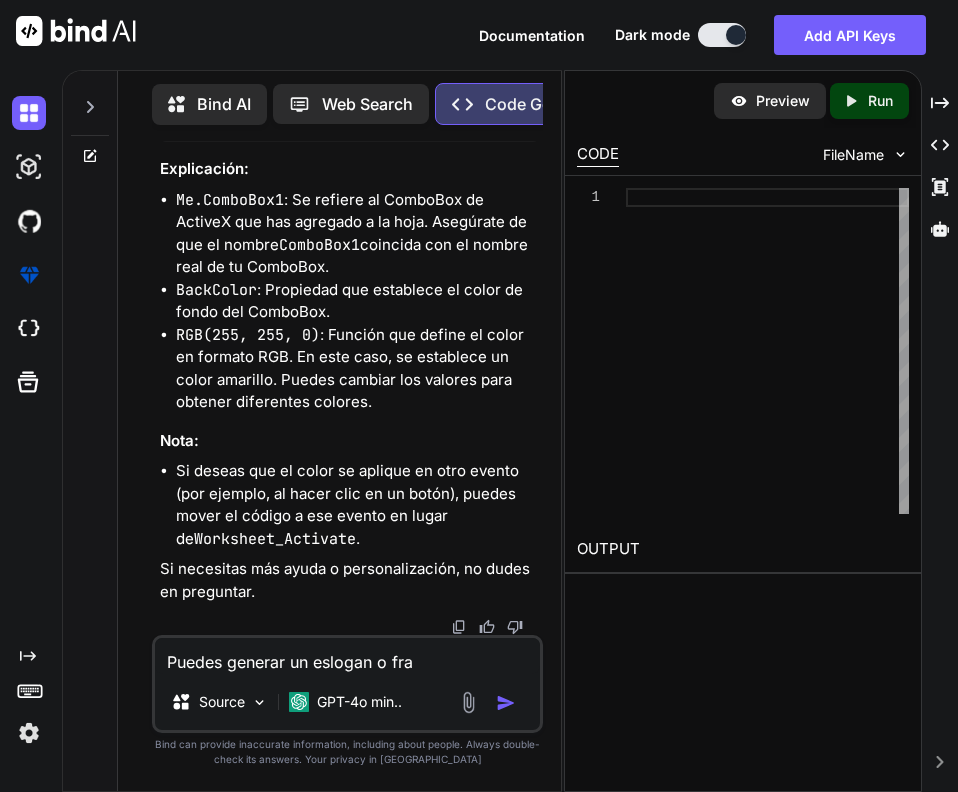 type on "Puedes generar un eslogan o fras" 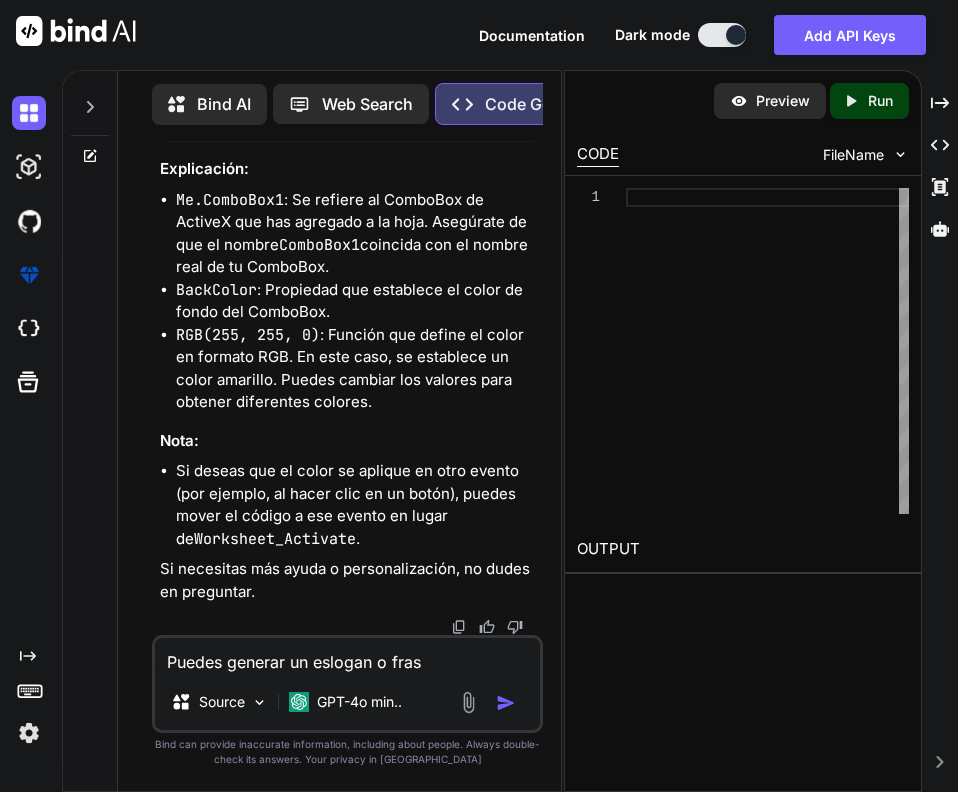 type on "Puedes generar un eslogan o frase" 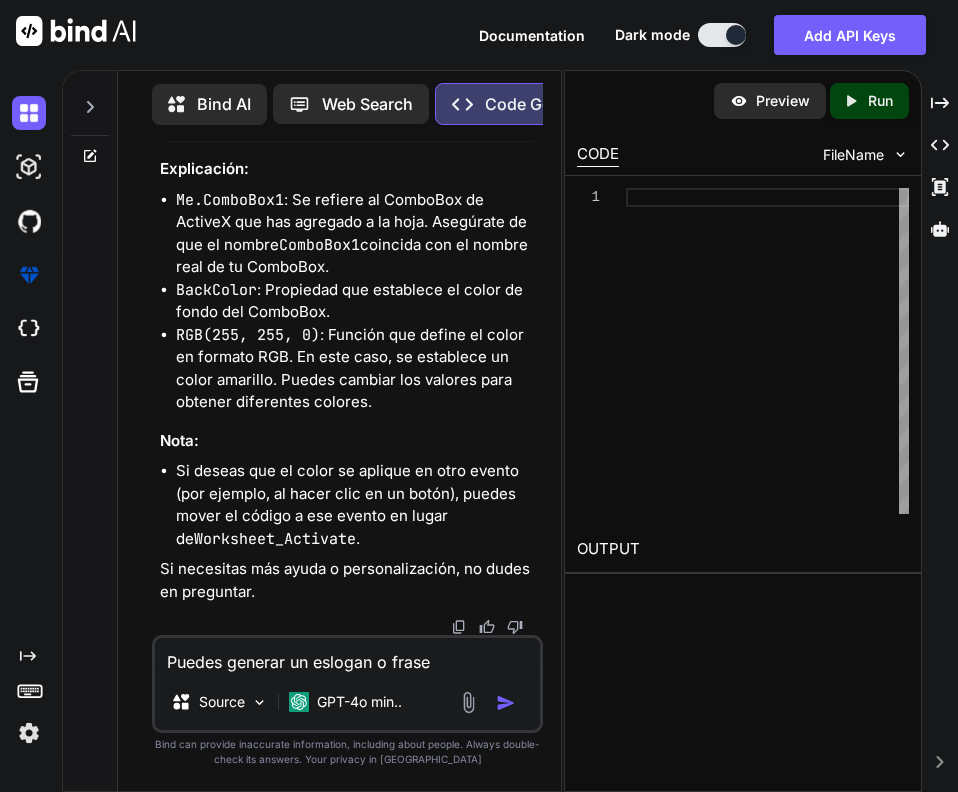 type on "Puedes generar un eslogan o frase" 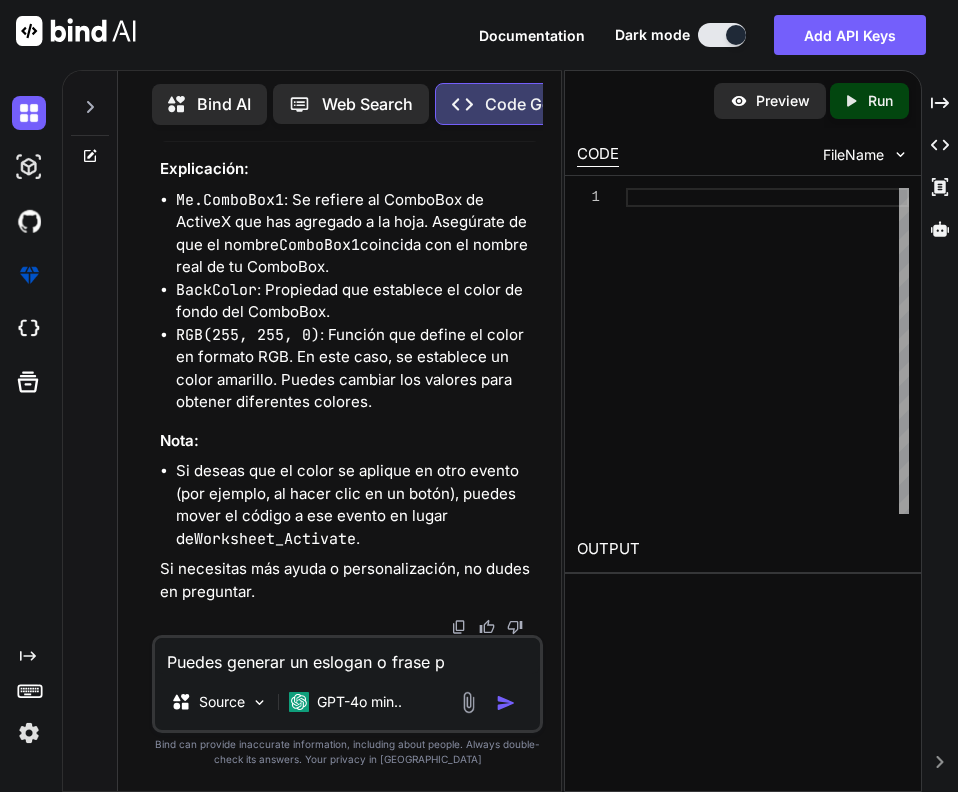 type on "Puedes generar un eslogan o frase pa" 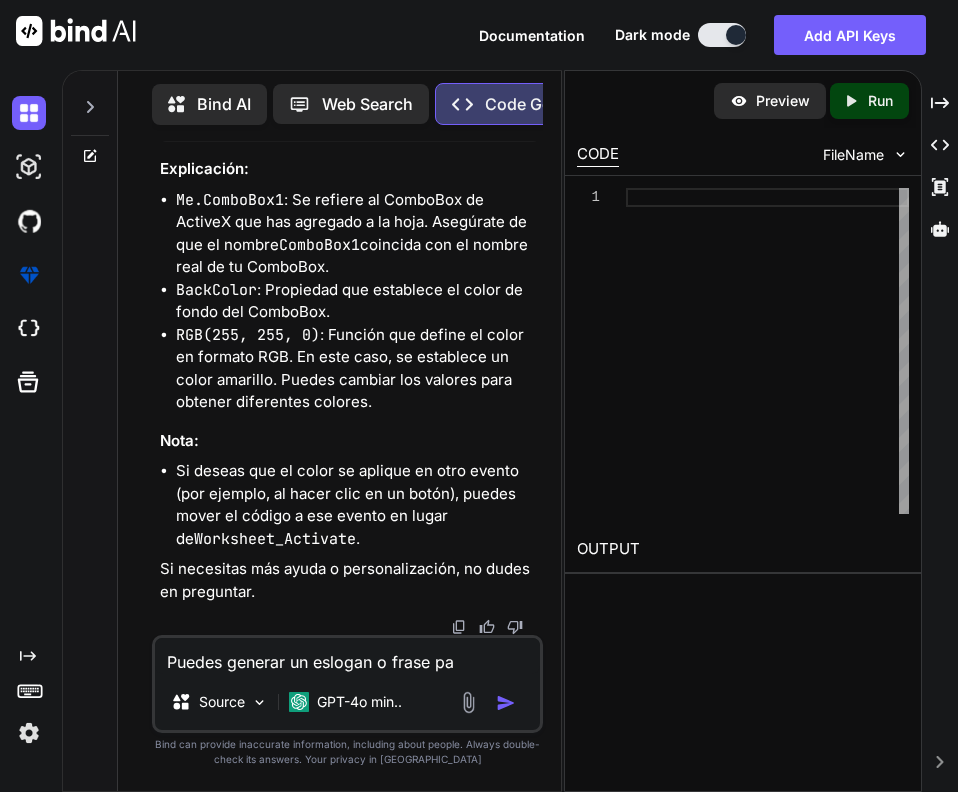 type on "Puedes generar un eslogan o frase par" 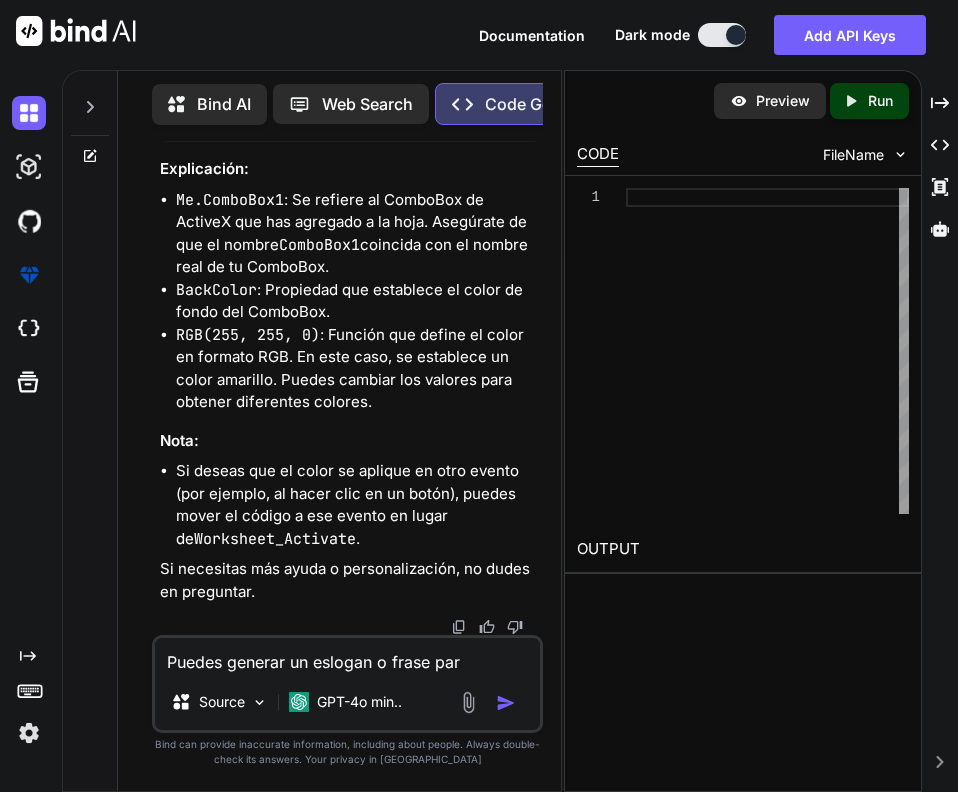 type on "Puedes generar un eslogan o frase par" 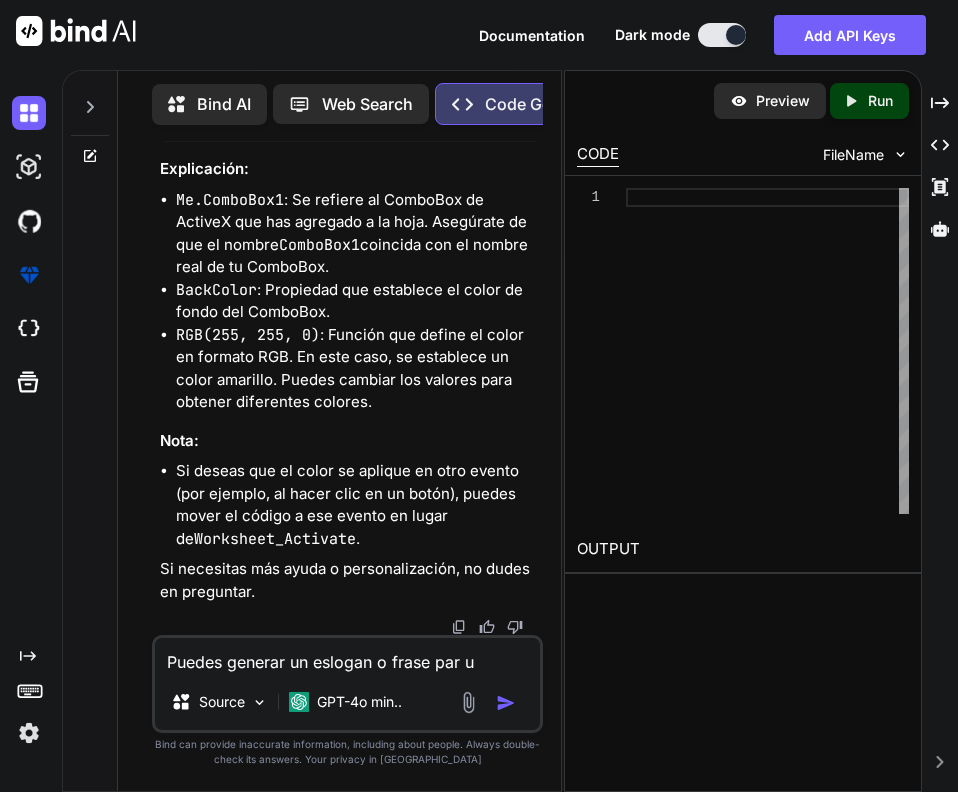 type on "Puedes generar un eslogan o frase par un" 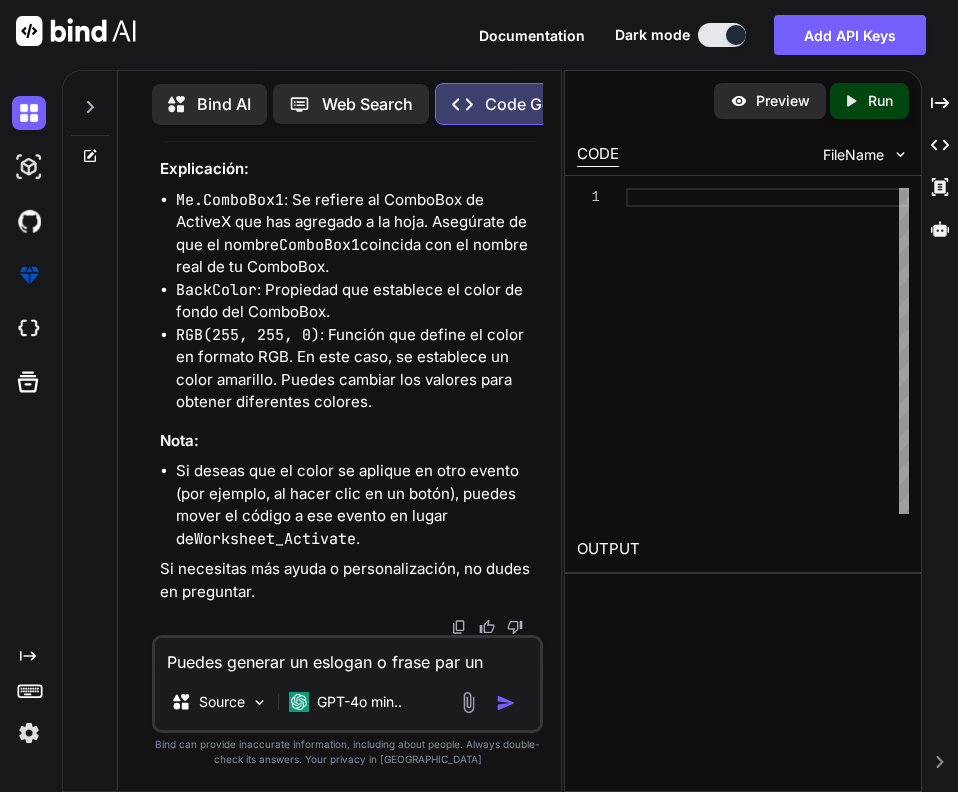 type on "Puedes generar un eslogan o frase par u" 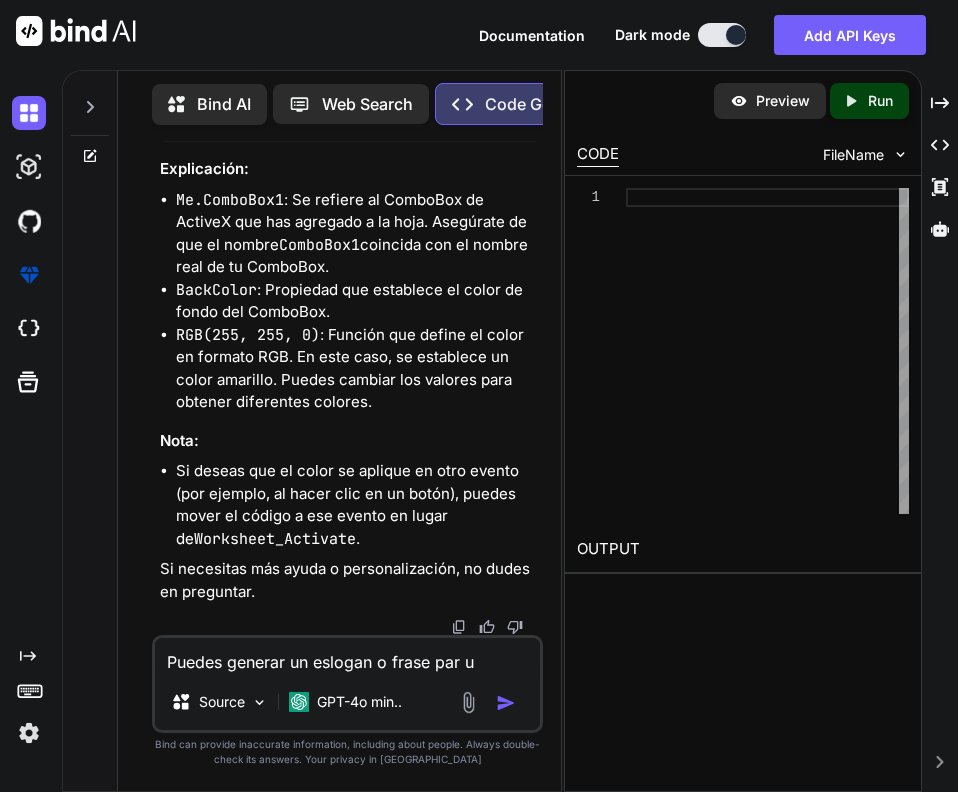 type on "Puedes generar un eslogan o frase par" 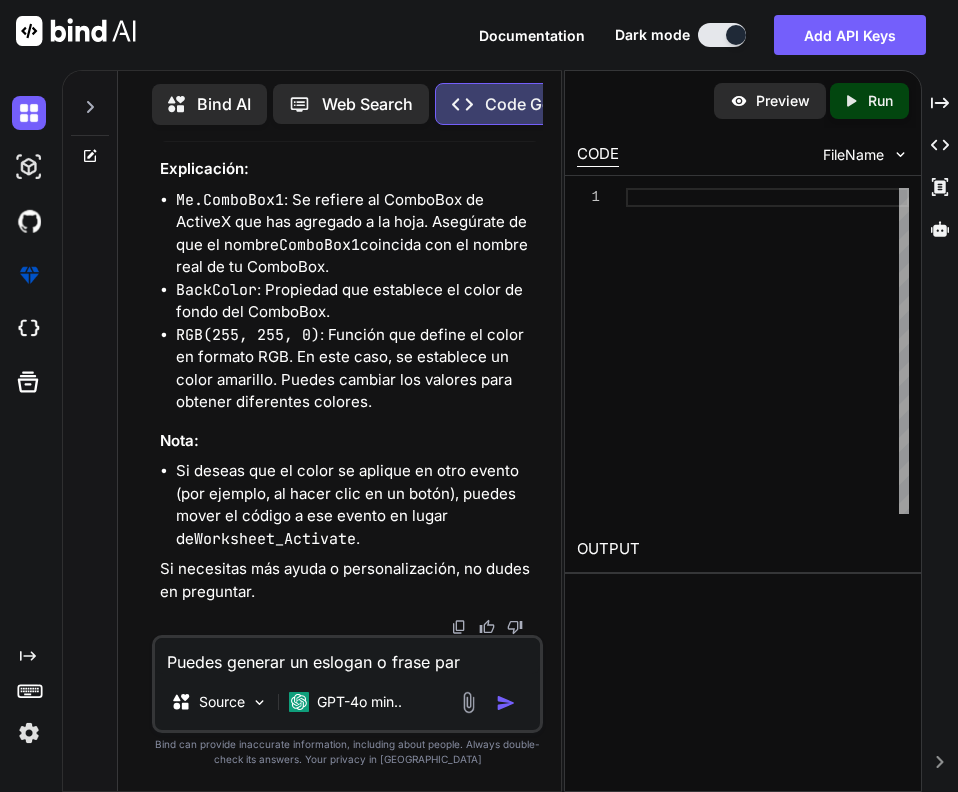 type on "Puedes generar un eslogan o frase par" 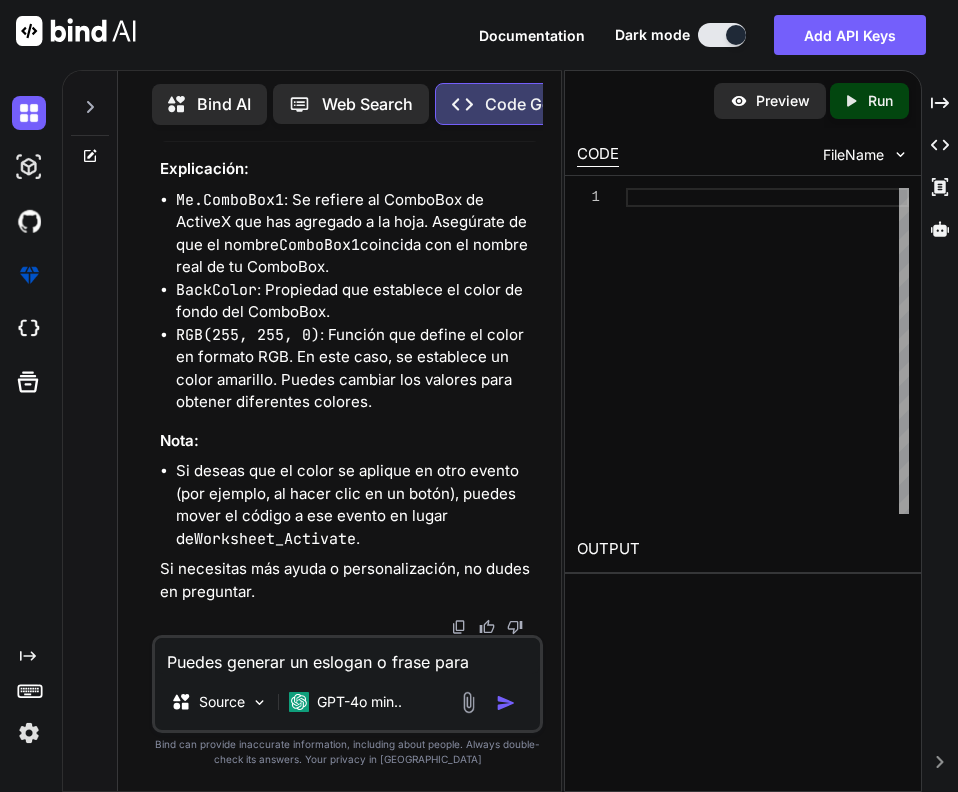 type on "Puedes generar un eslogan o frase para" 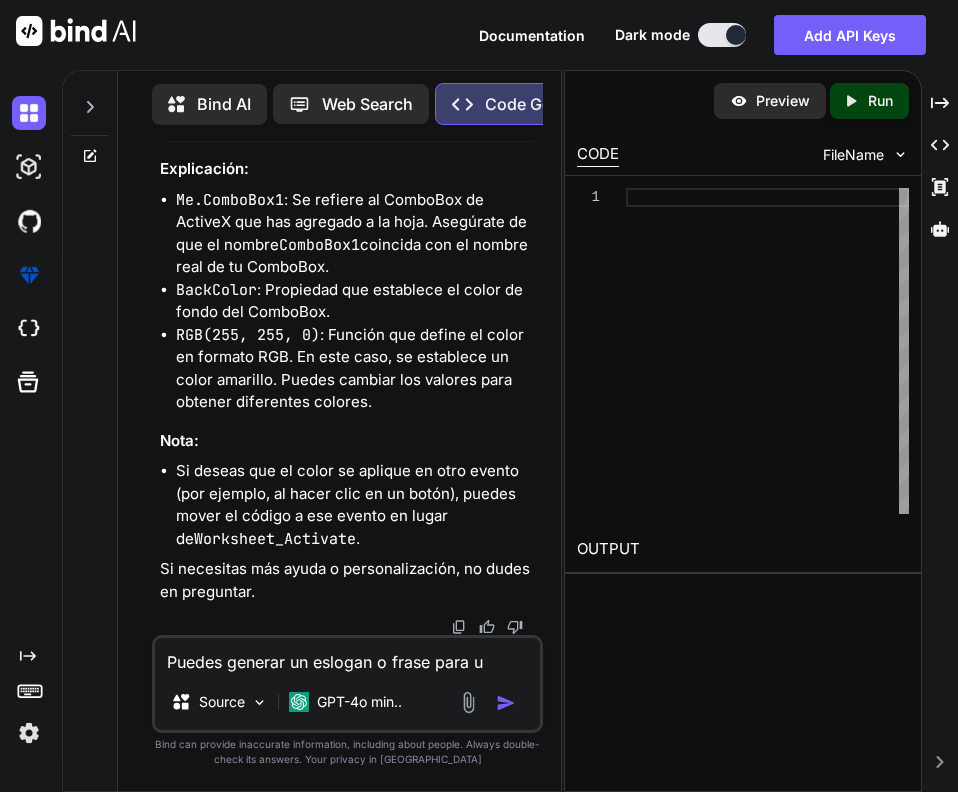 type on "Puedes generar un eslogan o frase para un" 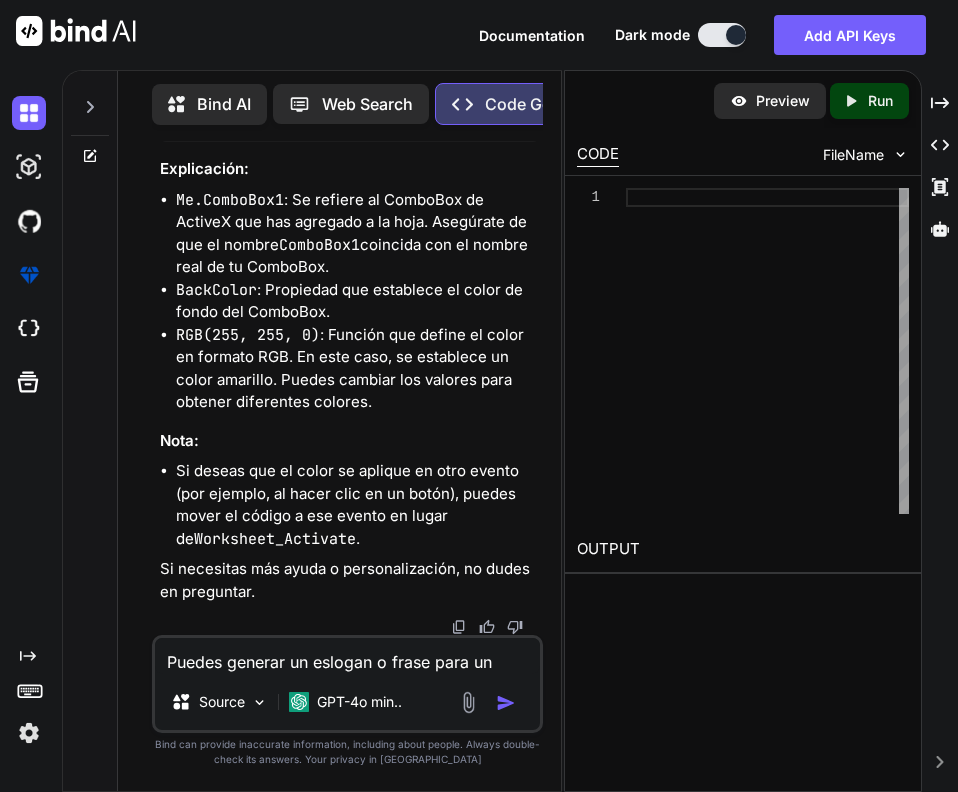 type on "Puedes generar un eslogan o frase para una" 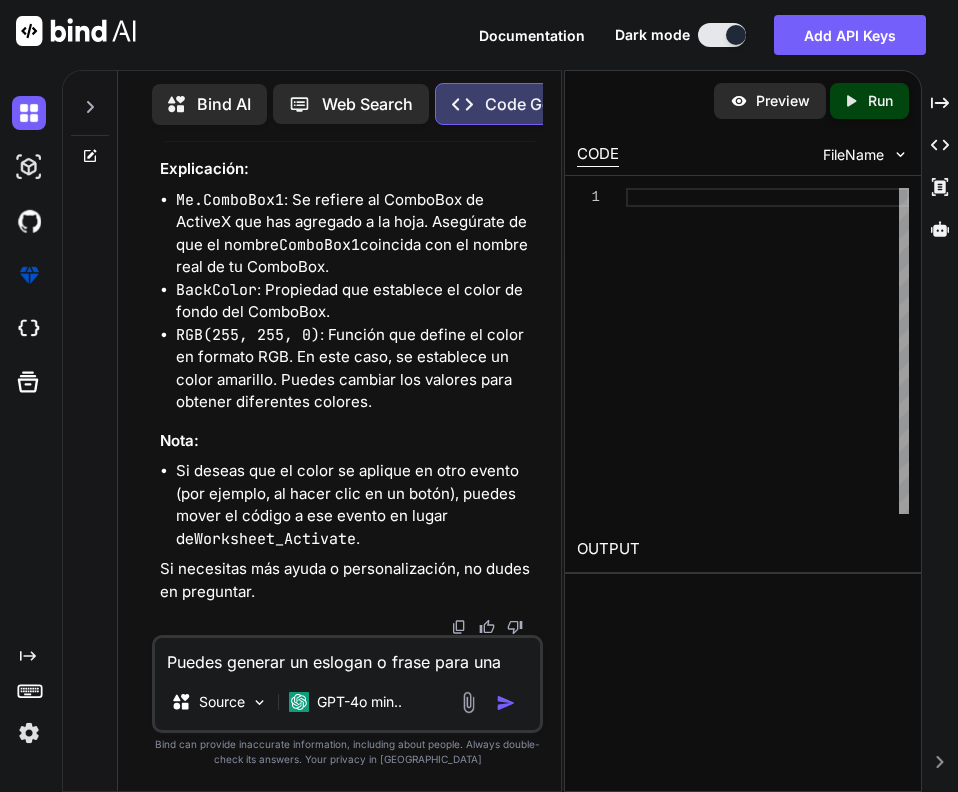 type on "Puedes generar un eslogan o frase para una" 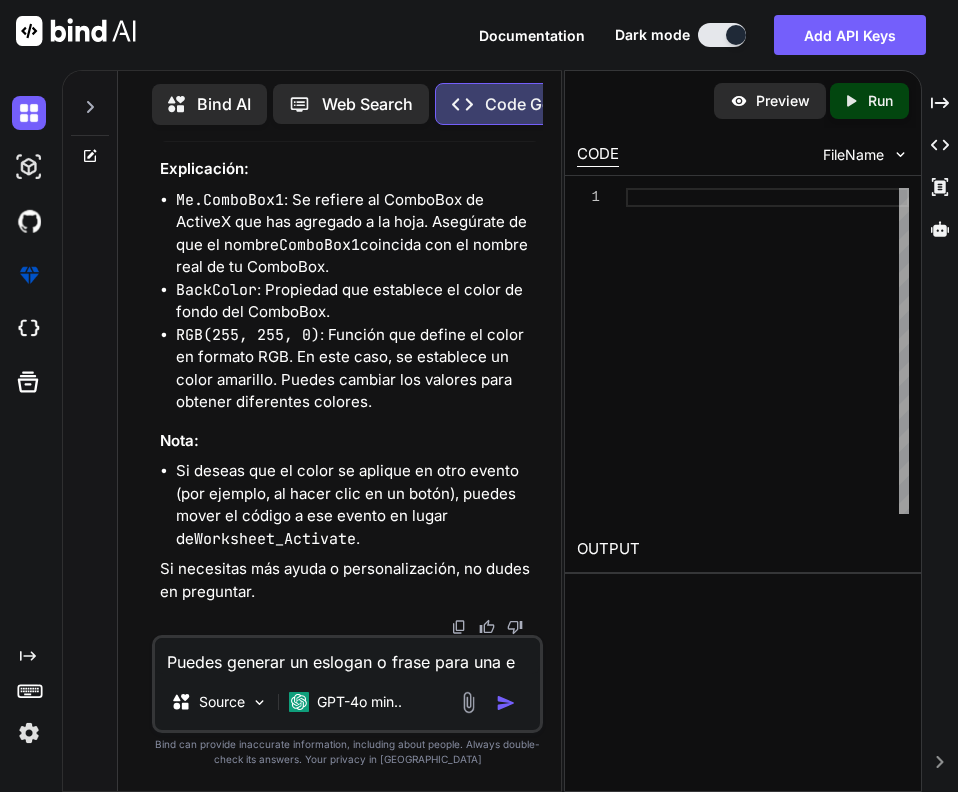 type on "Puedes generar un eslogan o frase para una em" 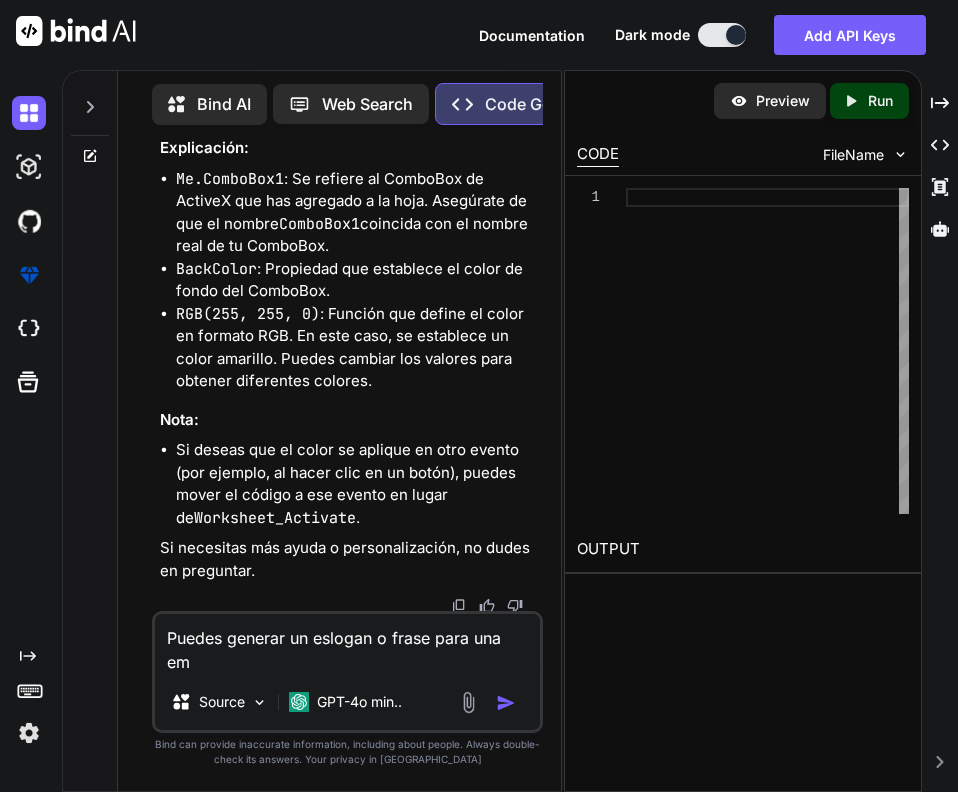 type on "Puedes generar un eslogan o frase para una emp" 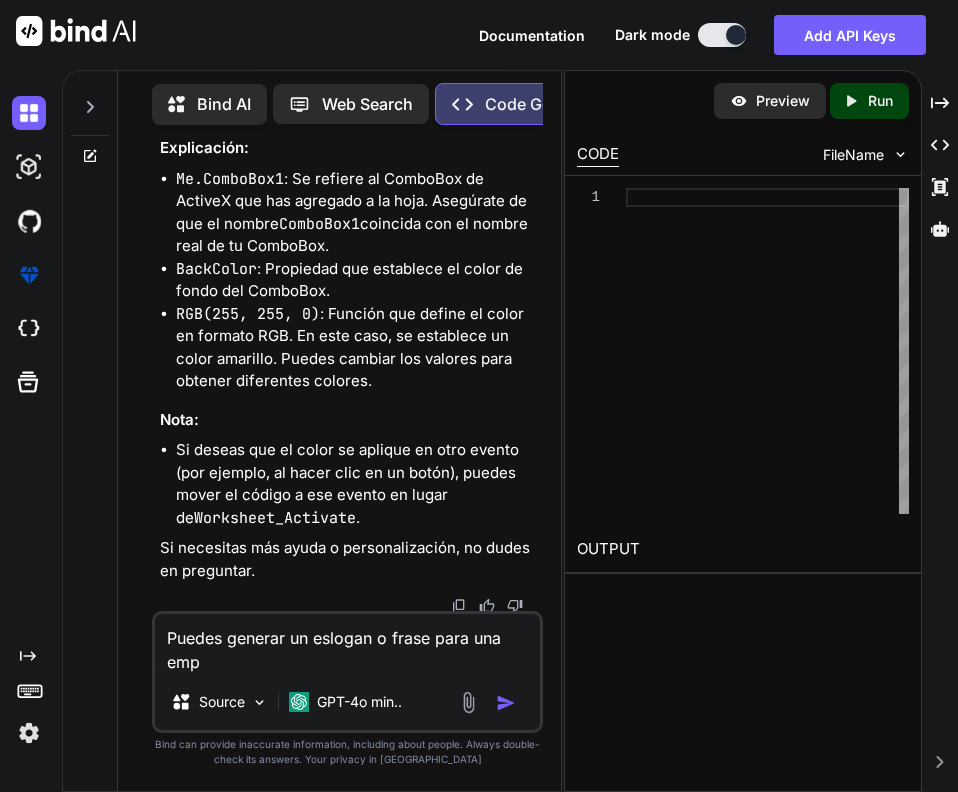 type on "Puedes generar un eslogan o frase para una empr" 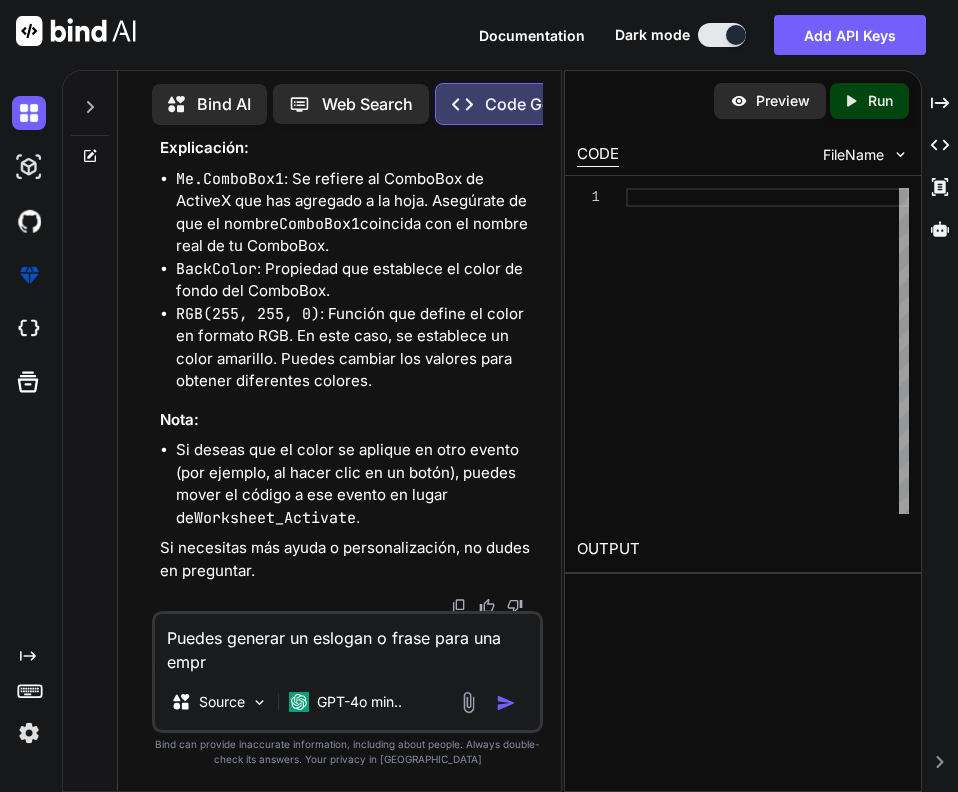 type on "Puedes generar un eslogan o frase para una empre" 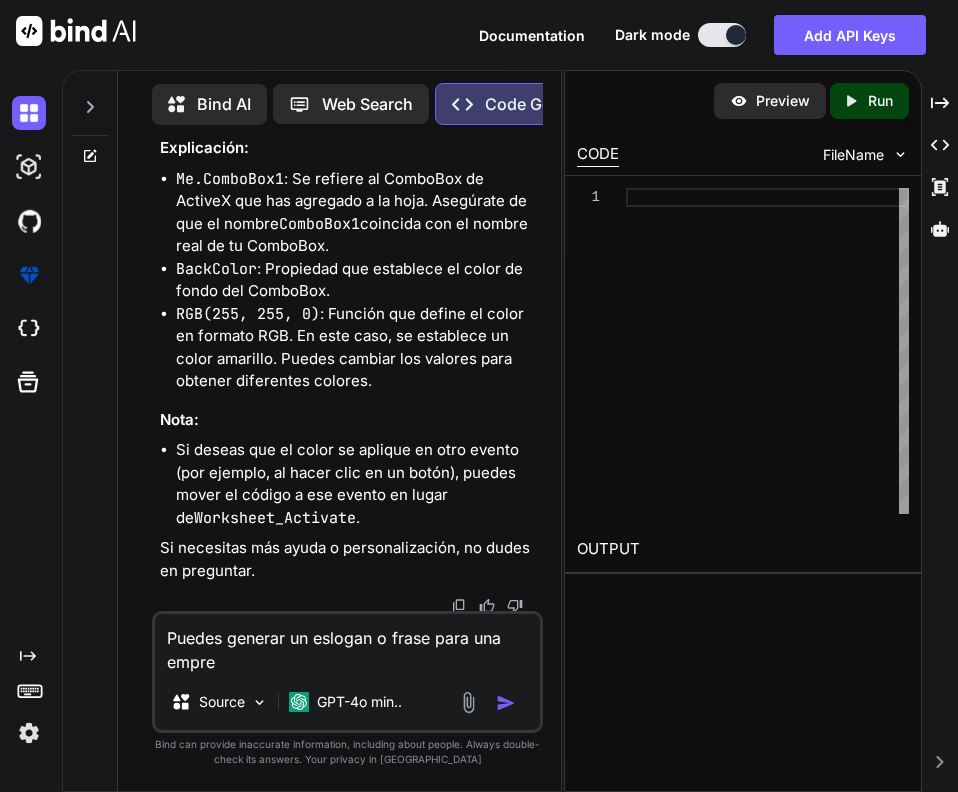 type on "Puedes generar un eslogan o frase para una empres" 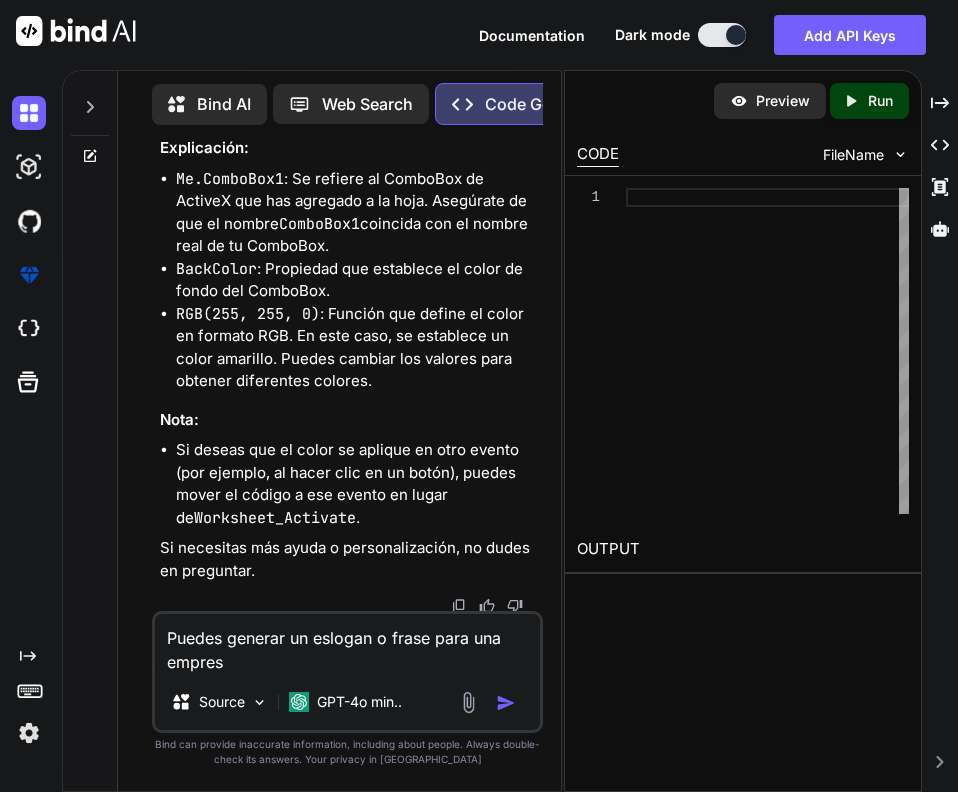 type on "Puedes generar un eslogan o frase para una empresa" 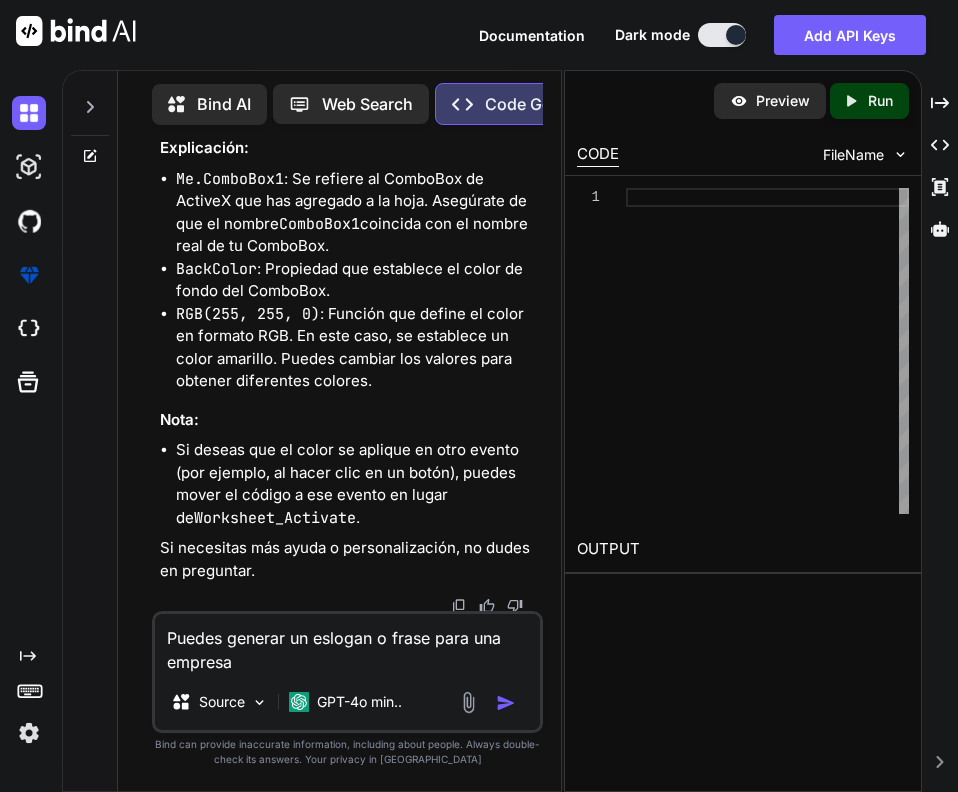 type on "Puedes generar un eslogan o frase para una empresa" 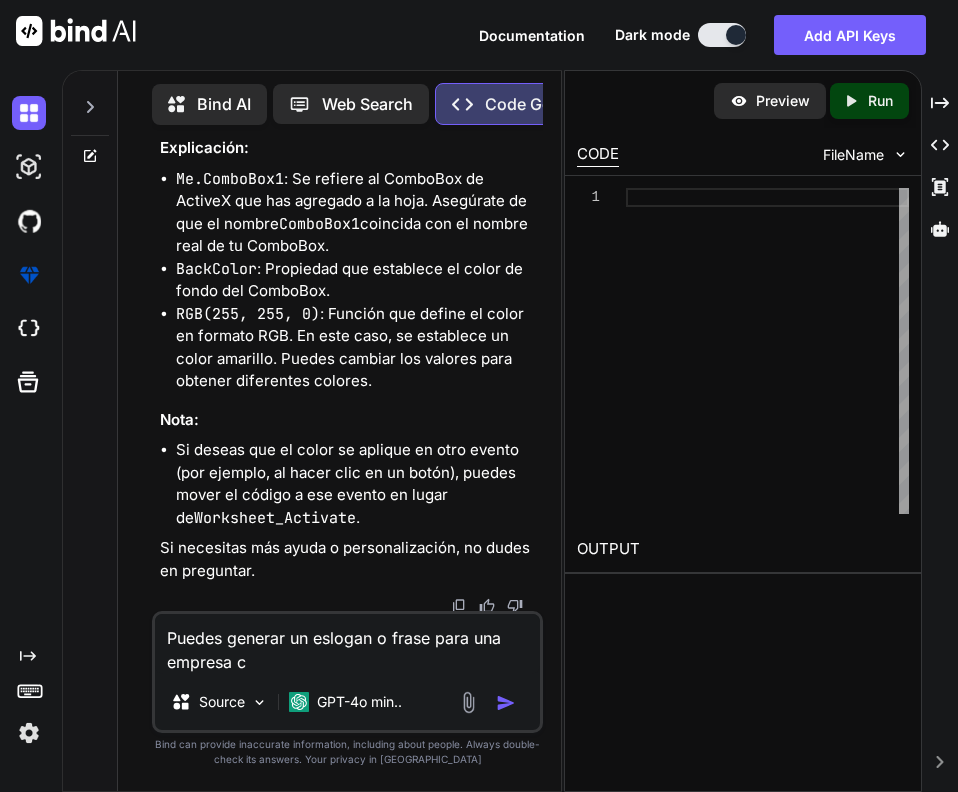type on "Puedes generar un eslogan o frase para una empresa co" 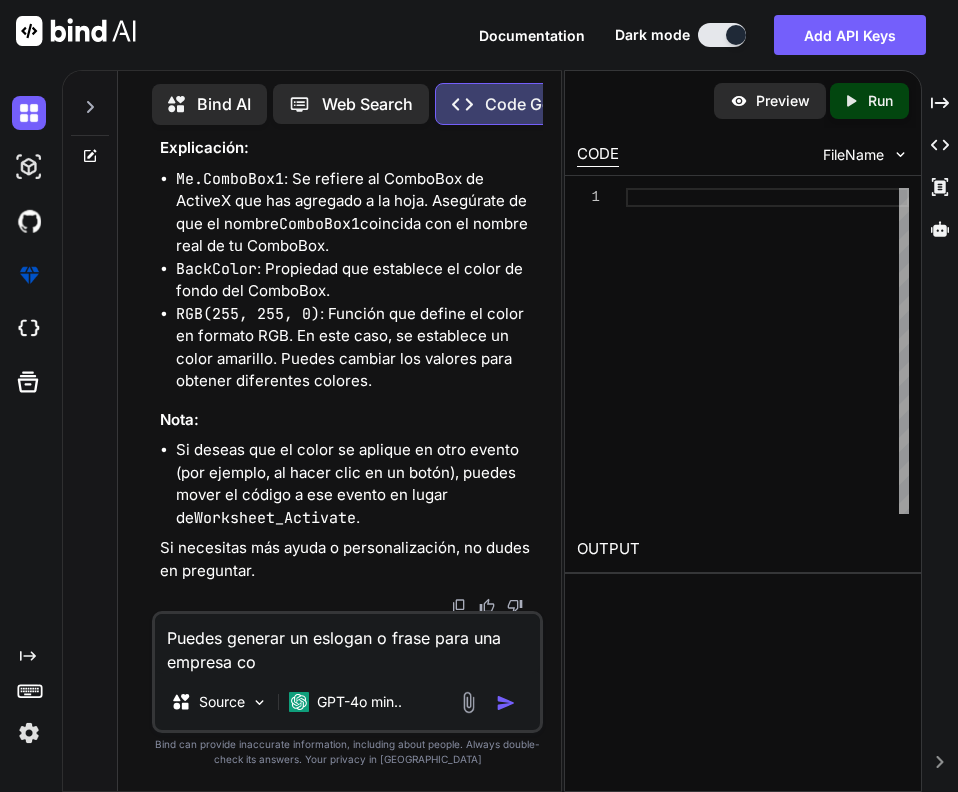 type on "Puedes generar un eslogan o frase para una empresa con" 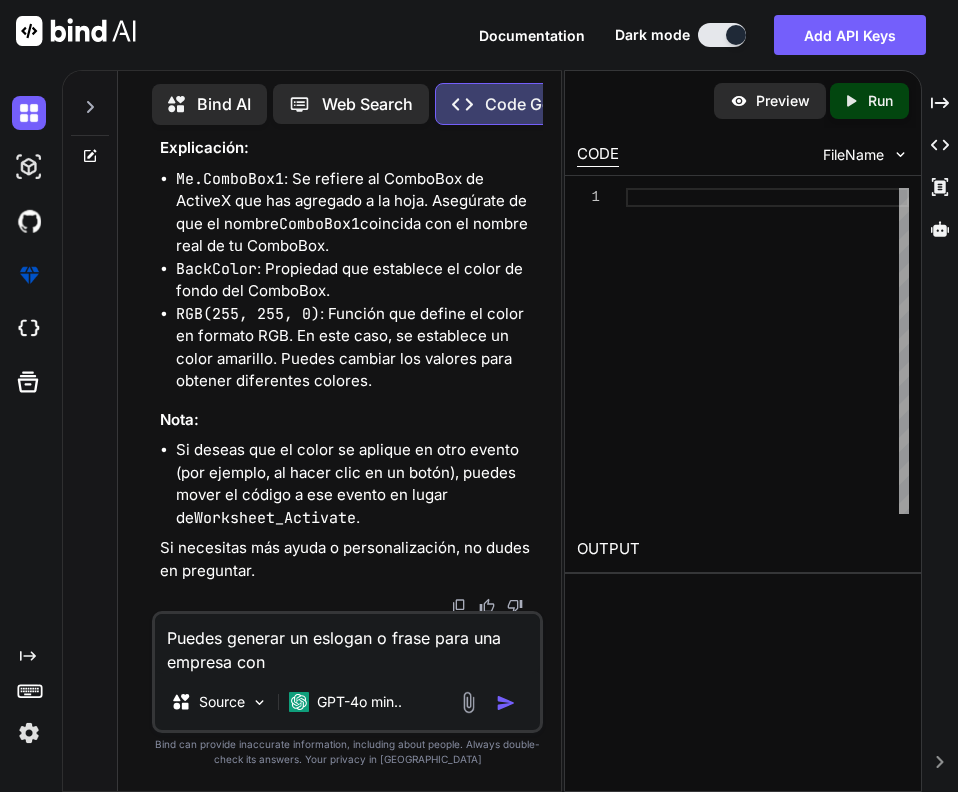 type on "Puedes generar un eslogan o frase para una empresa cont" 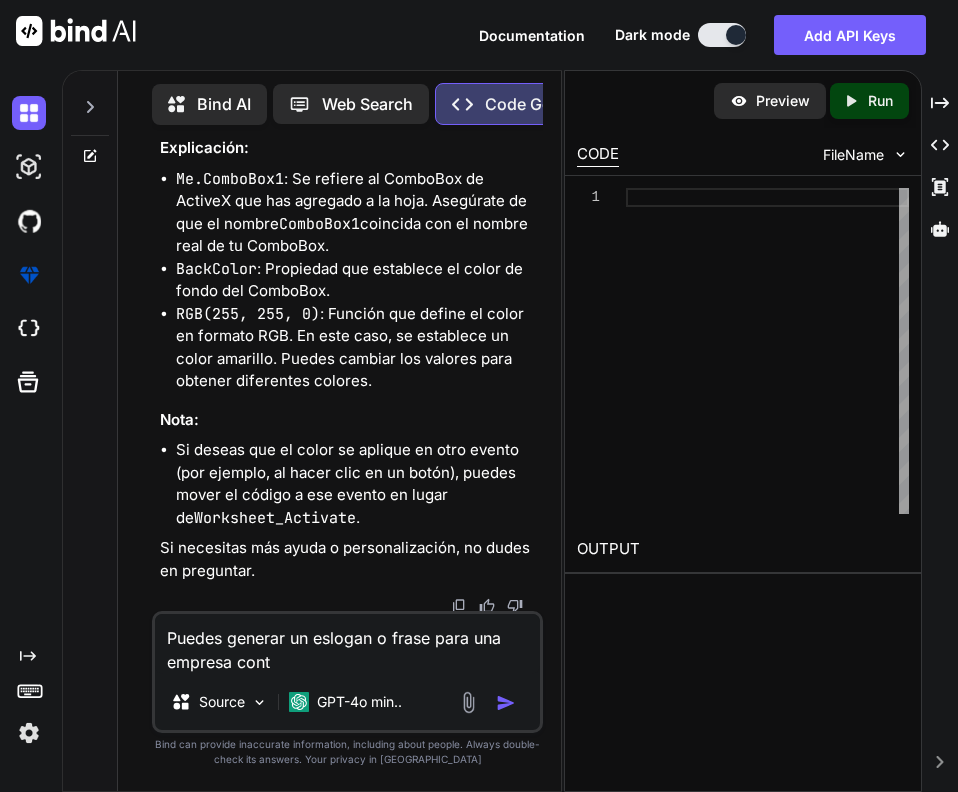 type on "Puedes generar un eslogan o frase para una empresa contg" 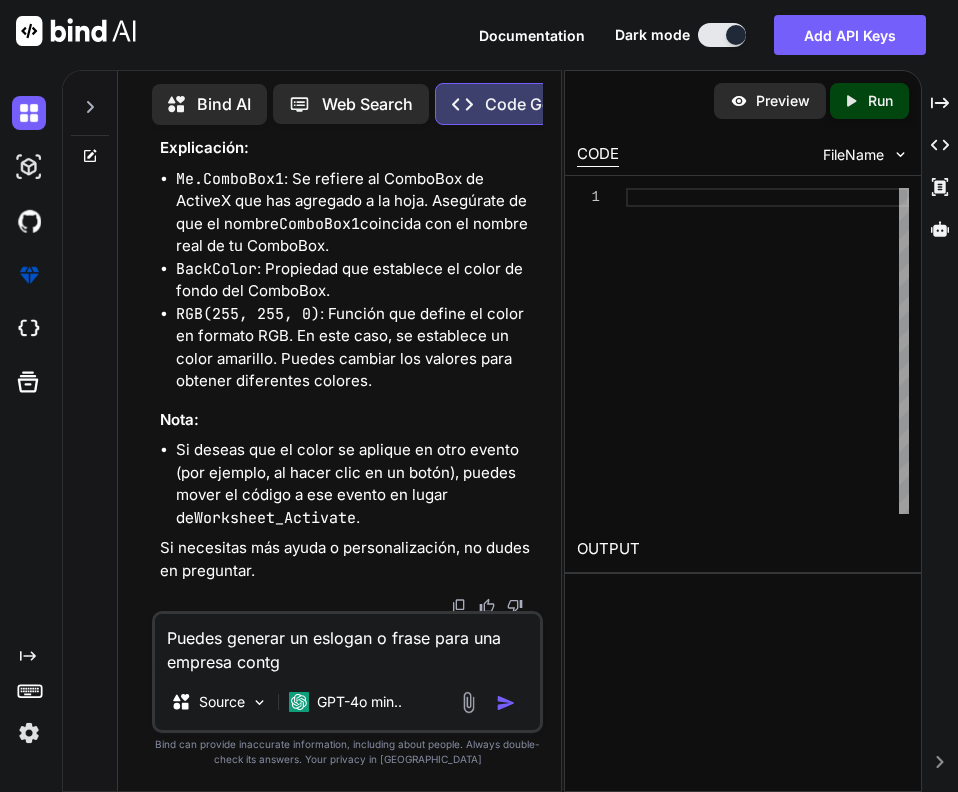 type on "Puedes generar un eslogan o frase para una empresa cont" 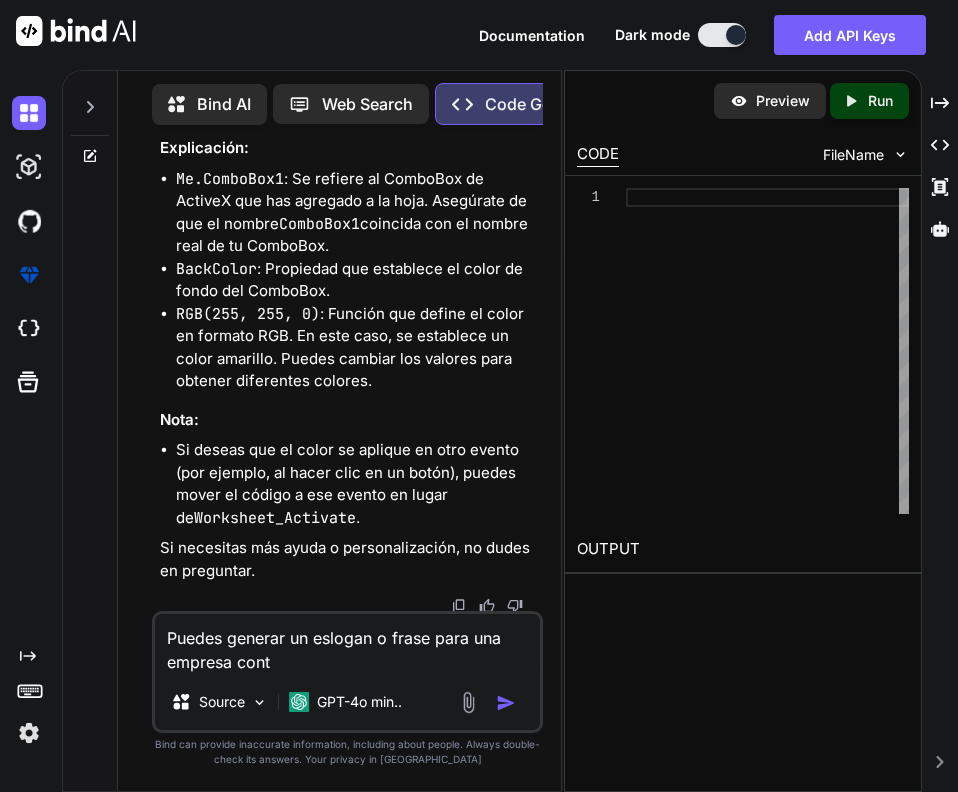 type on "Puedes generar un eslogan o frase para una empresa conta" 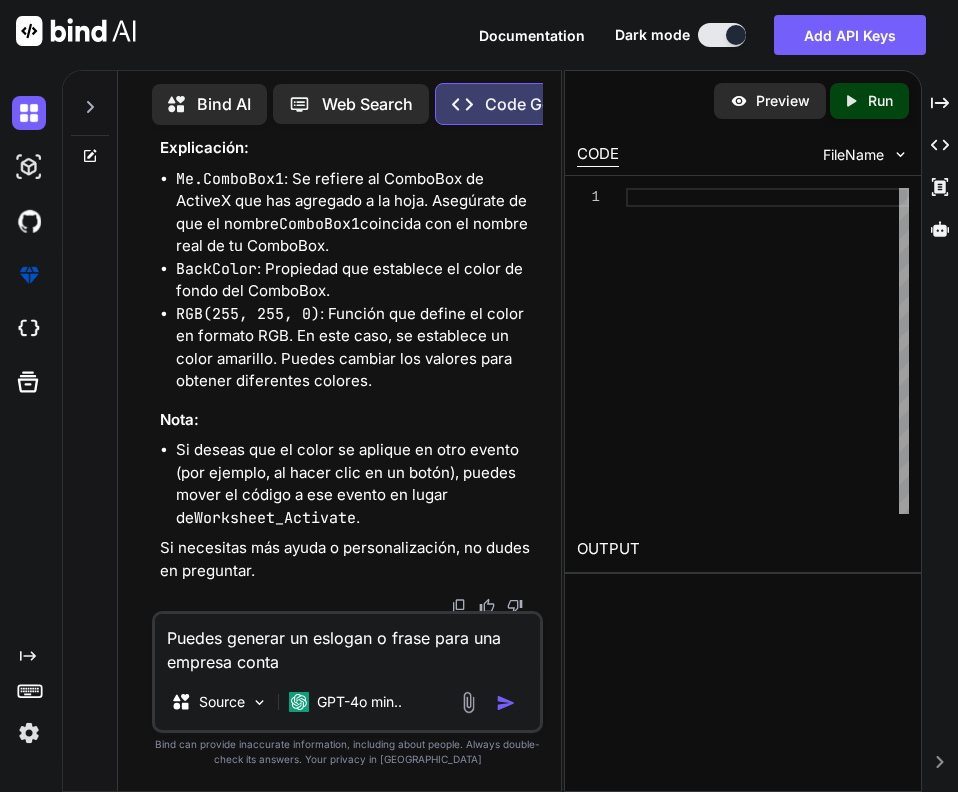 type on "Puedes generar un eslogan o frase para una empresa contab" 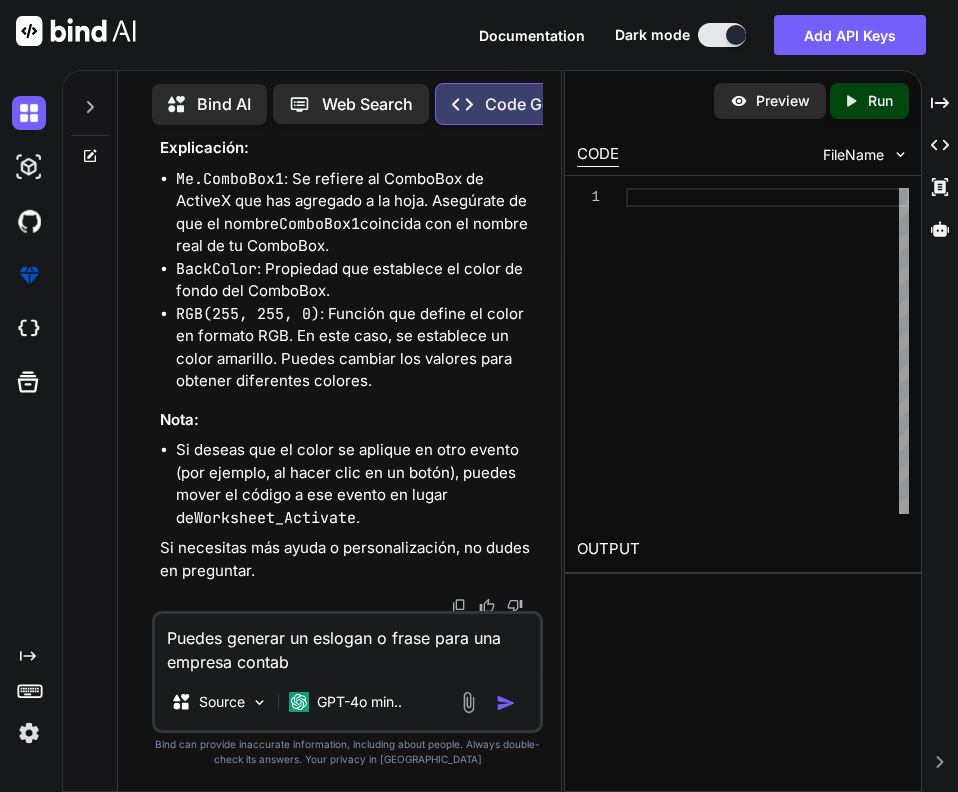 type on "Puedes generar un eslogan o frase para una empresa contabl" 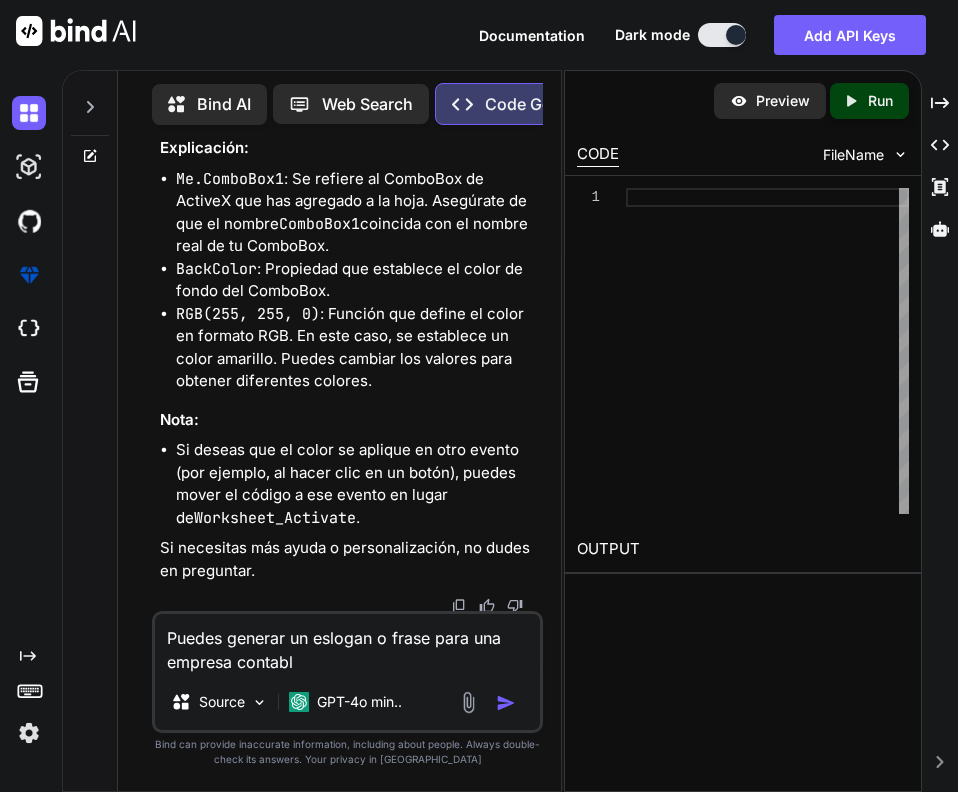 type on "Puedes generar un eslogan o frase para una empresa contable" 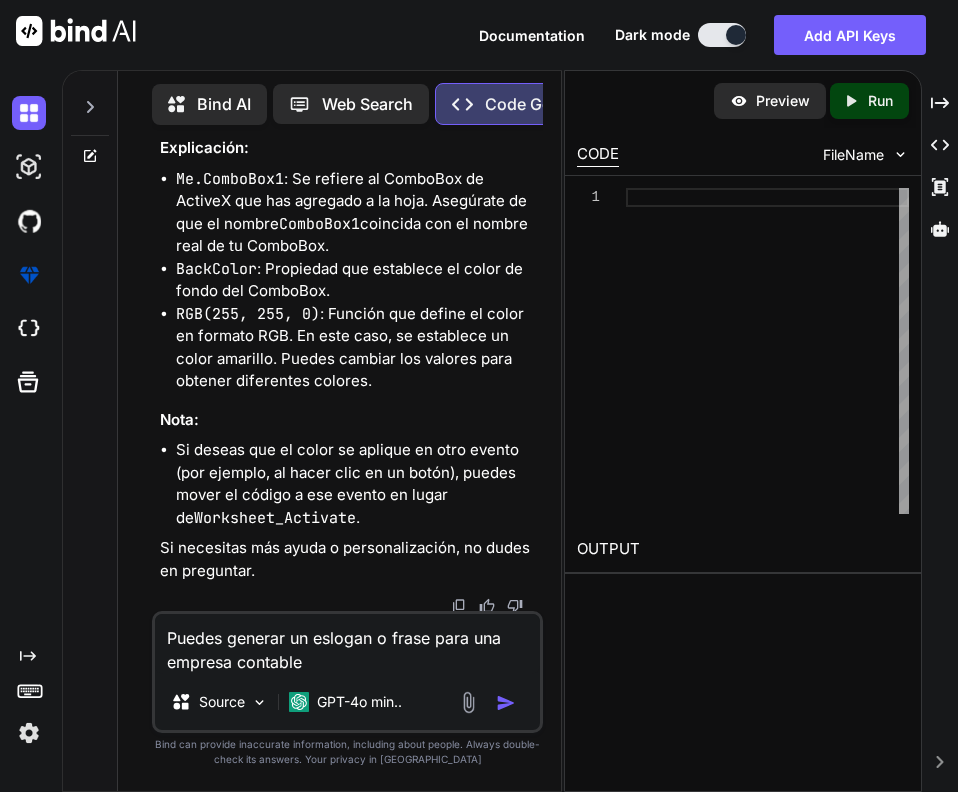 type on "Puedes generar un eslogan o frase para una empresa contable" 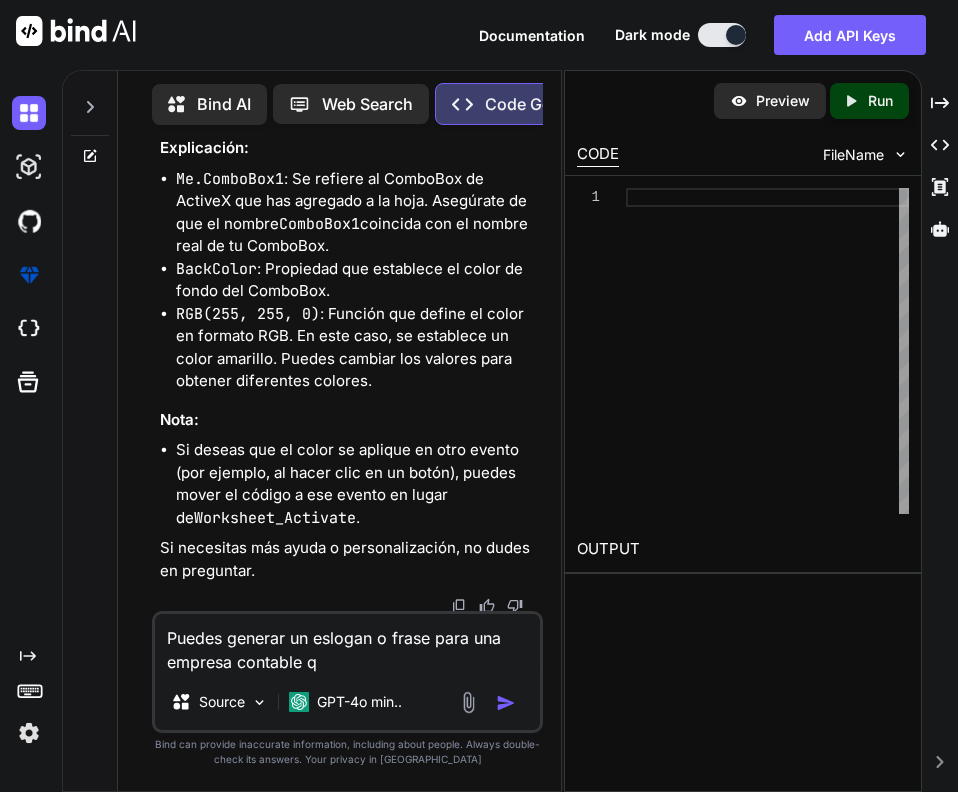 type on "Puedes generar un eslogan o frase para una empresa contable qu" 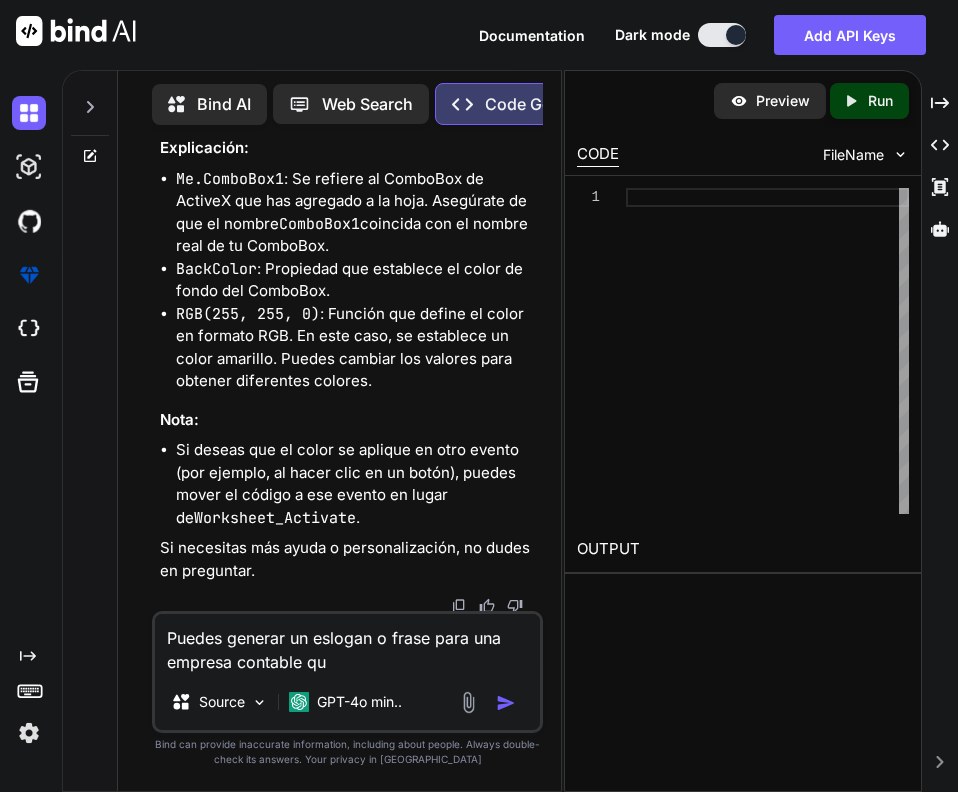 type on "Puedes generar un eslogan o frase para una empresa contable que" 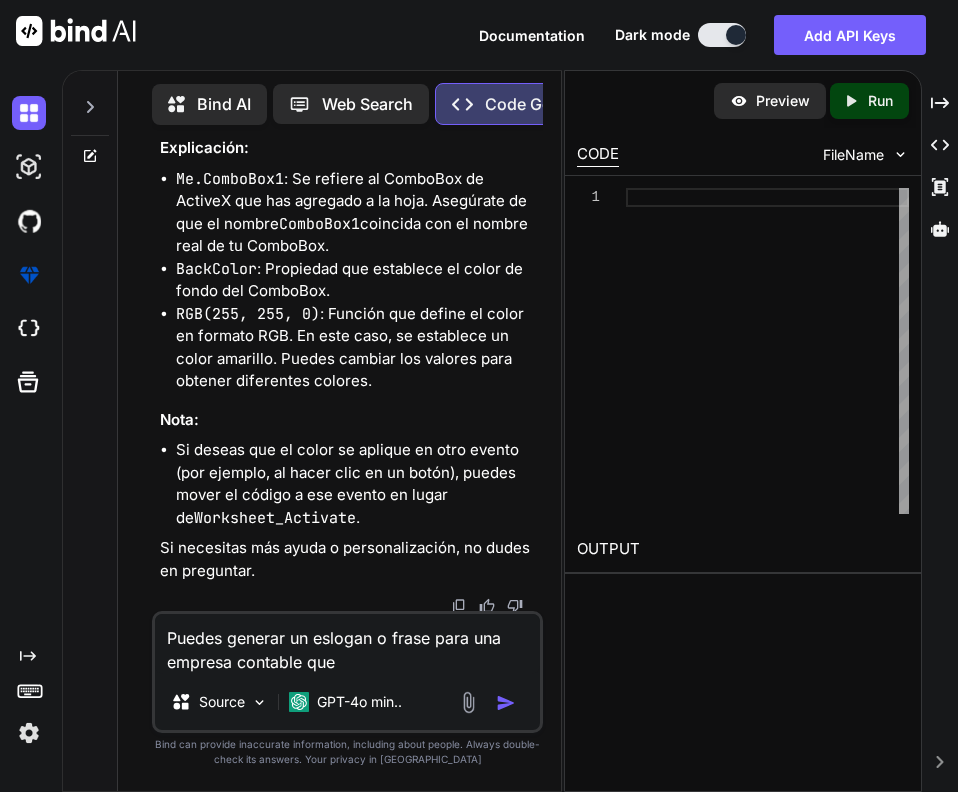 type on "Puedes generar un eslogan o frase para una empresa contable que" 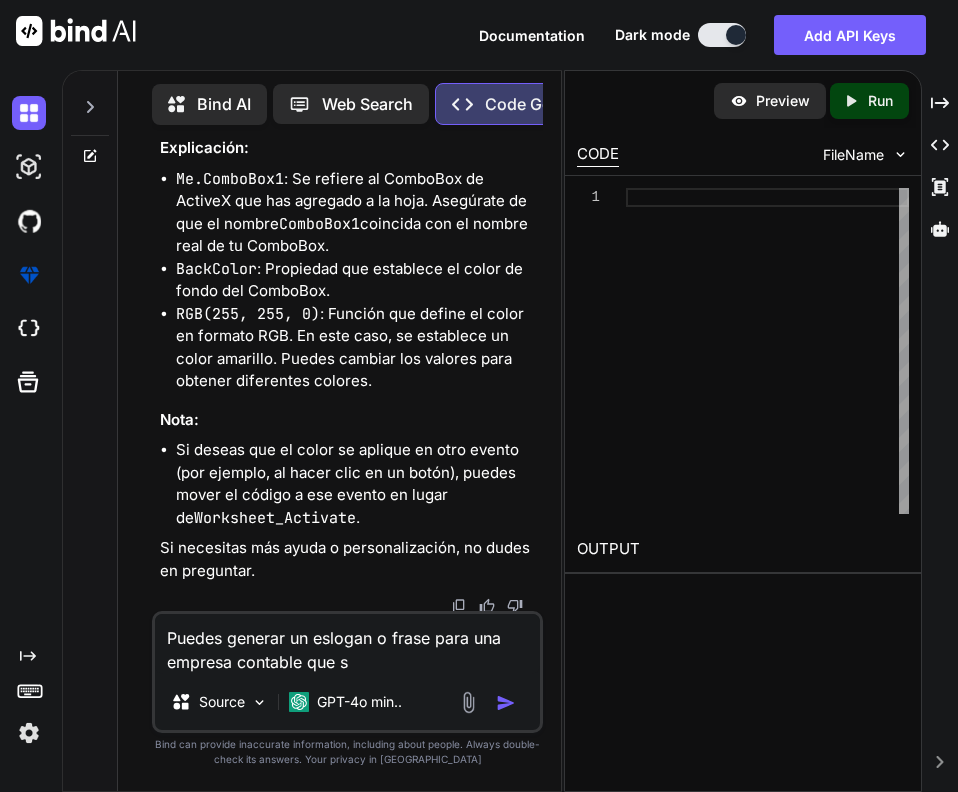 type on "Puedes generar un eslogan o frase para una empresa contable que se" 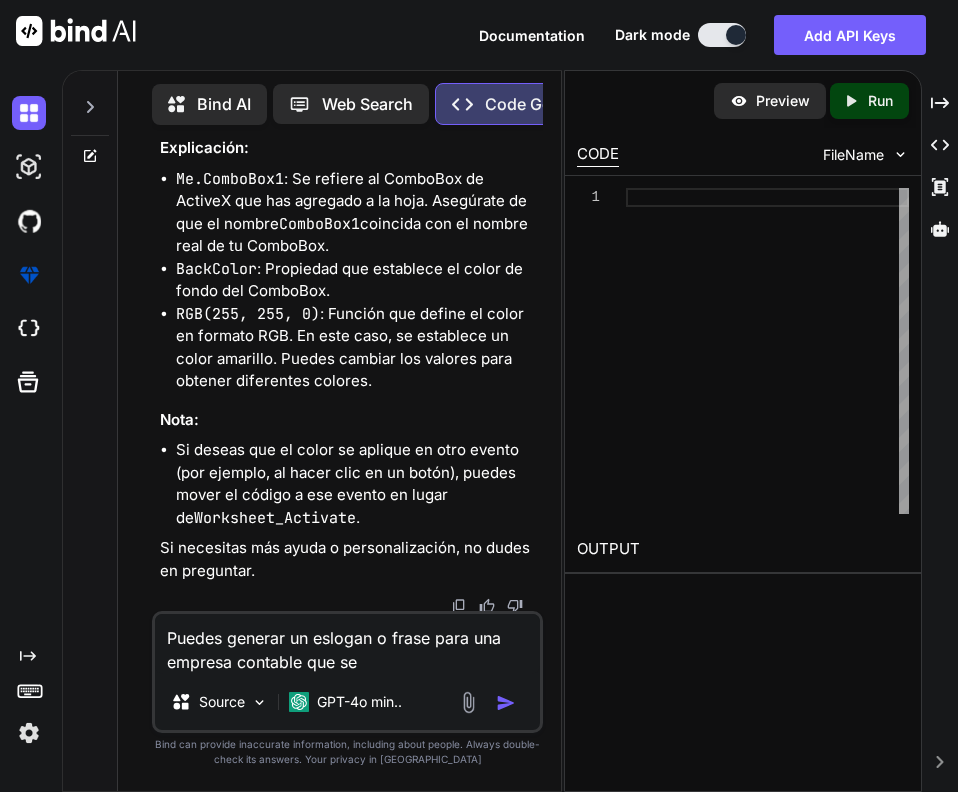 type on "Puedes generar un eslogan o frase para una empresa contable que se" 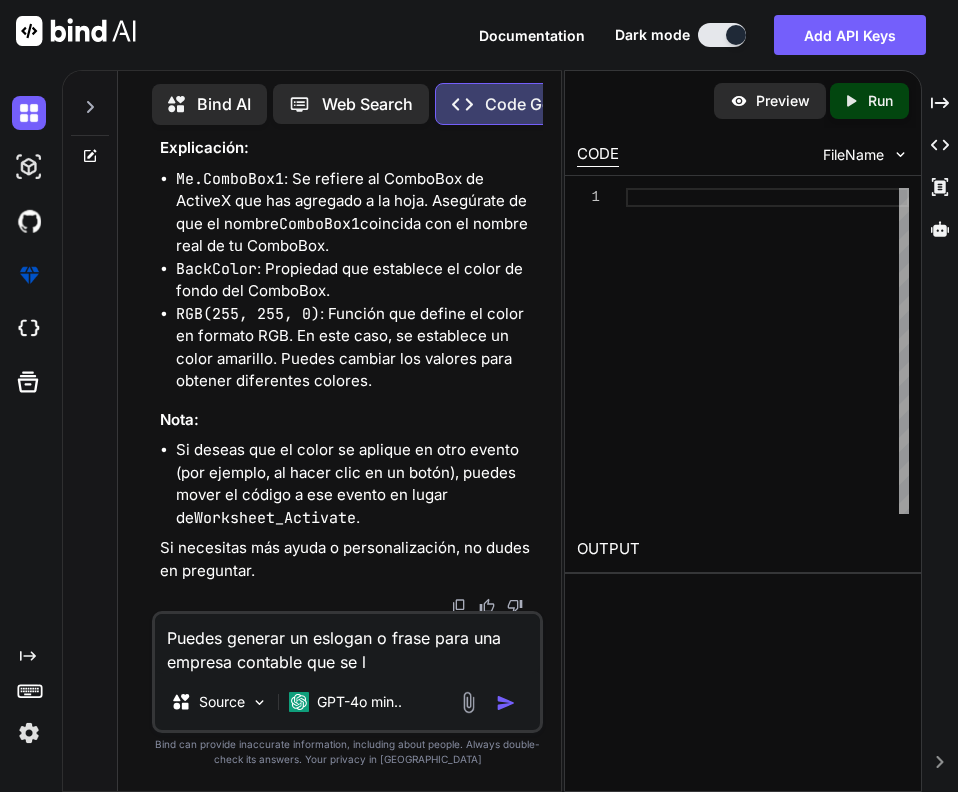 type on "Puedes generar un eslogan o frase para una empresa contable que se ll" 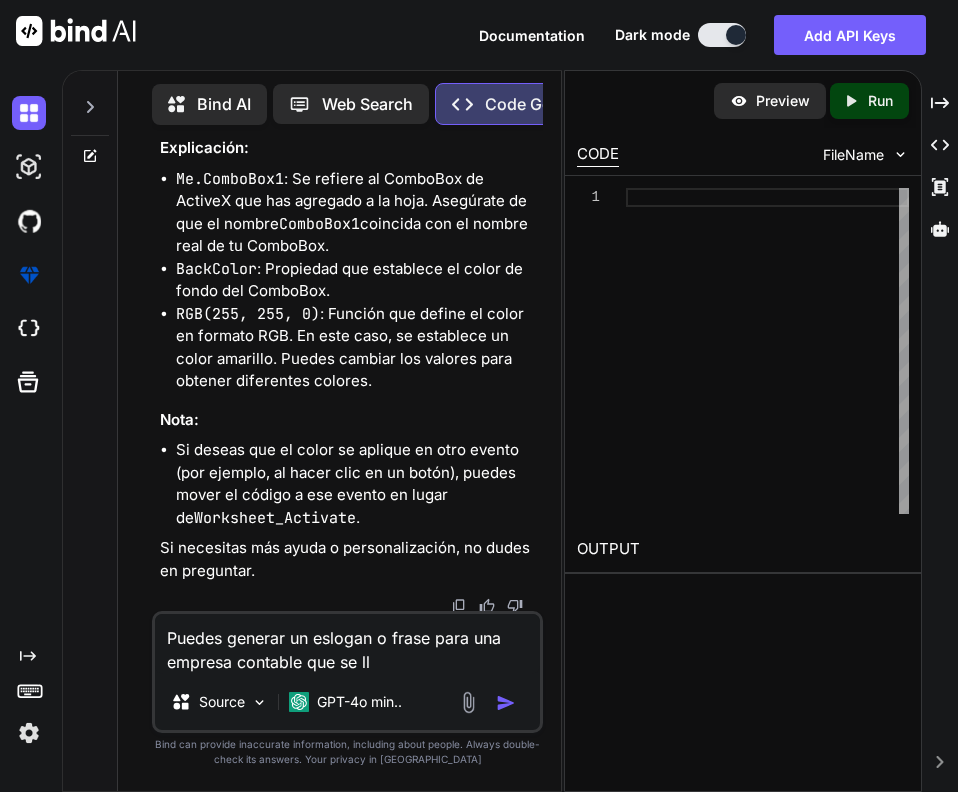 type on "Puedes generar un eslogan o frase para una empresa contable que se lla" 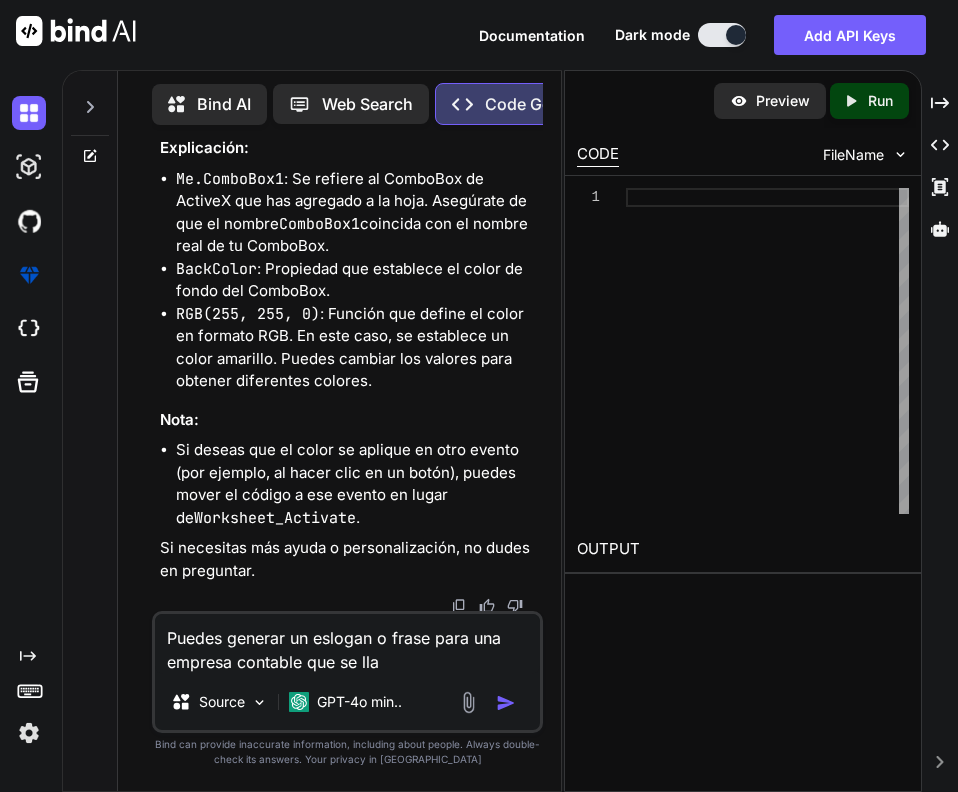 type on "Puedes generar un eslogan o frase para una empresa contable que se llam" 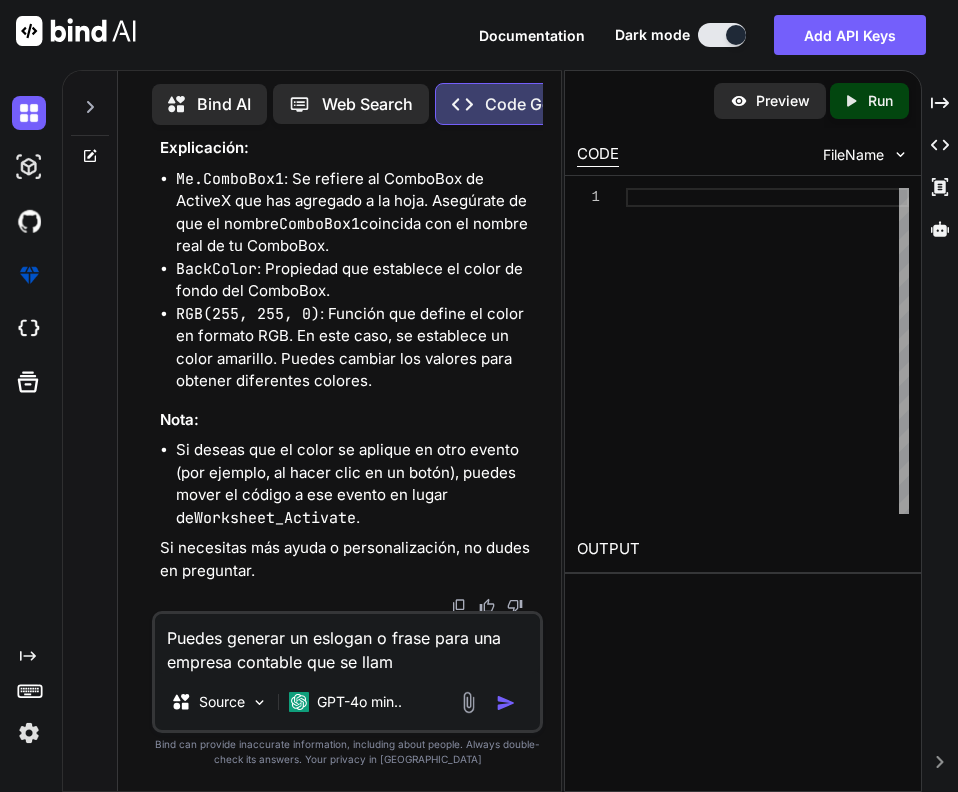 type on "Puedes generar un eslogan o frase para una empresa contable que se llama" 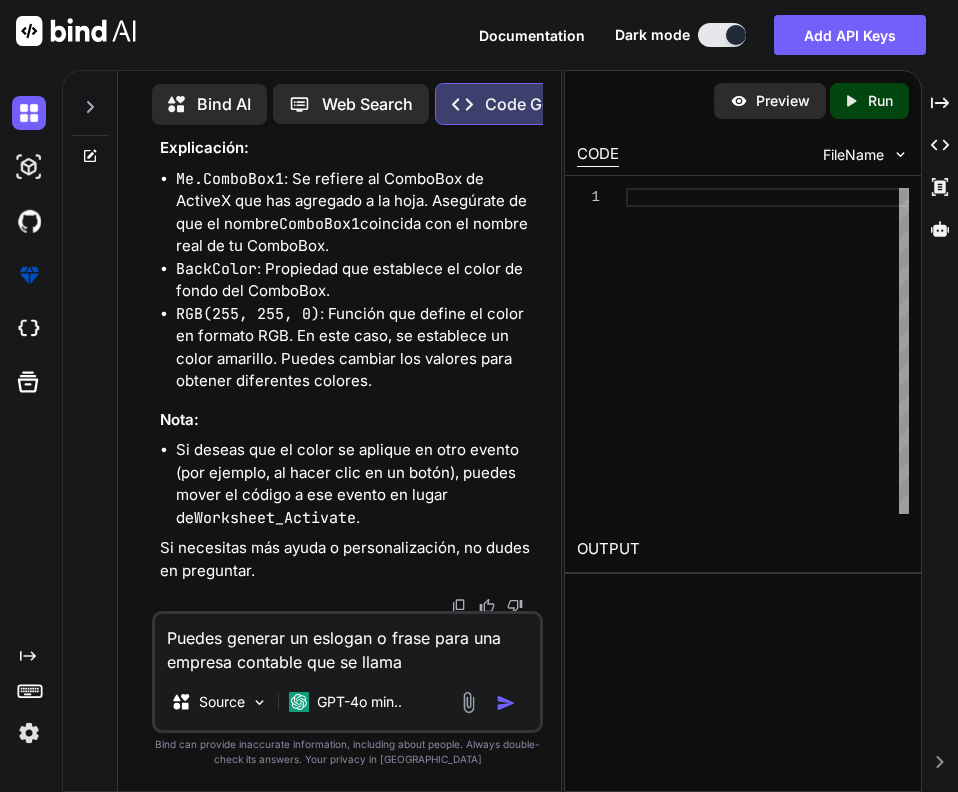 type on "Puedes generar un eslogan o frase para una empresa contable que se llama" 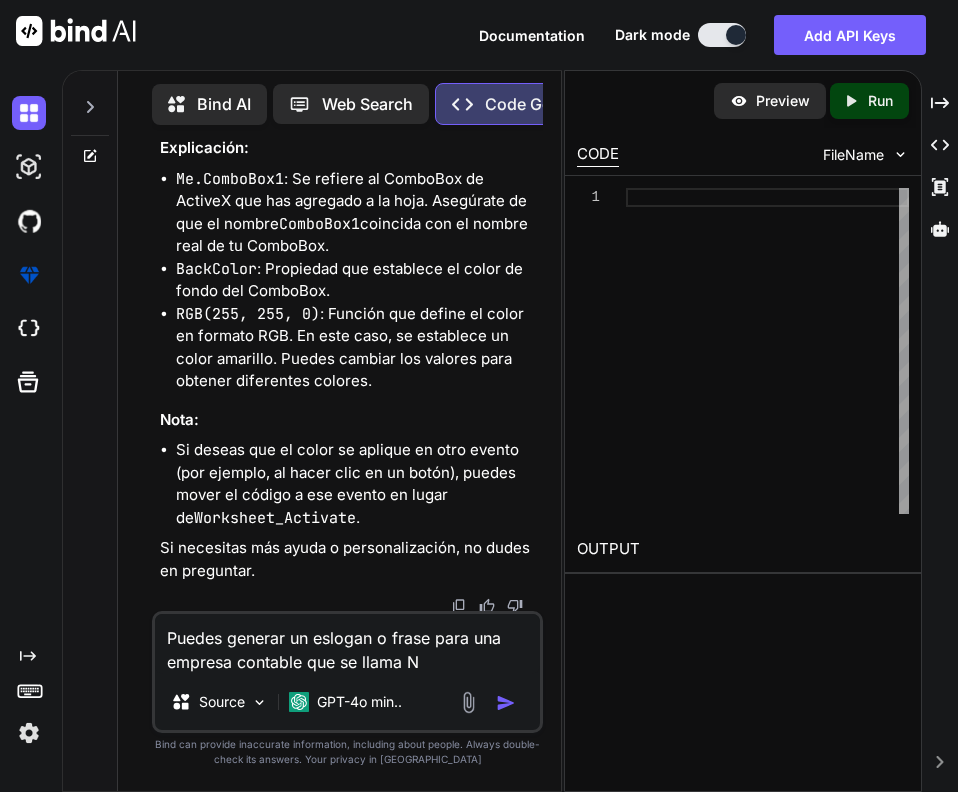 type on "Puedes generar un eslogan o frase para una empresa contable que se llama No" 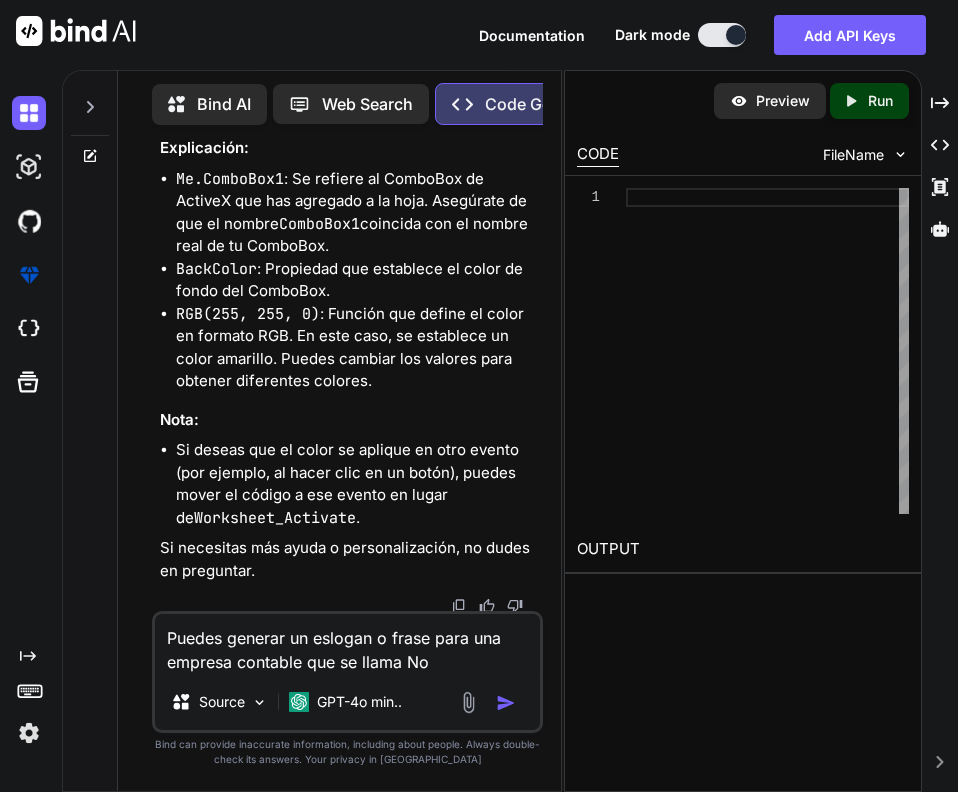 type on "Puedes generar un eslogan o frase para una empresa contable que se llama Nom" 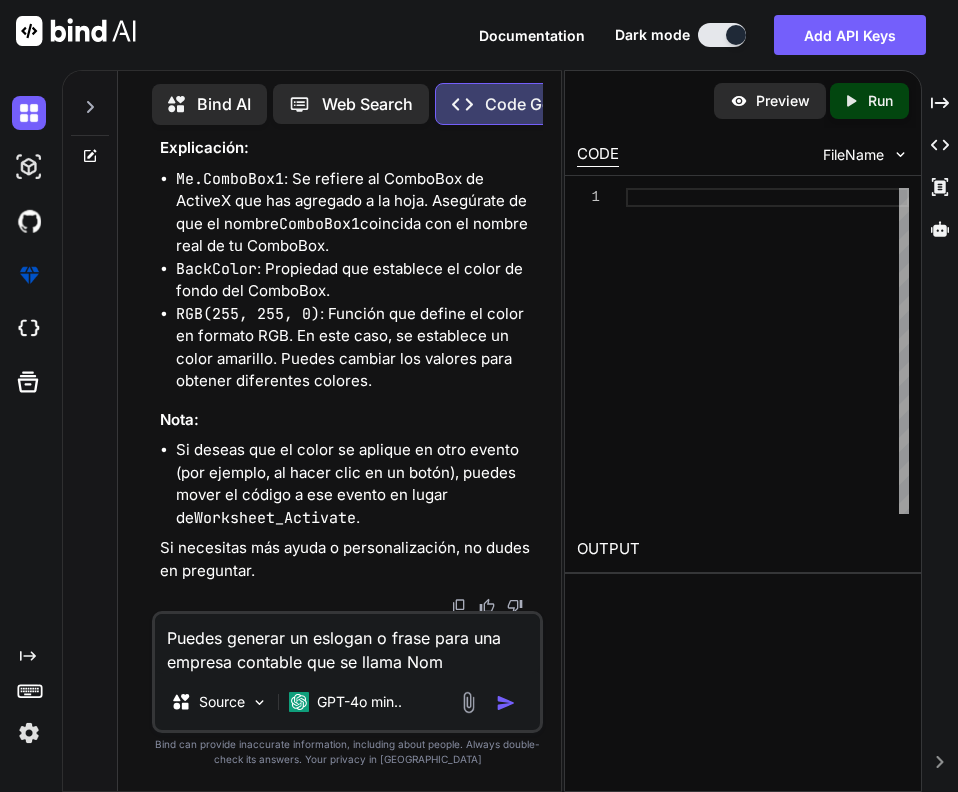 type on "Puedes generar un eslogan o frase para una empresa contable que se llama Nomi" 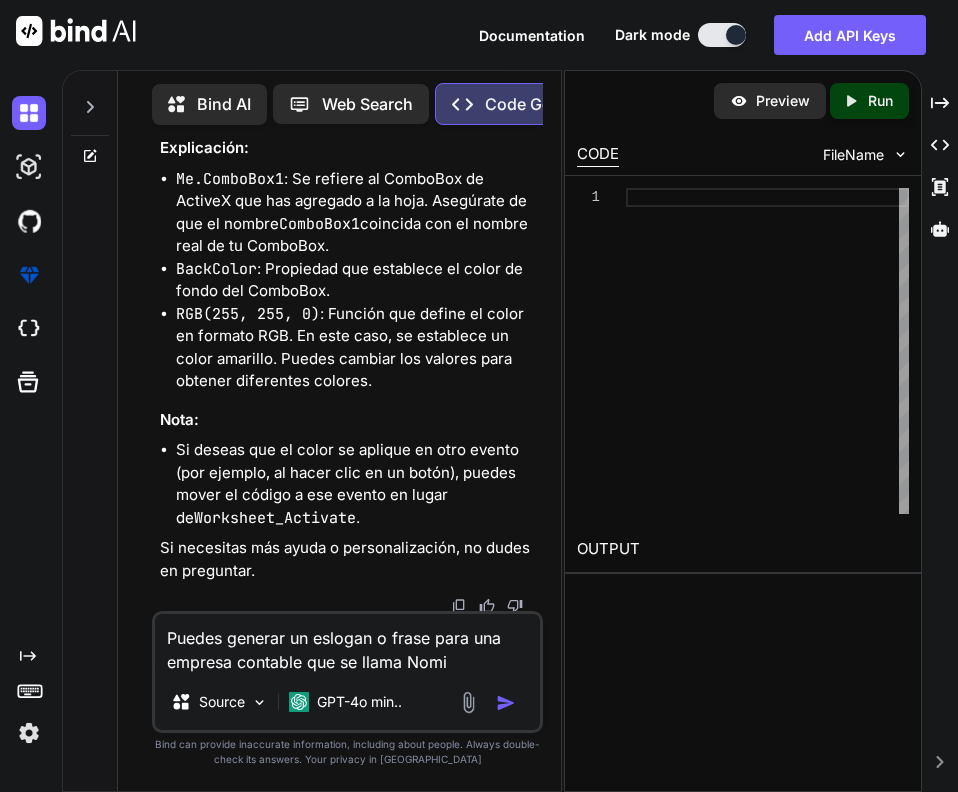 type on "Puedes generar un eslogan o frase para una empresa contable que se llama Nomik" 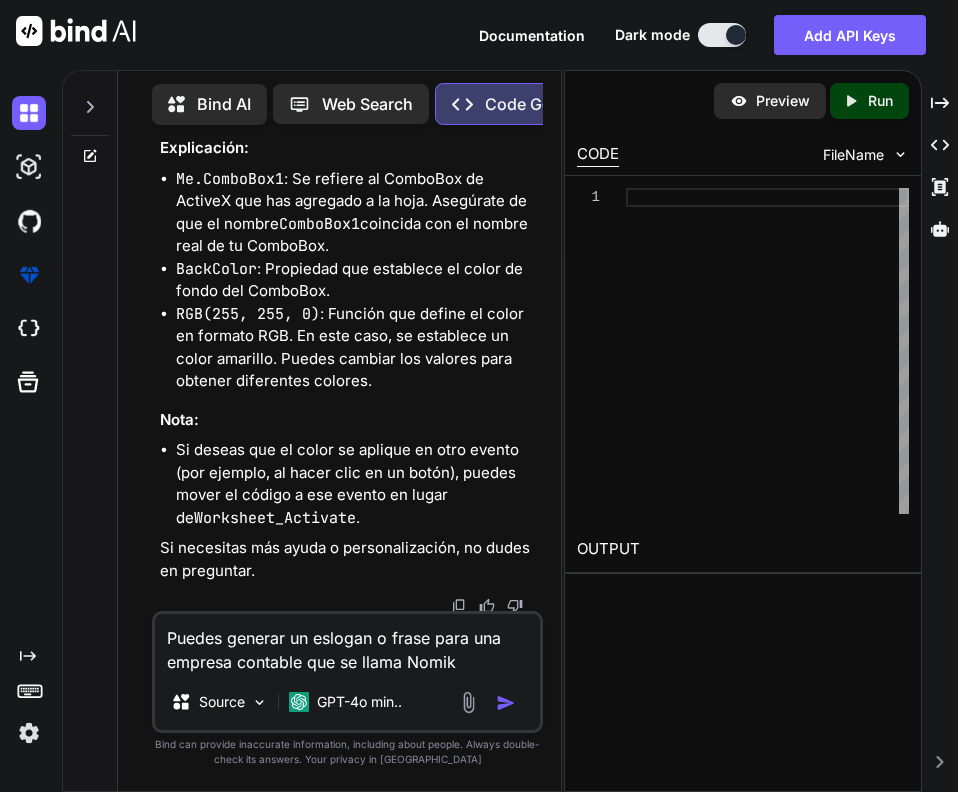 type on "Puedes generar un eslogan o frase para una empresa contable que se llama Nomika" 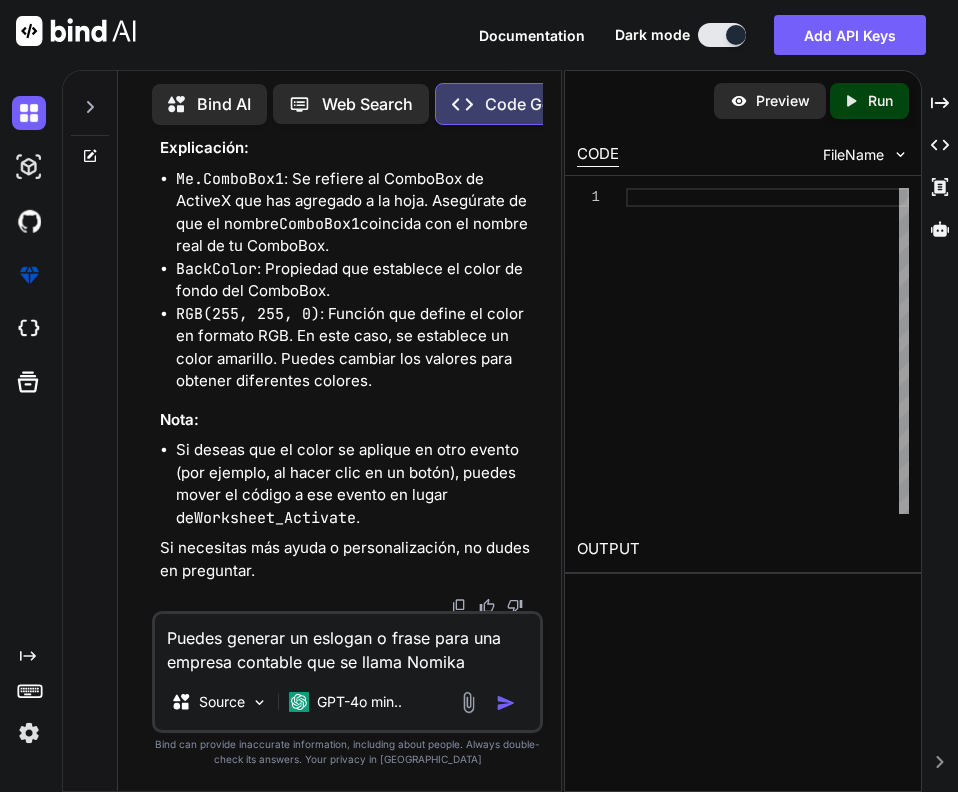 type on "Puedes generar un eslogan o frase para una empresa contable que se llama Nomika" 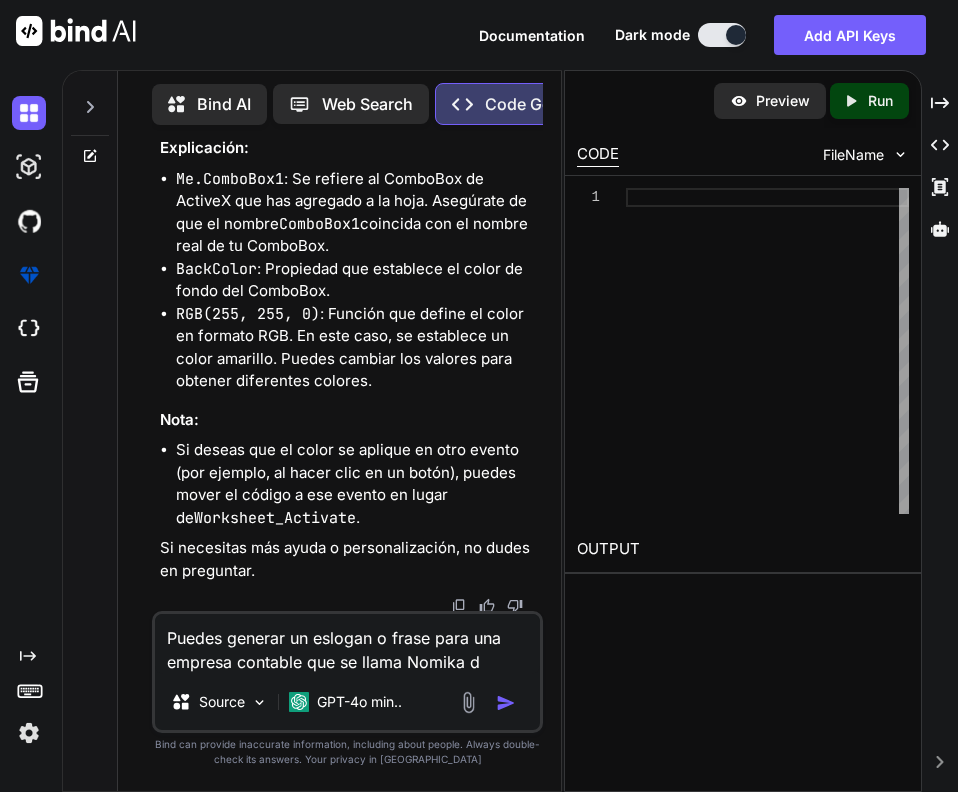 type on "Puedes generar un eslogan o frase para una empresa contable que se llama Nomika de" 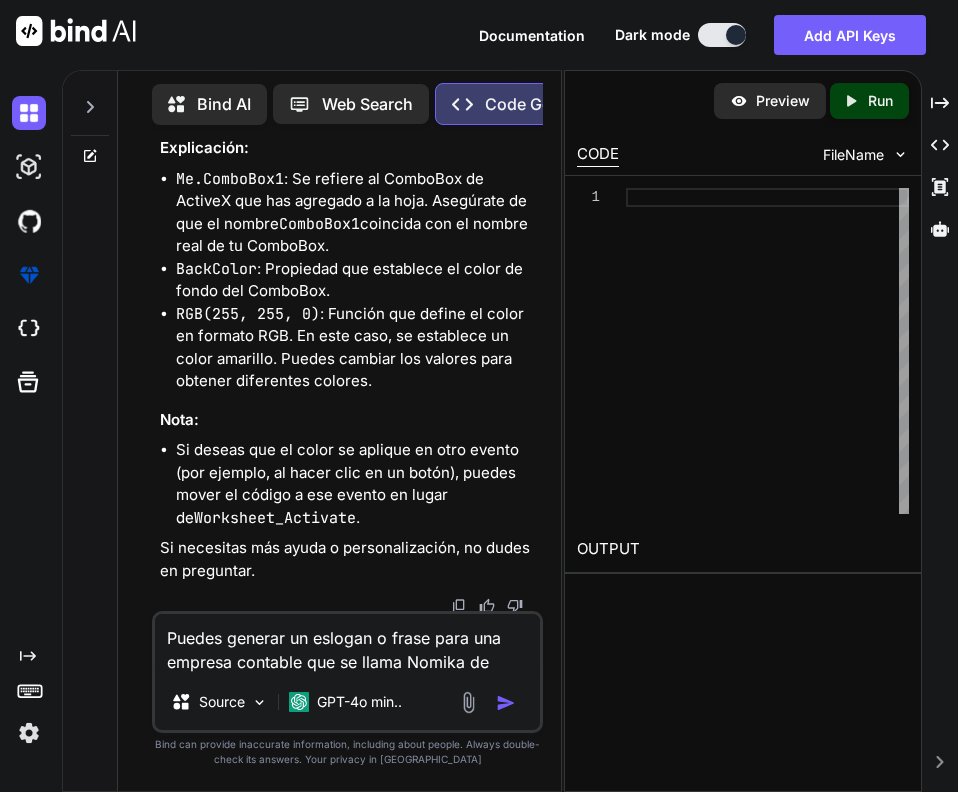 type on "Puedes generar un eslogan o frase para una empresa contable que se llama Nomika de" 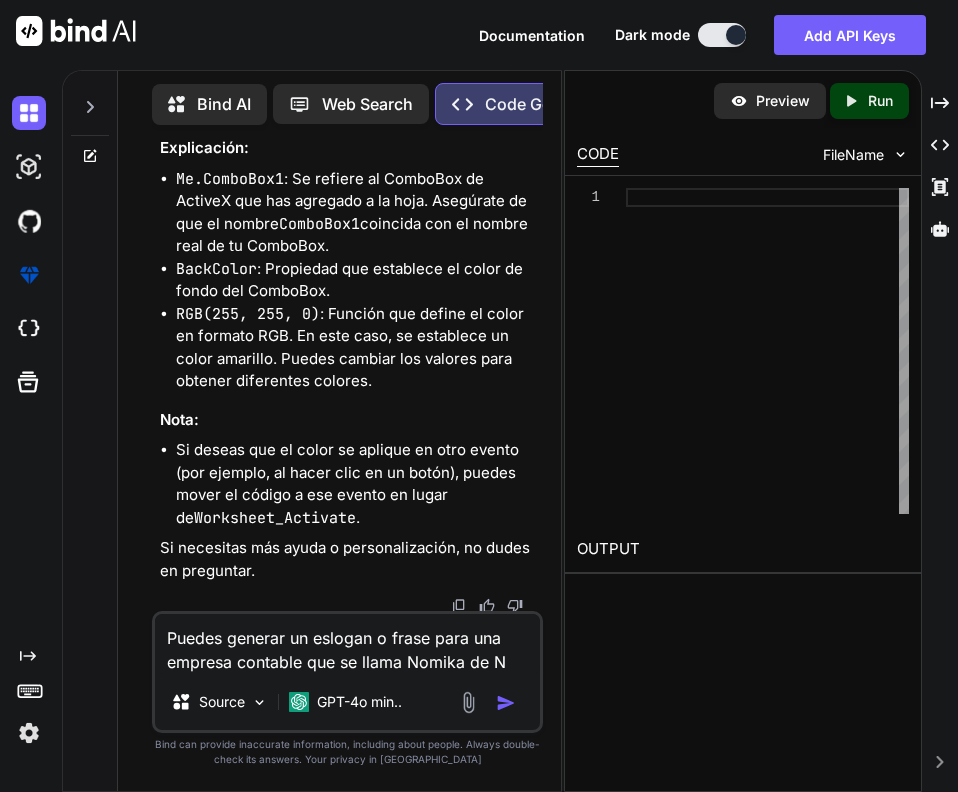 type on "Puedes generar un eslogan o frase para una empresa contable que se llama Nomika de No" 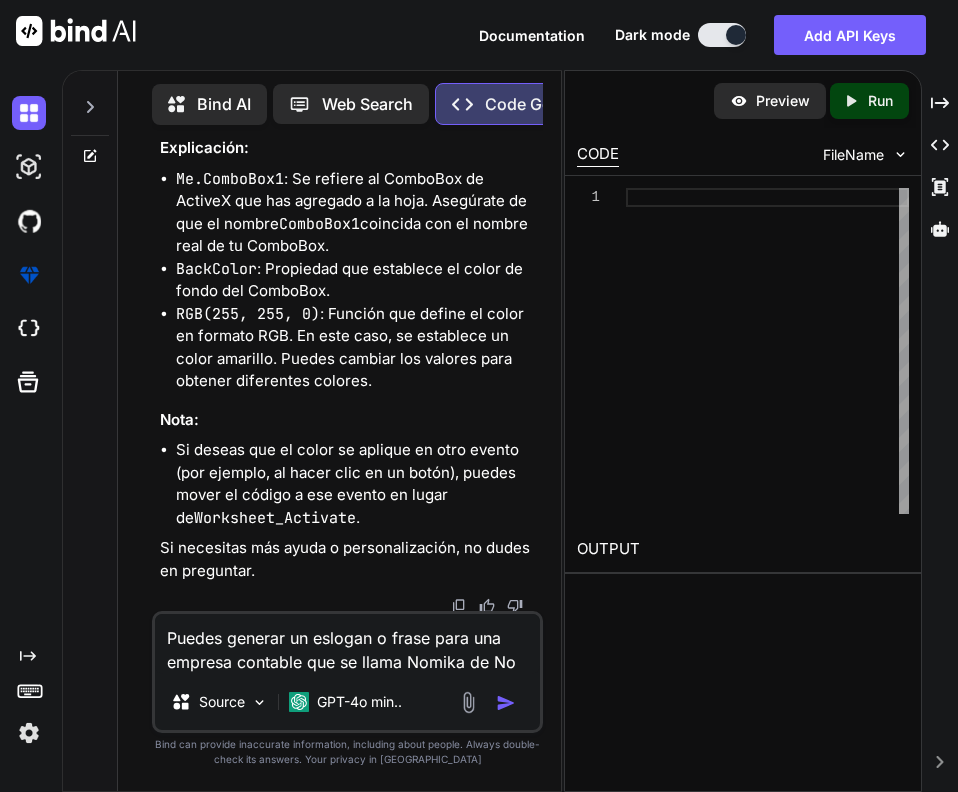 type on "Puedes generar un eslogan o frase para una empresa contable que se llama Nomika de Nom" 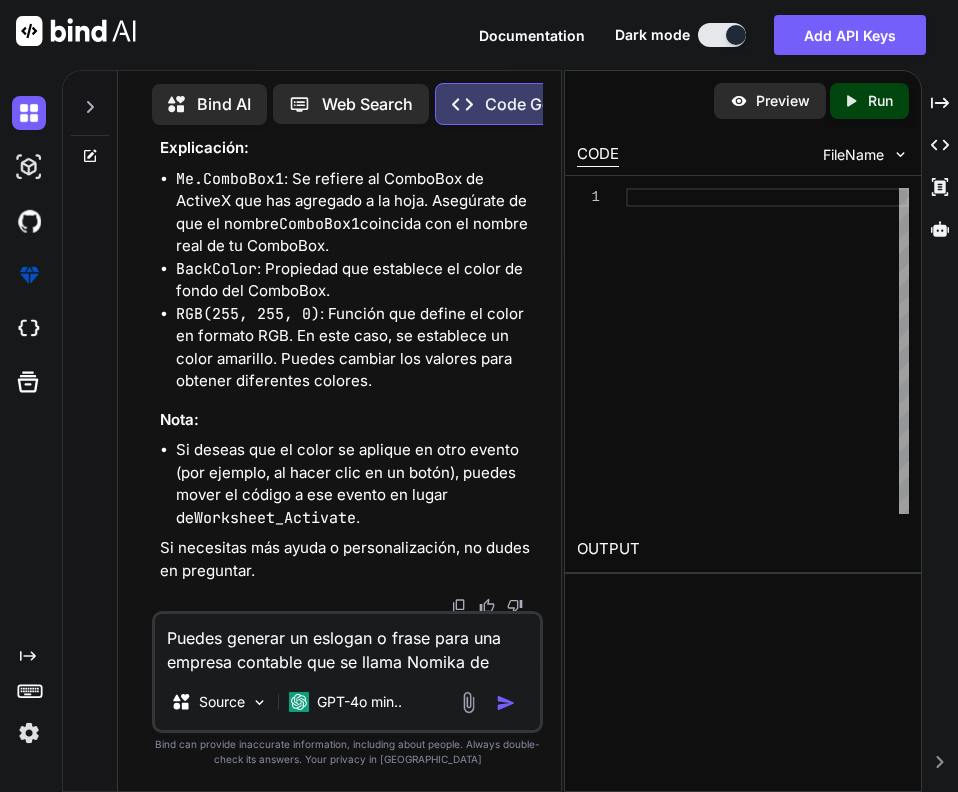 type on "Puedes generar un eslogan o frase para una empresa contable que se llama Nomika [PERSON_NAME]" 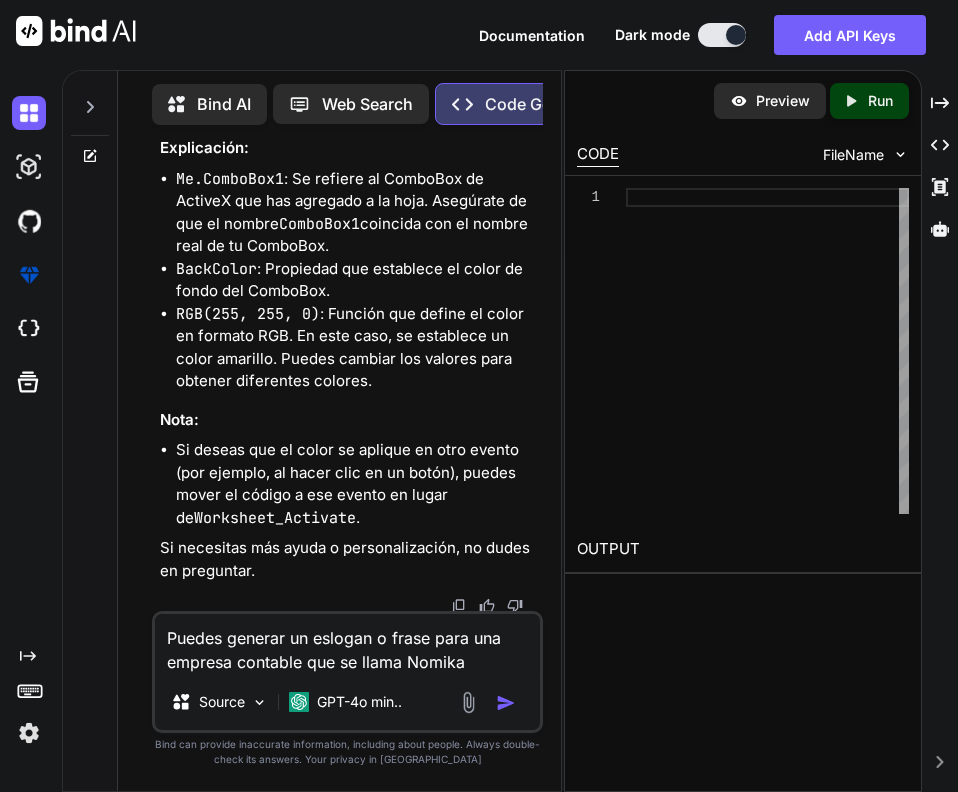 type on "Puedes generar un eslogan o frase para una empresa contable que se llama Nomika de Nomos" 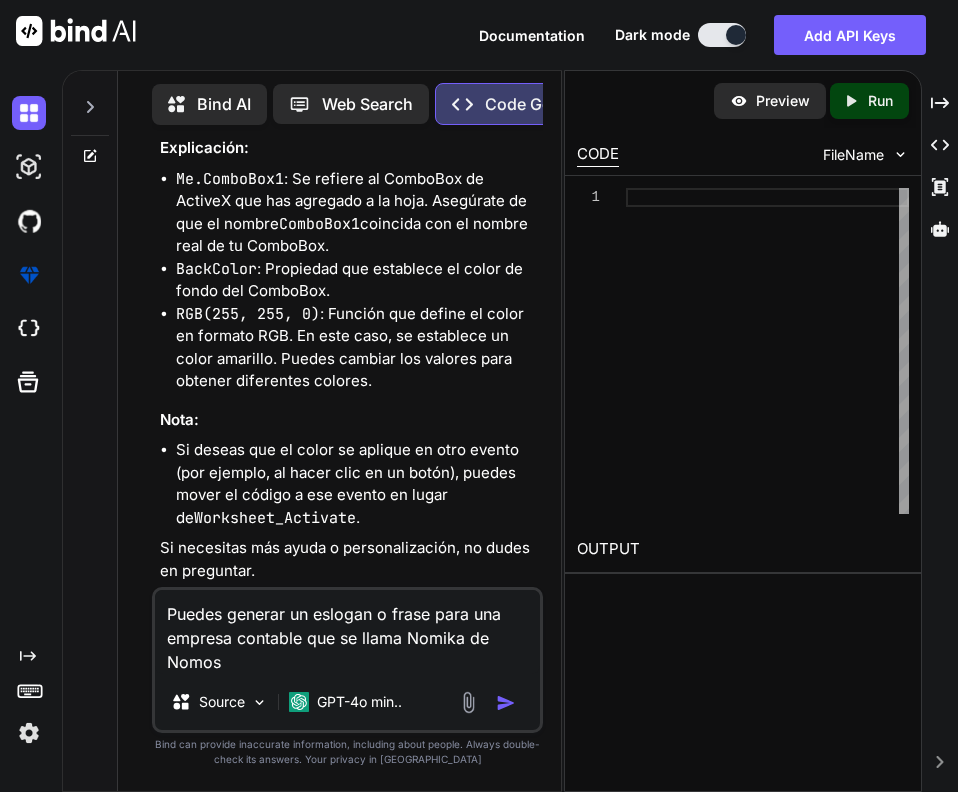 type on "Puedes generar un eslogan o frase para una empresa contable que se llama Nomika de Nomos" 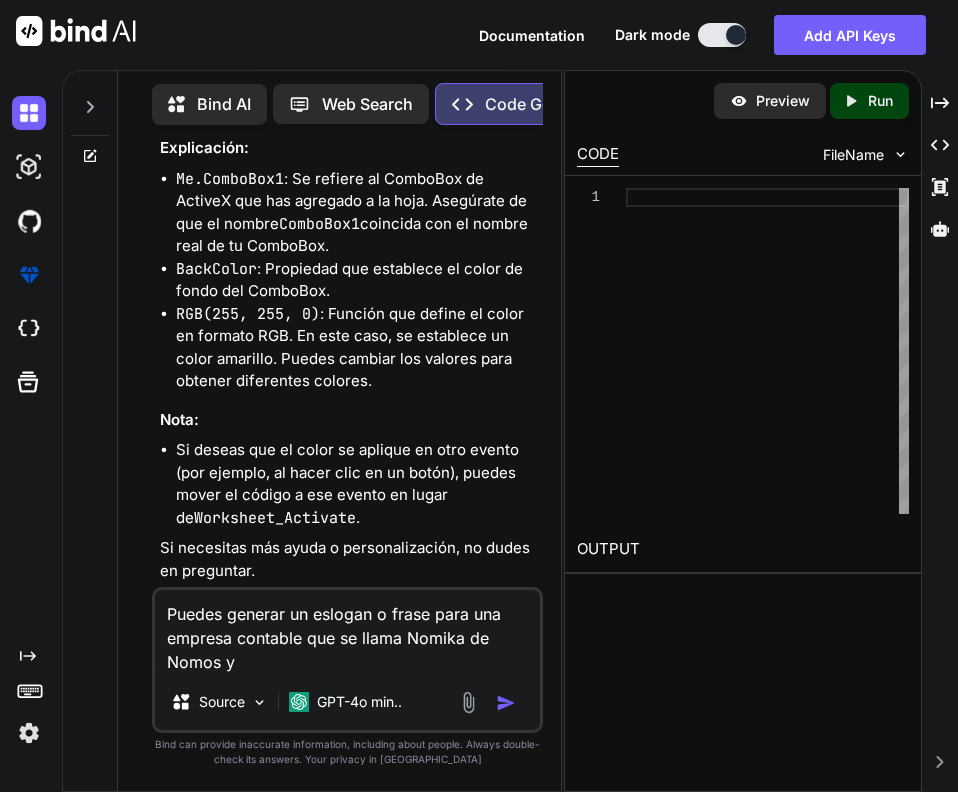 type on "Puedes generar un eslogan o frase para una empresa contable que se llama Nomika de Nomos y" 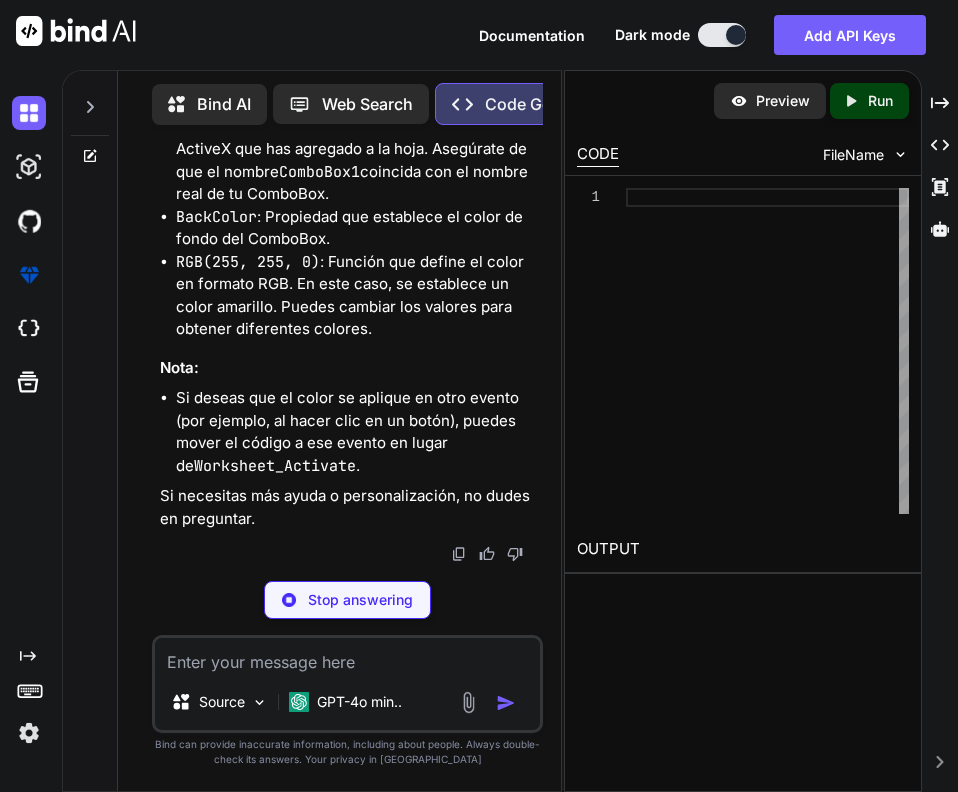 scroll, scrollTop: 1151, scrollLeft: 0, axis: vertical 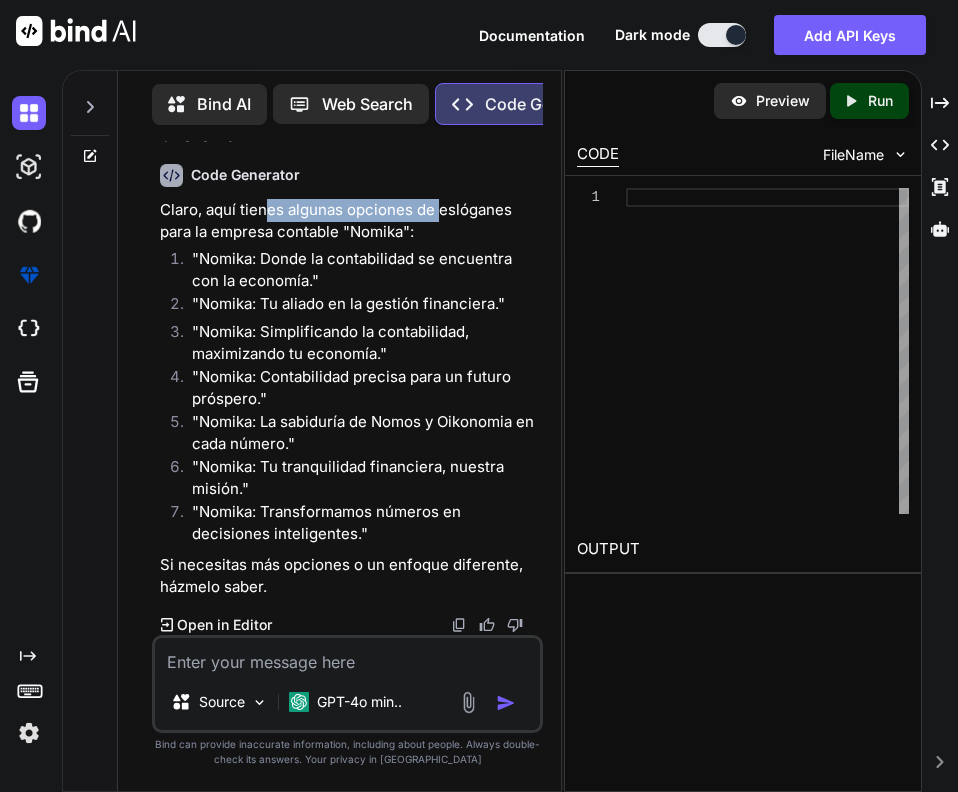 drag, startPoint x: 272, startPoint y: 208, endPoint x: 438, endPoint y: 213, distance: 166.07529 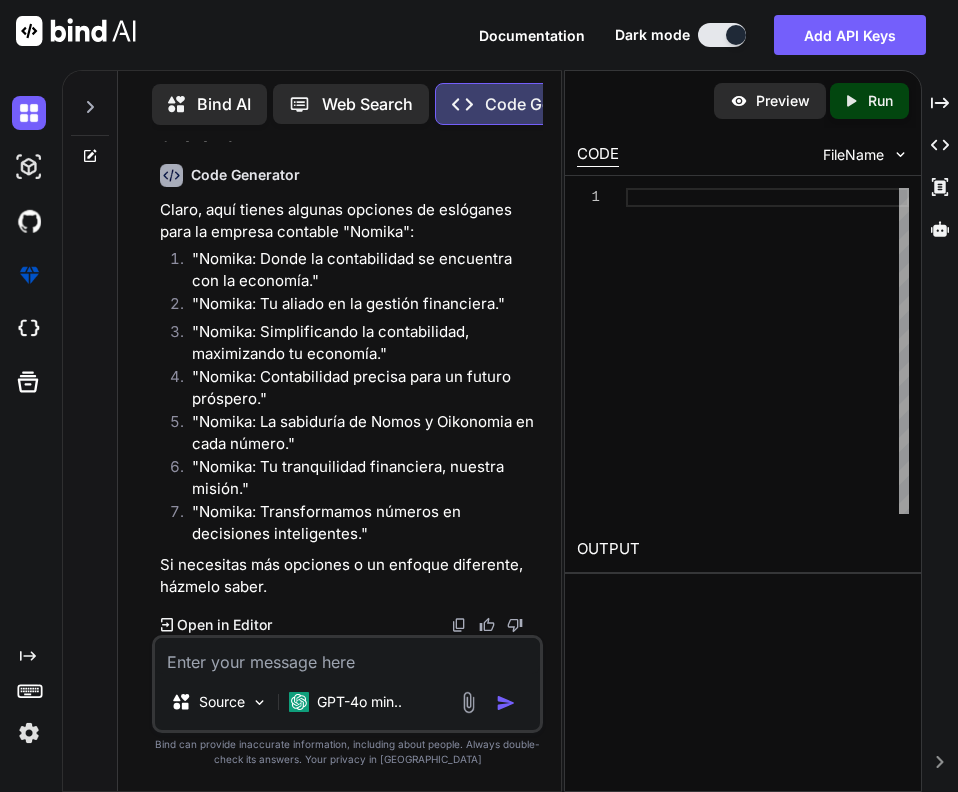 drag, startPoint x: 353, startPoint y: 257, endPoint x: 327, endPoint y: 263, distance: 26.683329 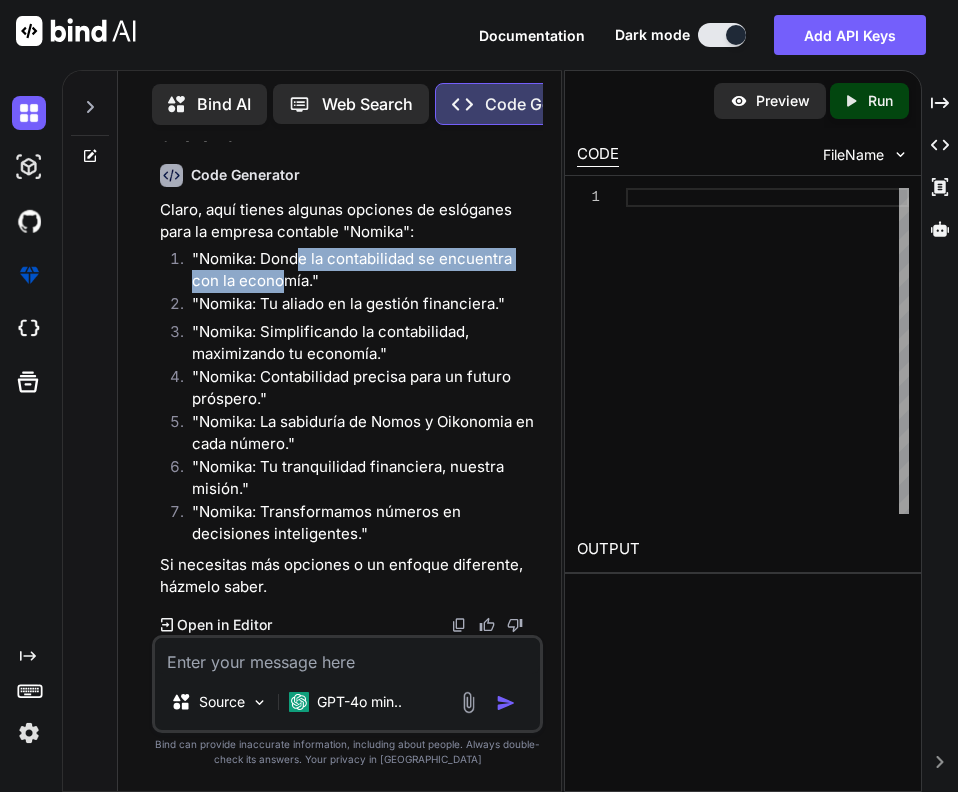 drag, startPoint x: 300, startPoint y: 265, endPoint x: 284, endPoint y: 282, distance: 23.345236 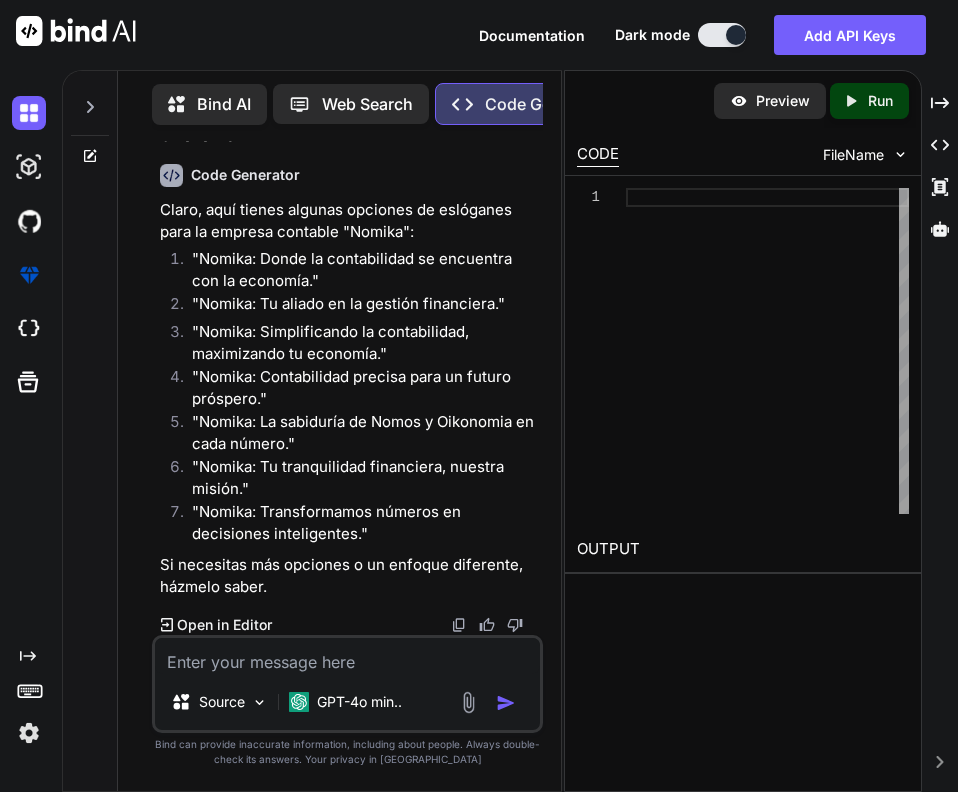 click on ""Nomika: Tu aliado en la gestión financiera."" at bounding box center [358, 307] 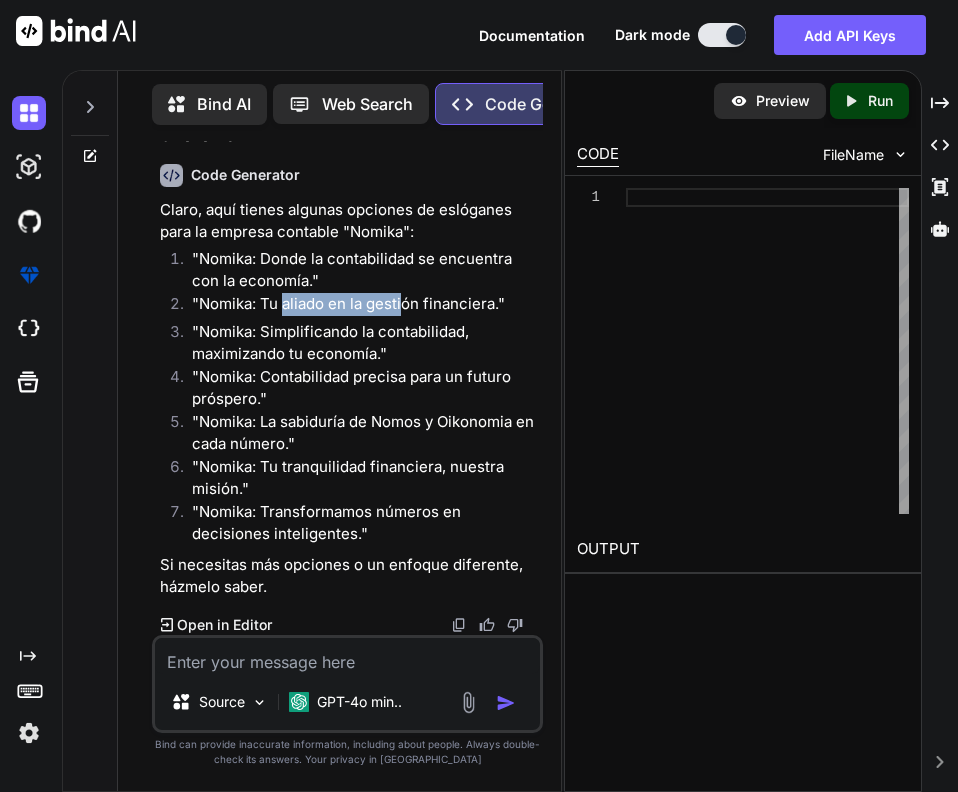 drag, startPoint x: 304, startPoint y: 301, endPoint x: 430, endPoint y: 297, distance: 126.06348 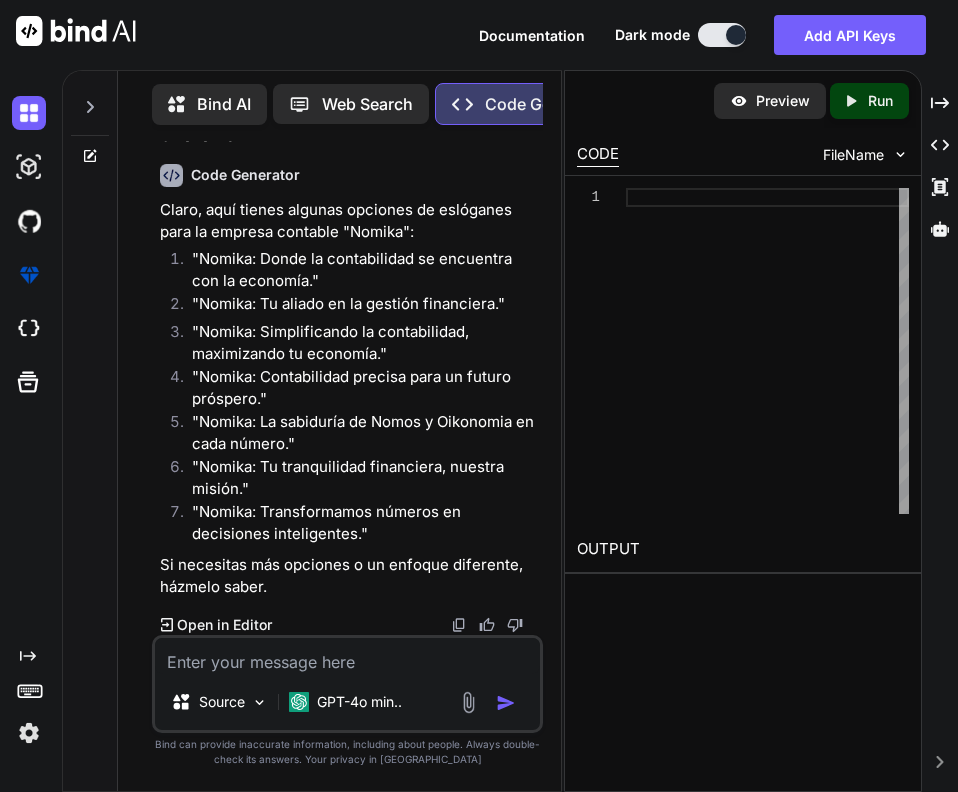 click on ""Nomika: Tu aliado en la gestión financiera."" at bounding box center [358, 307] 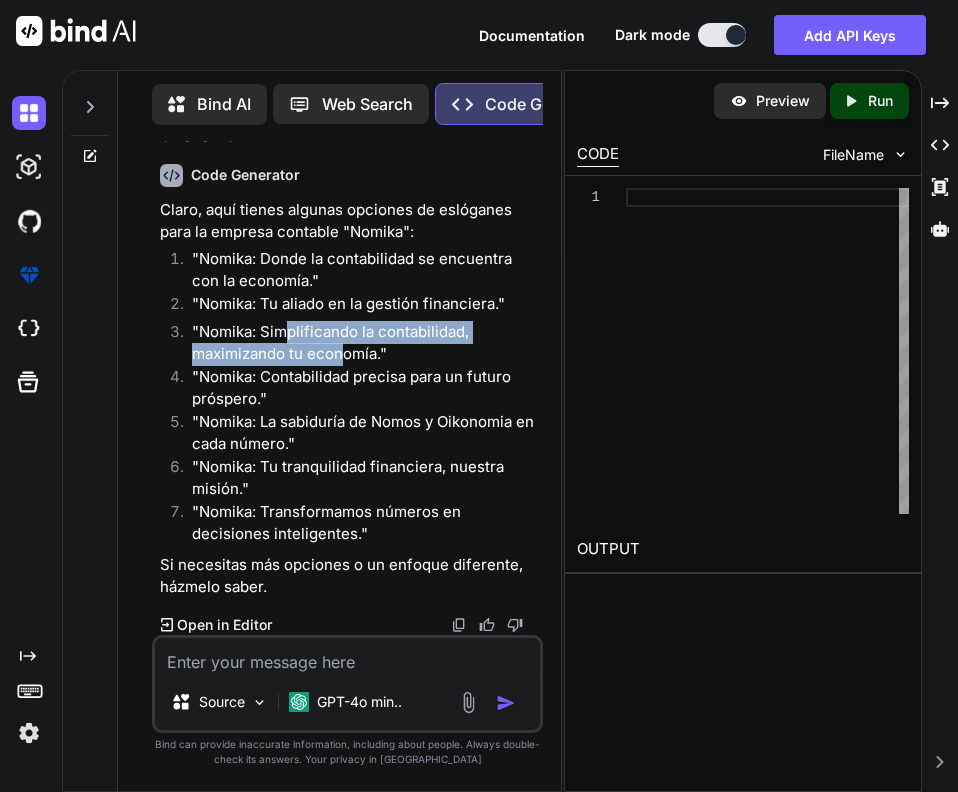 drag, startPoint x: 291, startPoint y: 335, endPoint x: 341, endPoint y: 346, distance: 51.1957 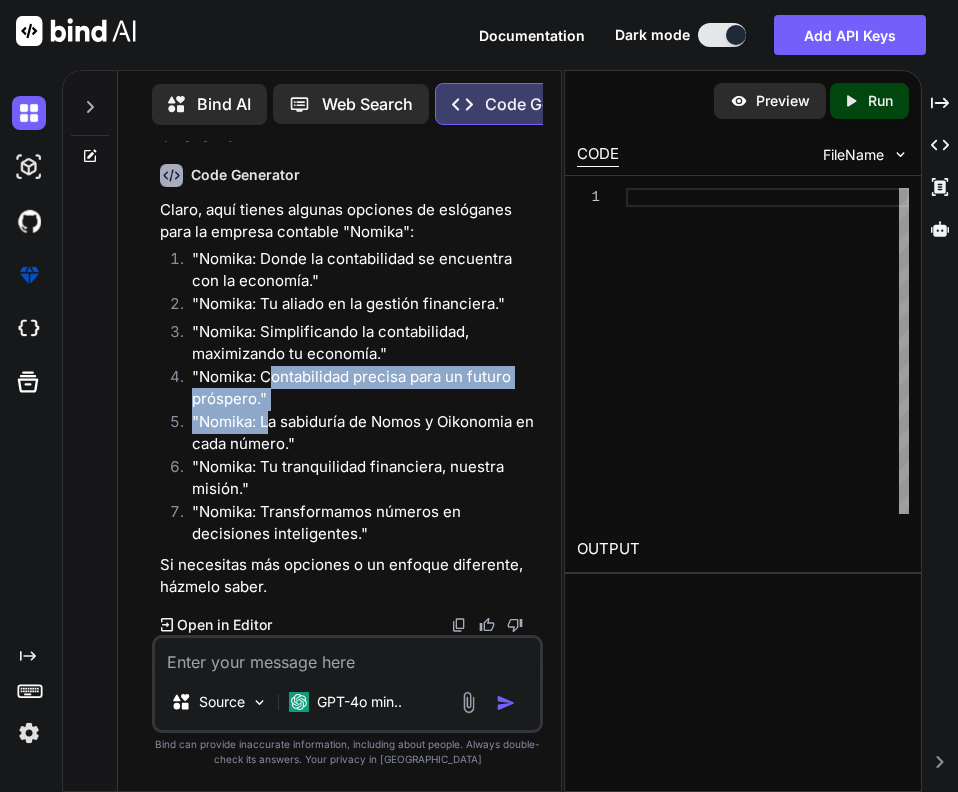 drag, startPoint x: 267, startPoint y: 377, endPoint x: 282, endPoint y: 408, distance: 34.43835 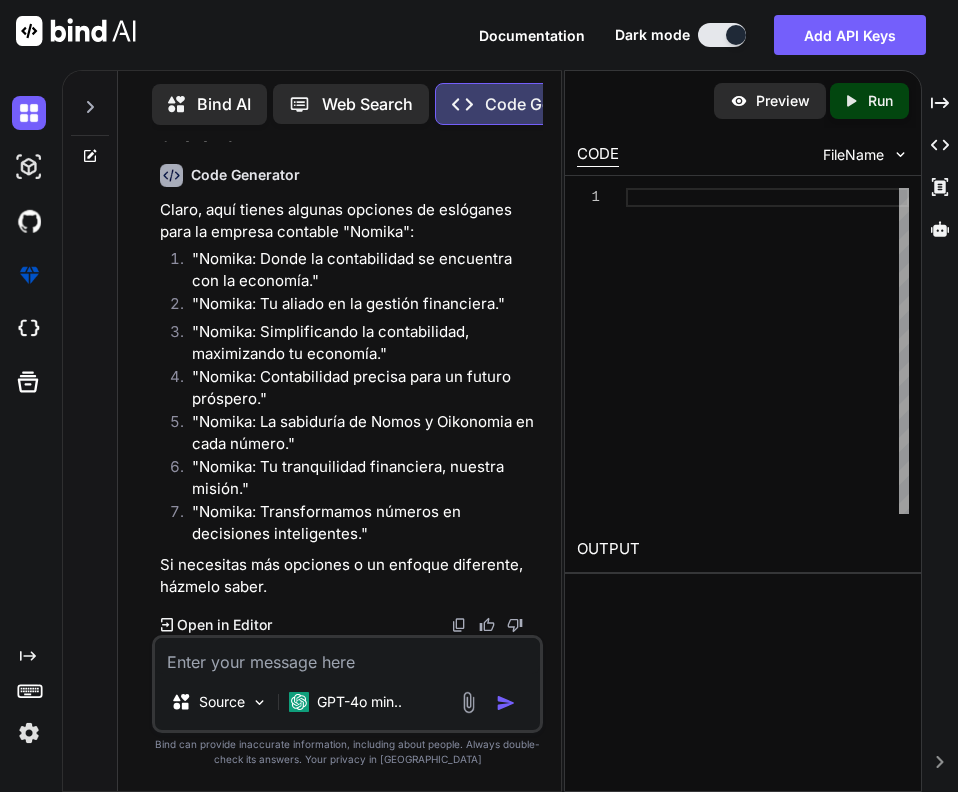 click on ""Nomika: La sabiduría de Nomos y Oikonomia en cada número."" at bounding box center [358, 433] 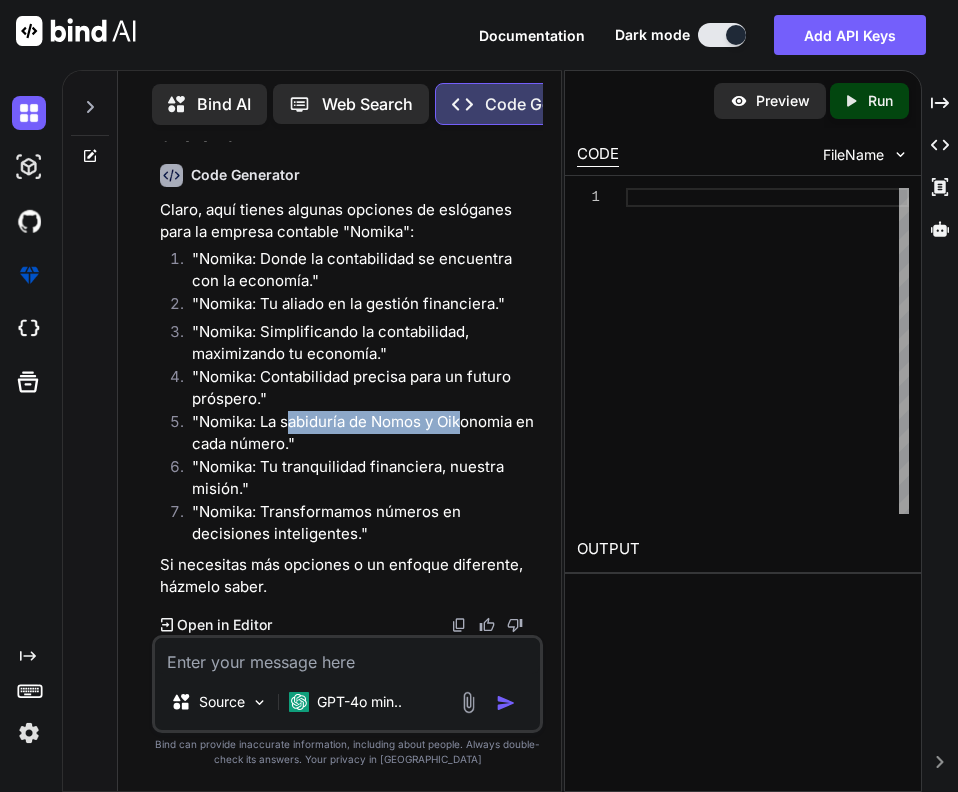 drag, startPoint x: 287, startPoint y: 423, endPoint x: 461, endPoint y: 424, distance: 174.00287 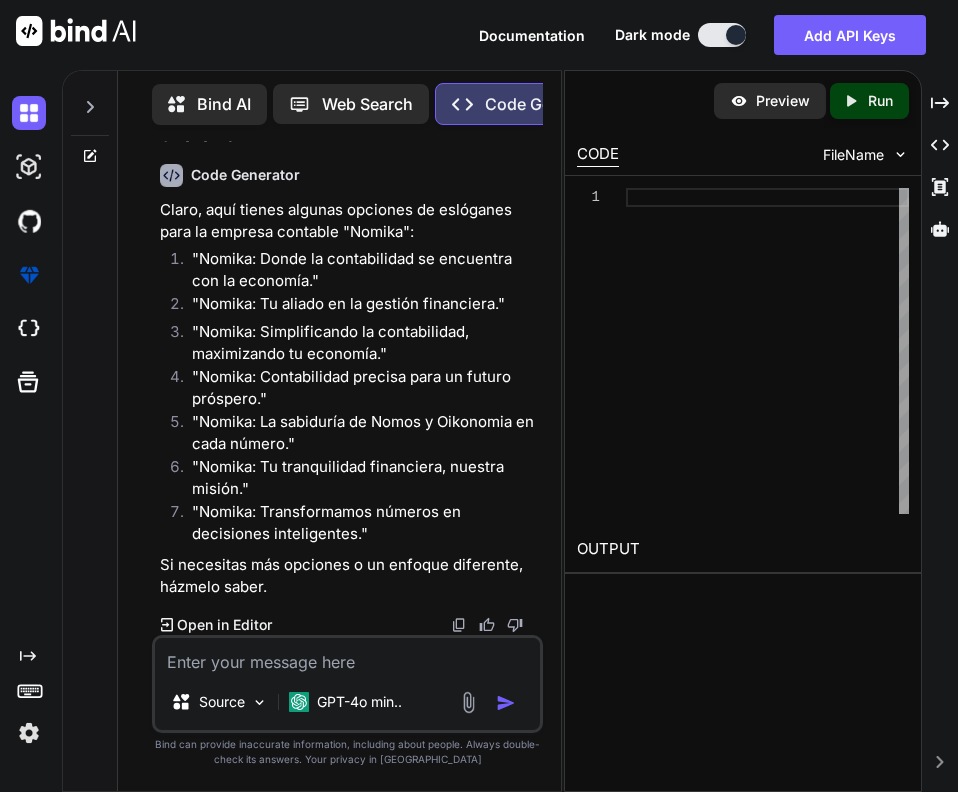 click on ""Nomika: La sabiduría de Nomos y Oikonomia en cada número."" at bounding box center [358, 433] 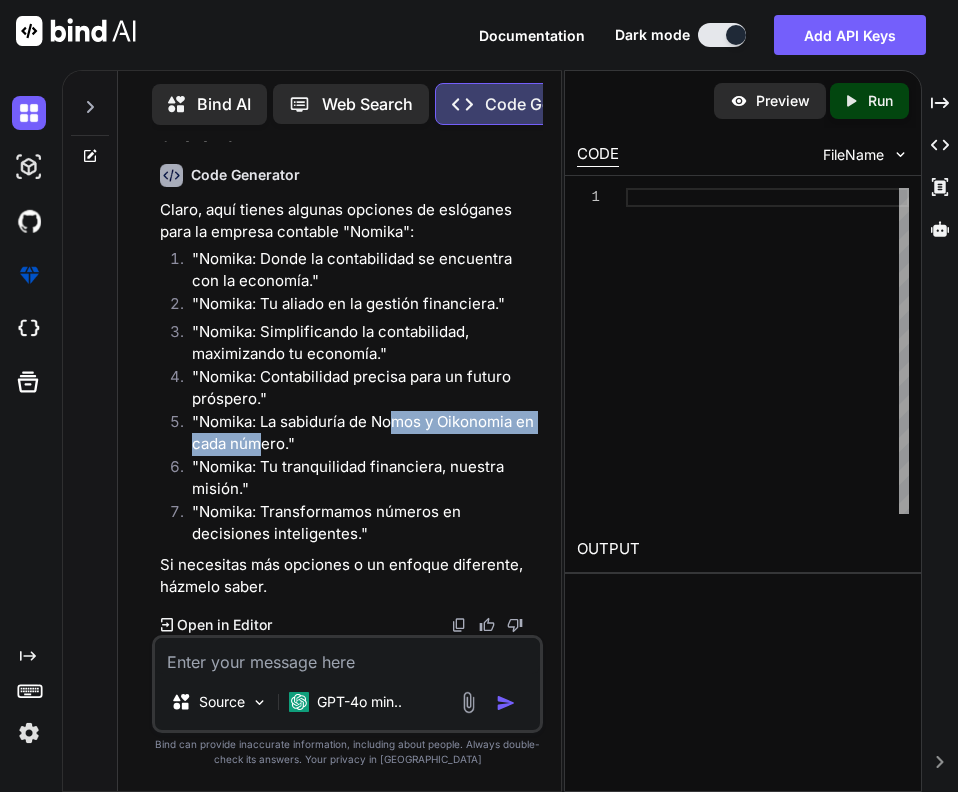 drag, startPoint x: 400, startPoint y: 423, endPoint x: 261, endPoint y: 448, distance: 141.2303 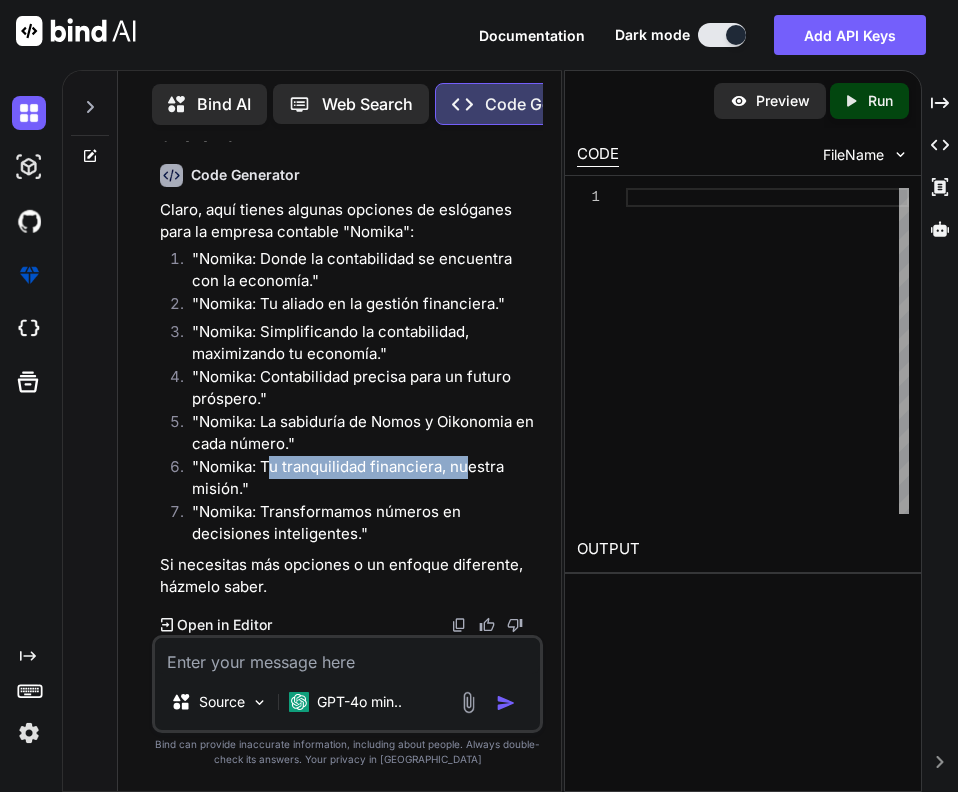 drag, startPoint x: 267, startPoint y: 474, endPoint x: 462, endPoint y: 463, distance: 195.31001 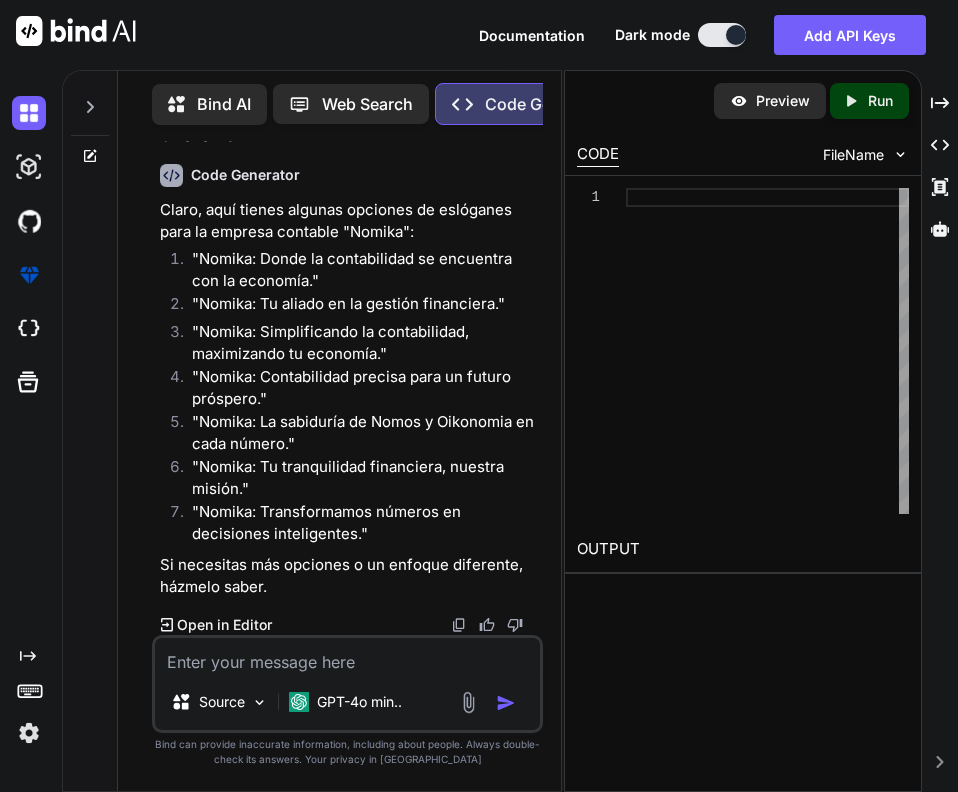 click on ""Nomika: Tu tranquilidad financiera, nuestra misión."" at bounding box center [358, 478] 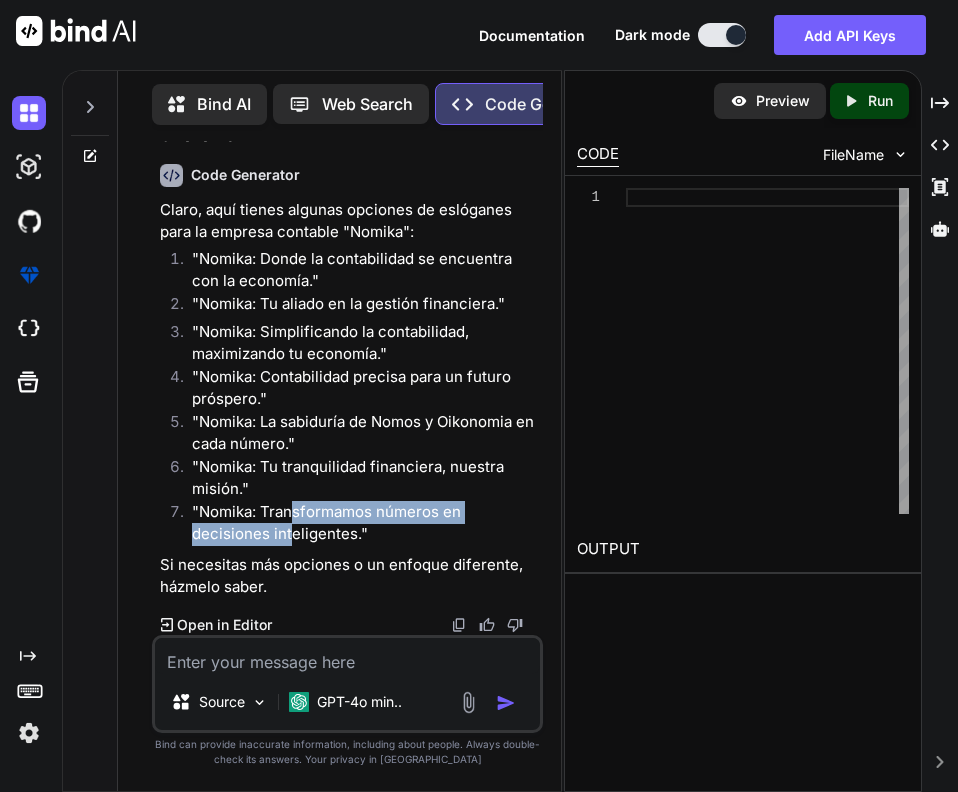 drag, startPoint x: 291, startPoint y: 517, endPoint x: 300, endPoint y: 525, distance: 12.0415945 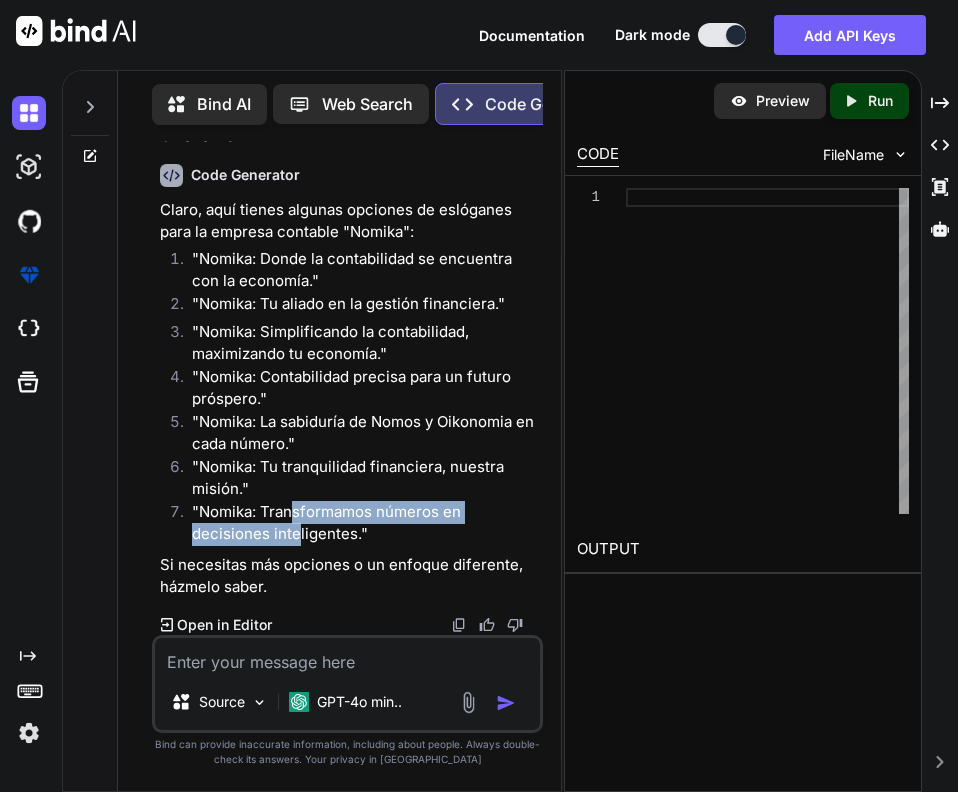 scroll, scrollTop: 1804, scrollLeft: 0, axis: vertical 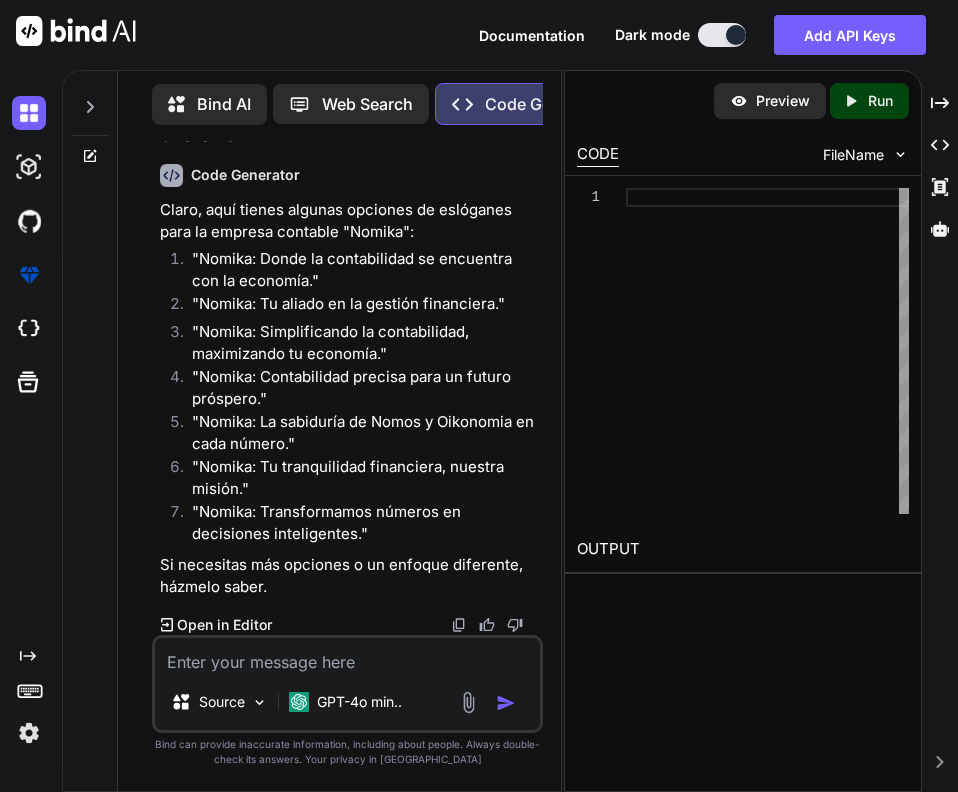 click on "Si necesitas más opciones o un enfoque diferente, házmelo saber." at bounding box center (350, 576) 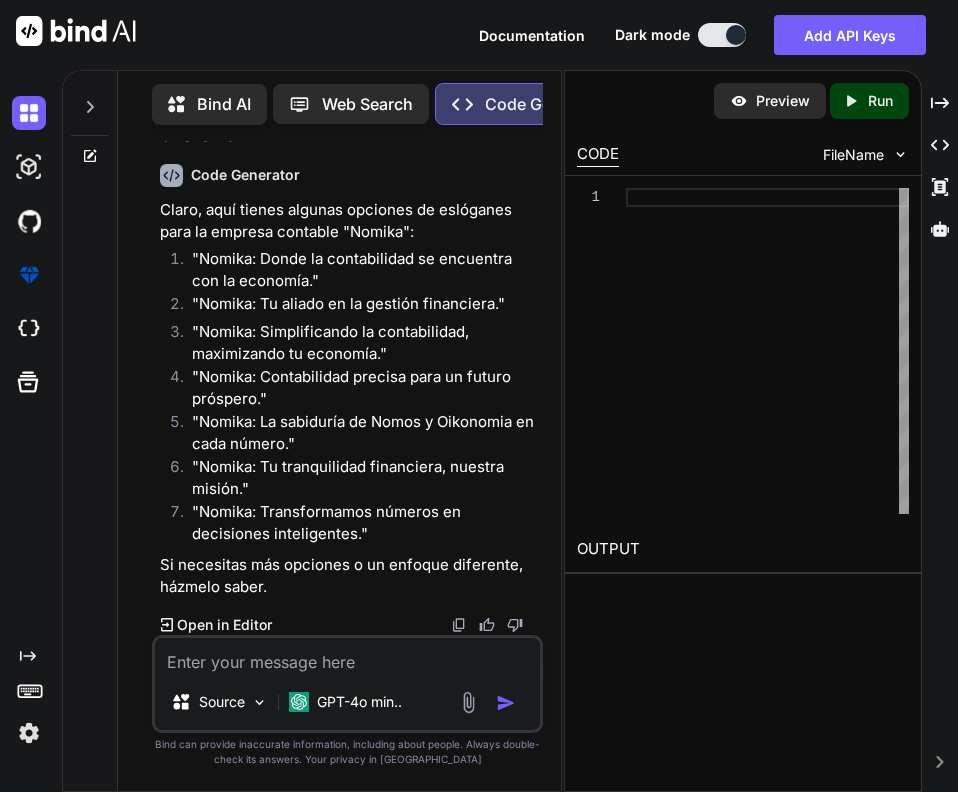 scroll, scrollTop: 1804, scrollLeft: 0, axis: vertical 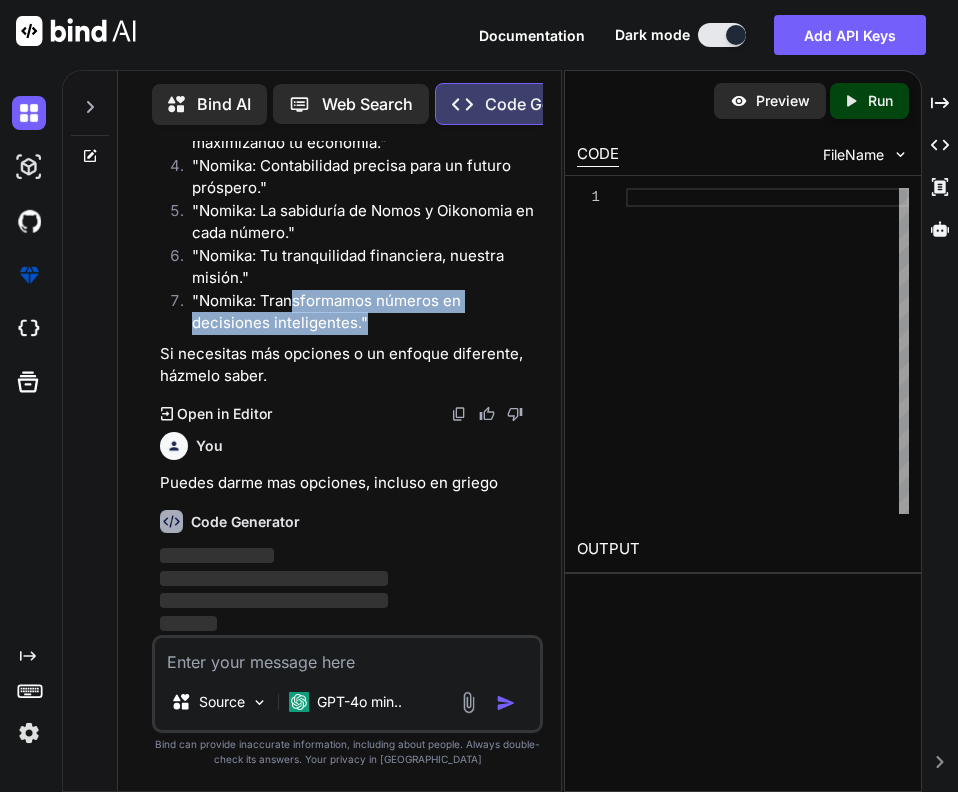 drag, startPoint x: 293, startPoint y: 295, endPoint x: 463, endPoint y: 311, distance: 170.75128 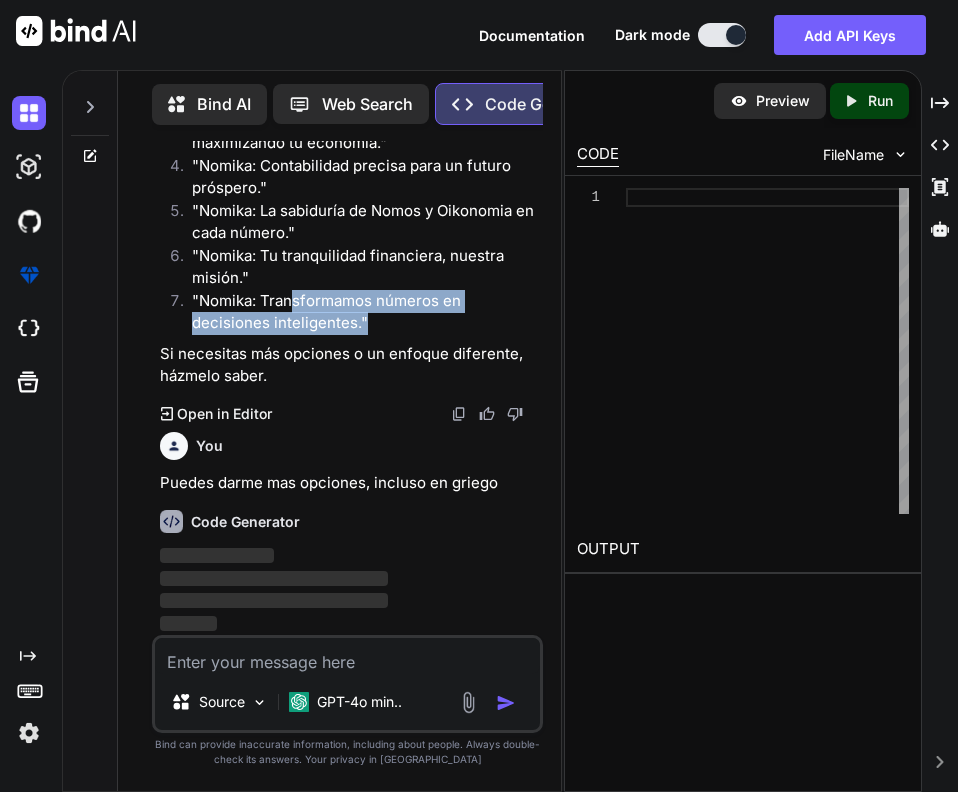 click on ""Nomika: Transformamos números en decisiones inteligentes."" at bounding box center [358, 312] 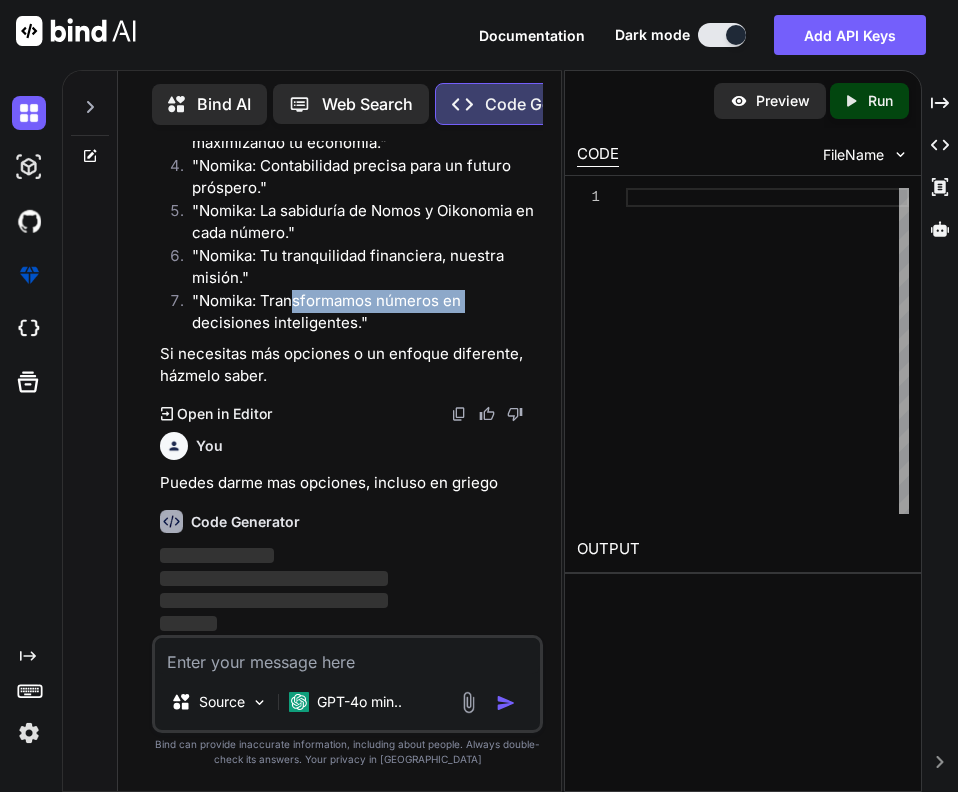 click on ""Nomika: Transformamos números en decisiones inteligentes."" at bounding box center (358, 312) 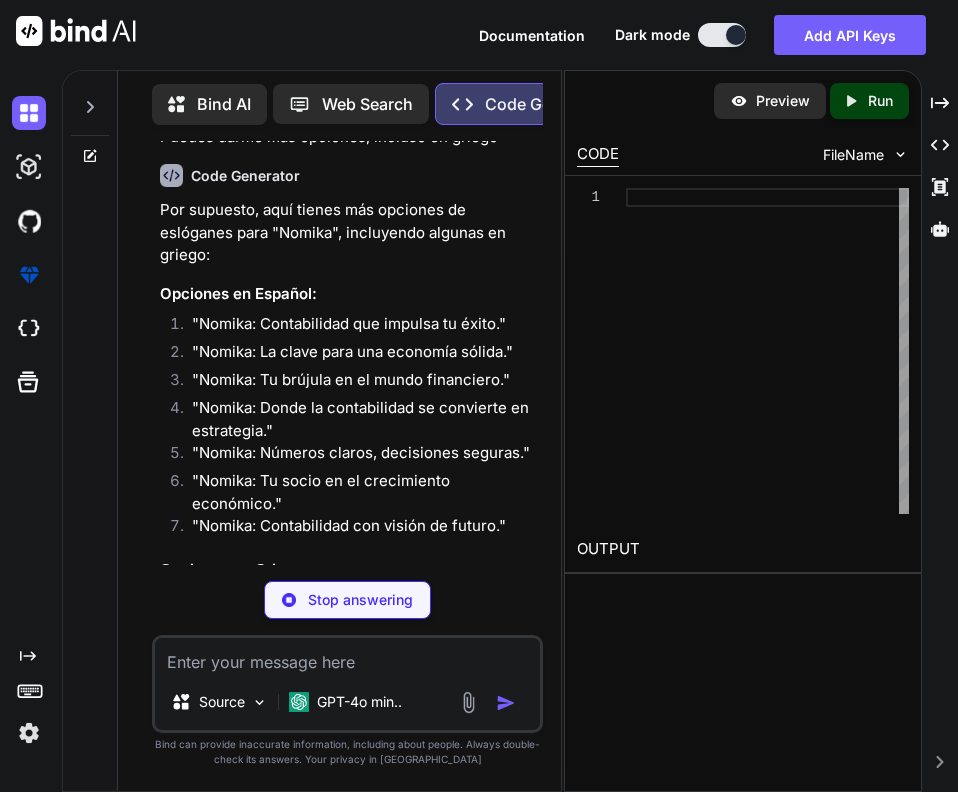 scroll, scrollTop: 2396, scrollLeft: 0, axis: vertical 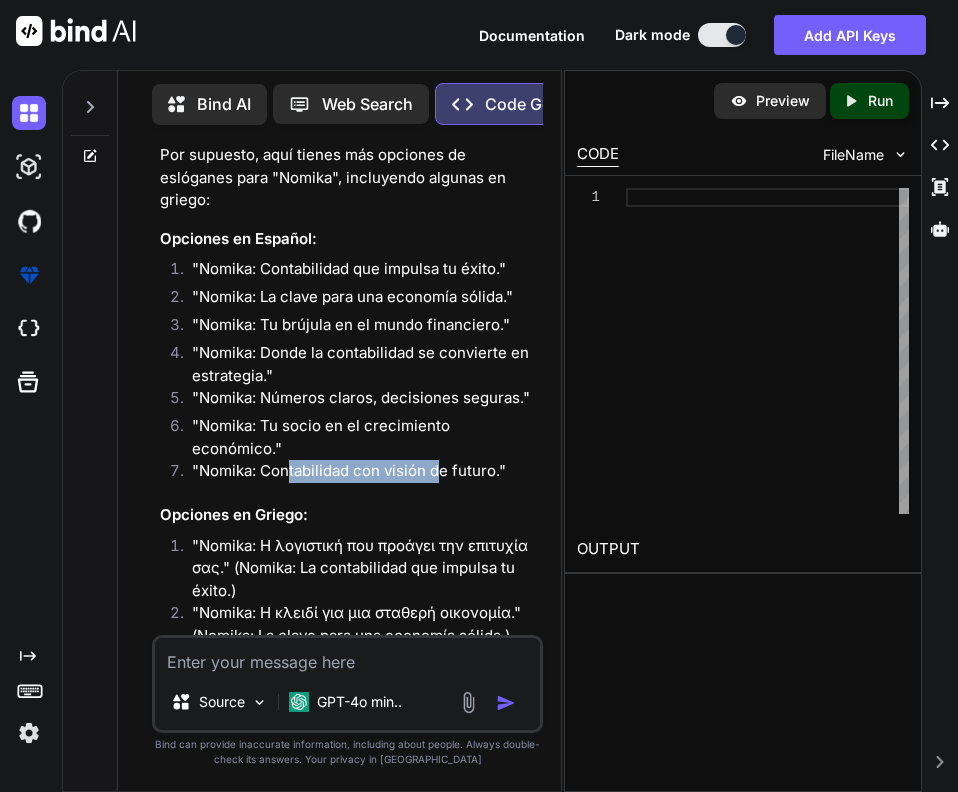 drag, startPoint x: 293, startPoint y: 468, endPoint x: 457, endPoint y: 475, distance: 164.14932 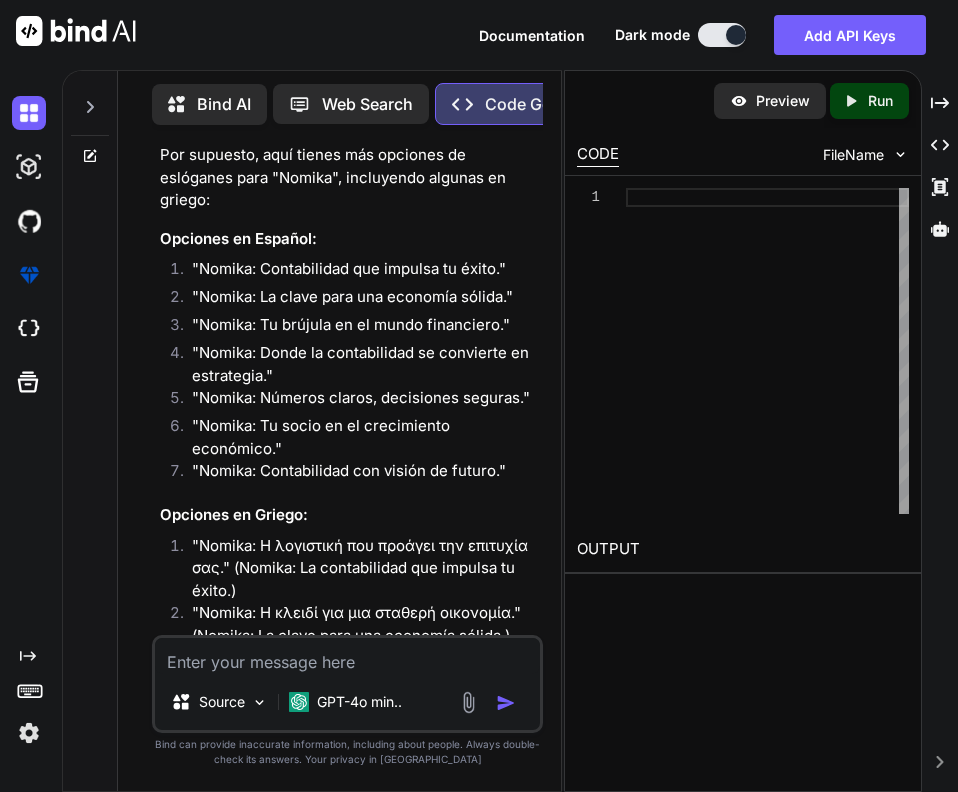 click on ""Nomika: Contabilidad con visión de futuro."" at bounding box center [358, 474] 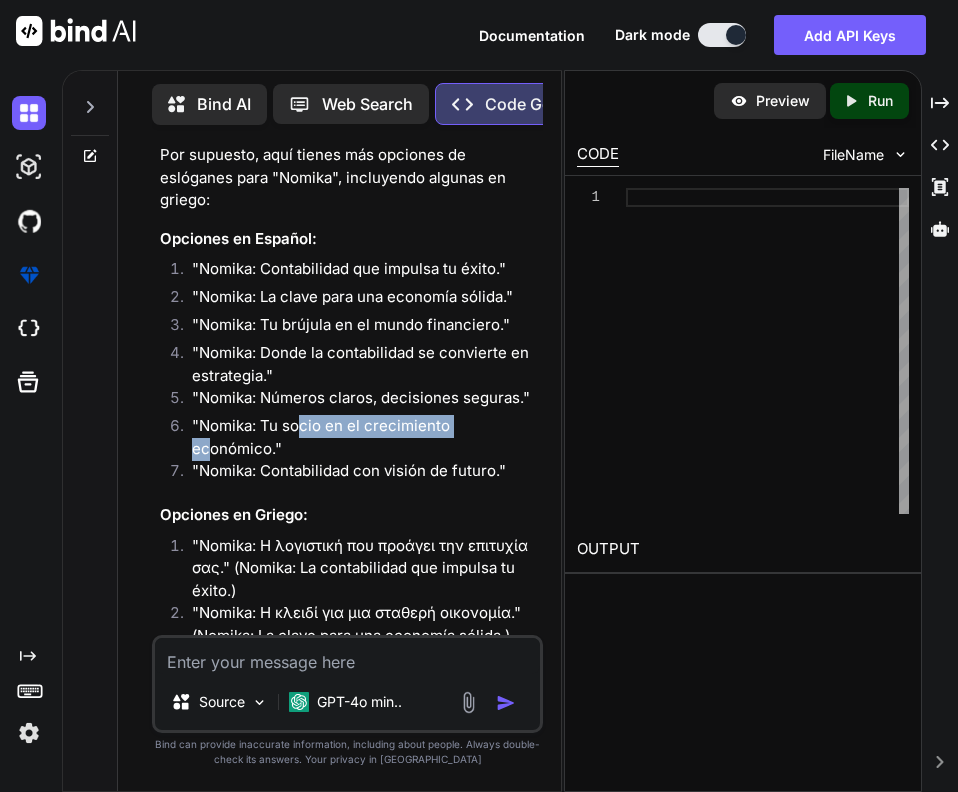 drag, startPoint x: 307, startPoint y: 444, endPoint x: 438, endPoint y: 450, distance: 131.13733 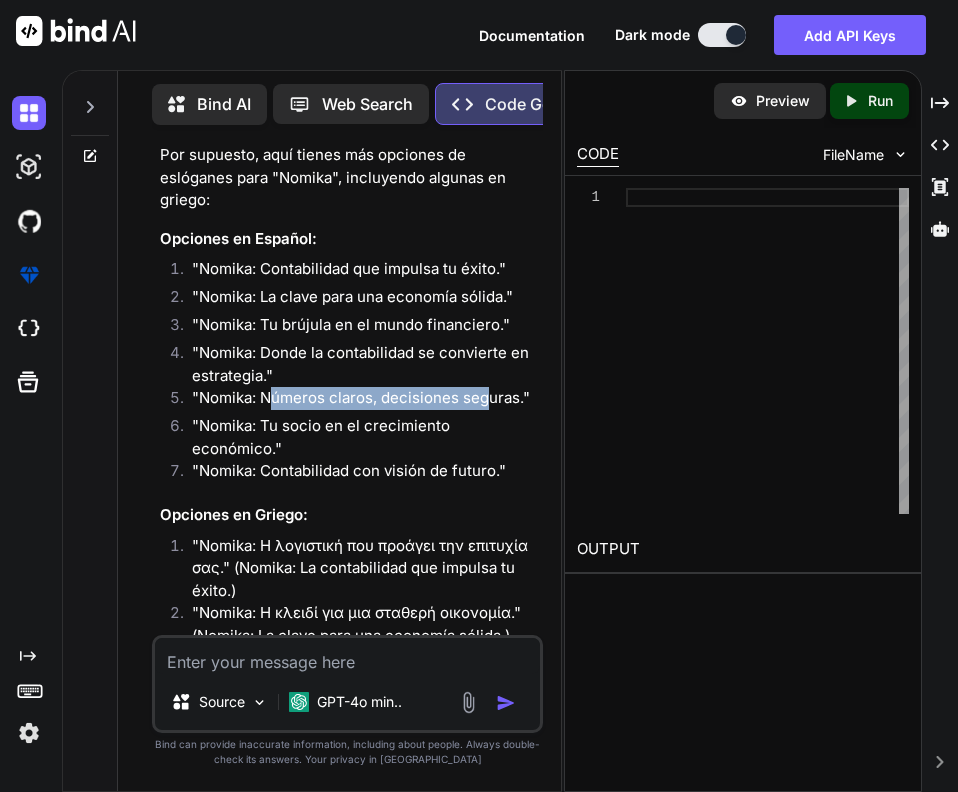 drag, startPoint x: 275, startPoint y: 419, endPoint x: 489, endPoint y: 420, distance: 214.00233 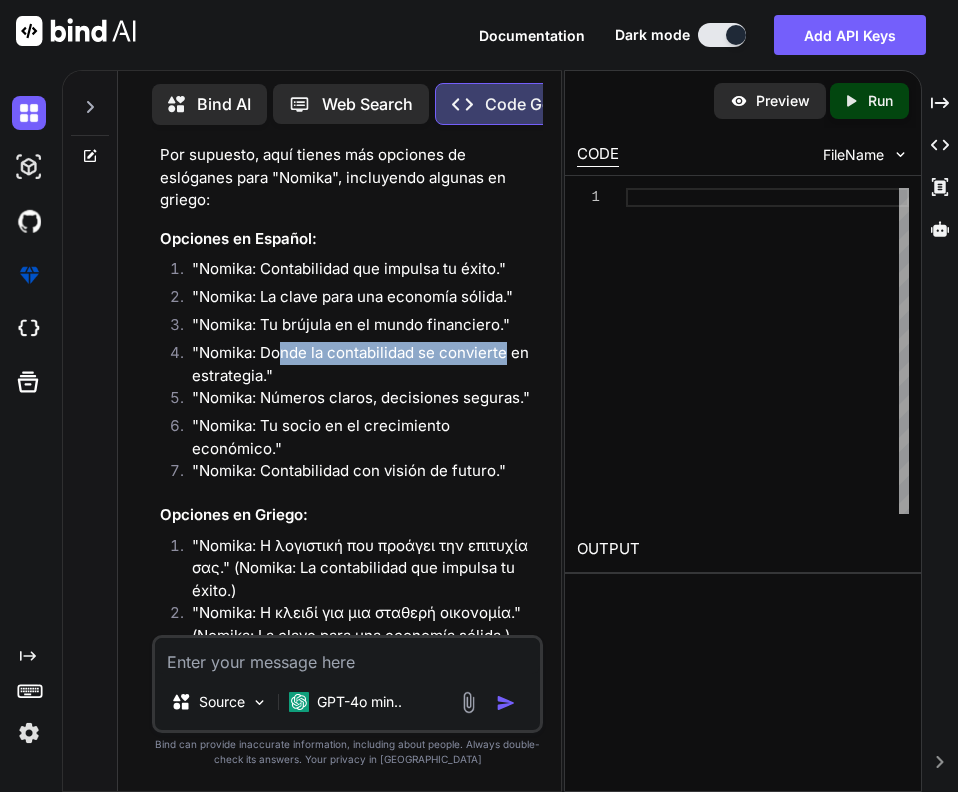 drag, startPoint x: 283, startPoint y: 374, endPoint x: 496, endPoint y: 378, distance: 213.03755 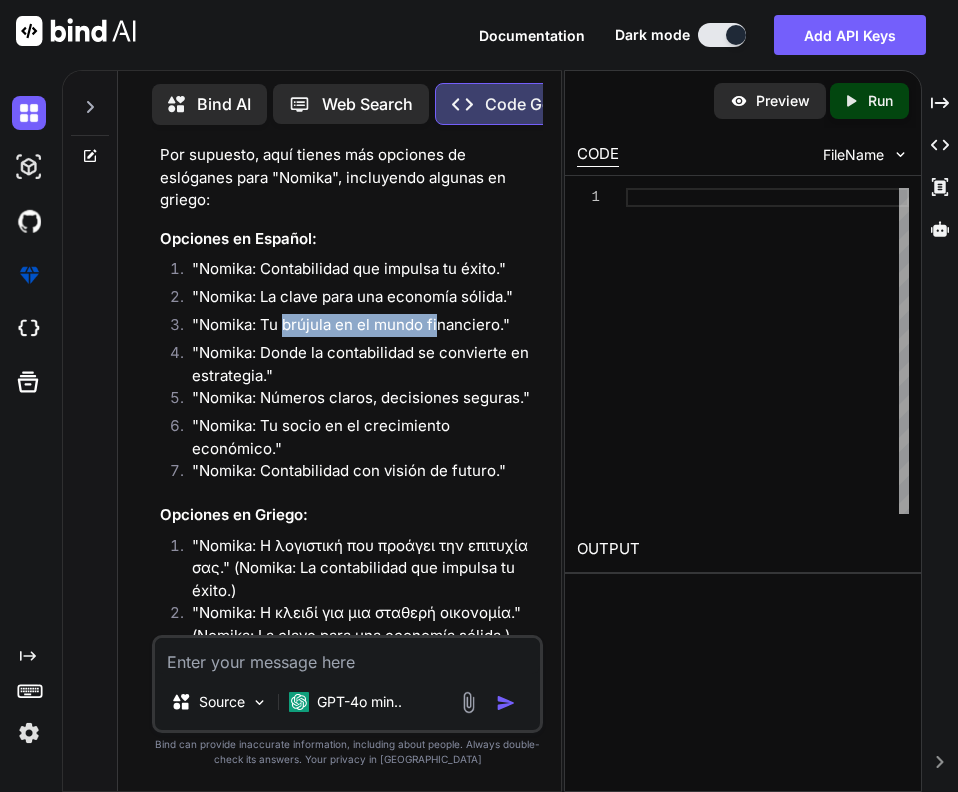 drag, startPoint x: 284, startPoint y: 348, endPoint x: 436, endPoint y: 354, distance: 152.11838 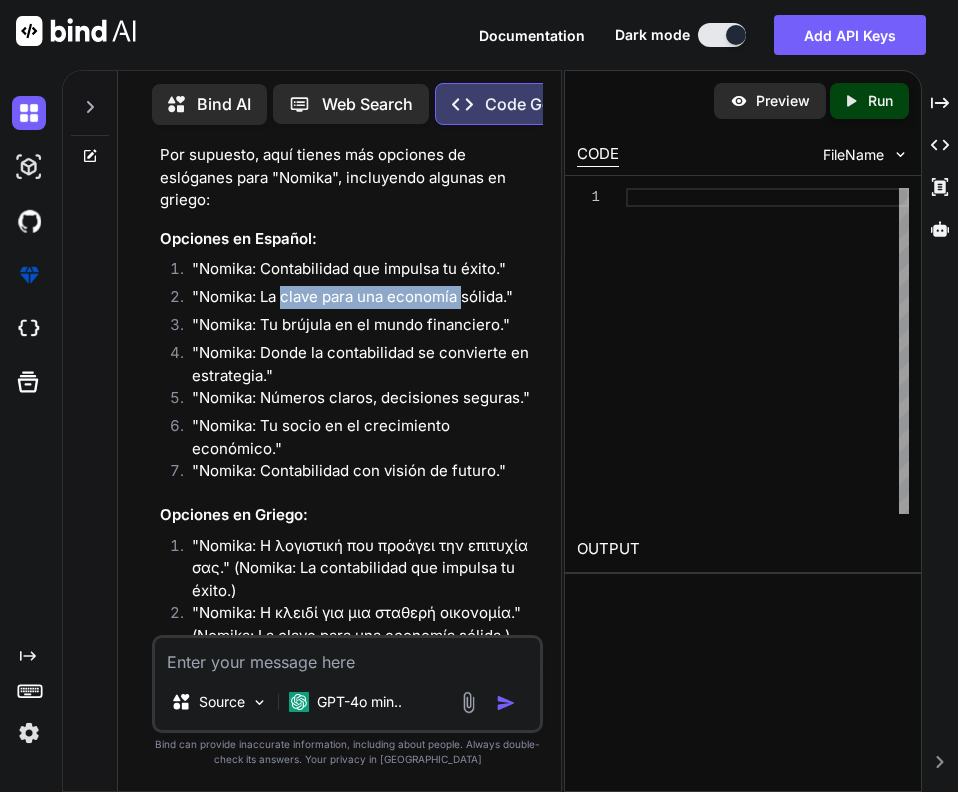 drag, startPoint x: 286, startPoint y: 312, endPoint x: 466, endPoint y: 316, distance: 180.04443 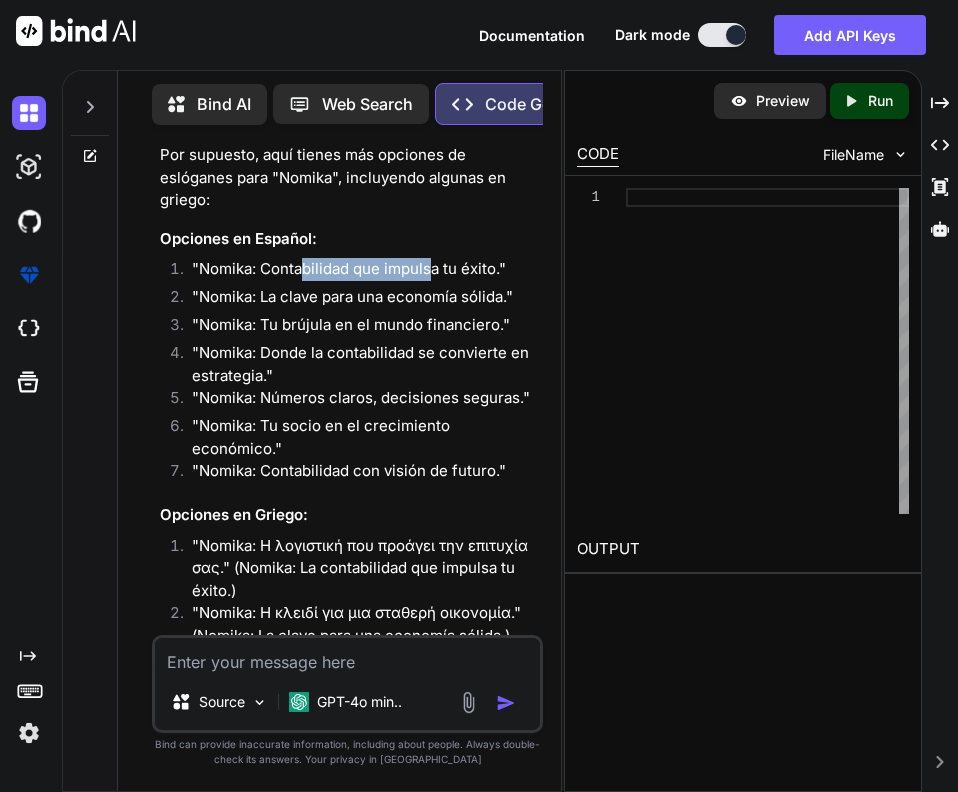 drag, startPoint x: 336, startPoint y: 292, endPoint x: 434, endPoint y: 297, distance: 98.12747 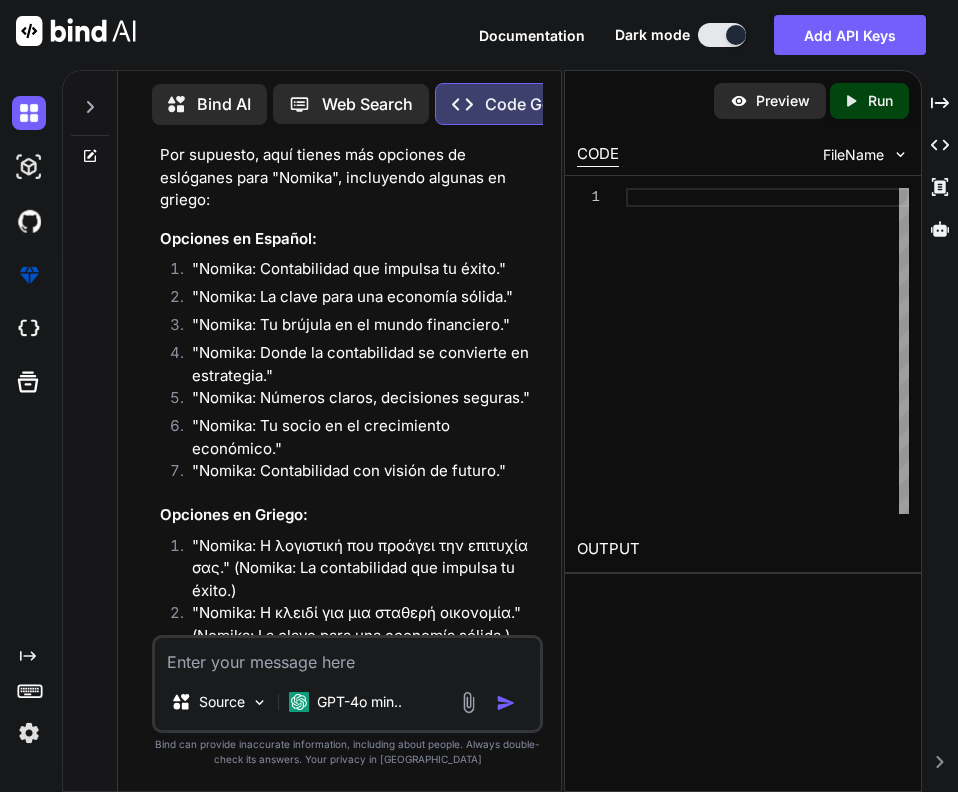 click on ""Nomika: Contabilidad que impulsa tu éxito."" at bounding box center [358, 272] 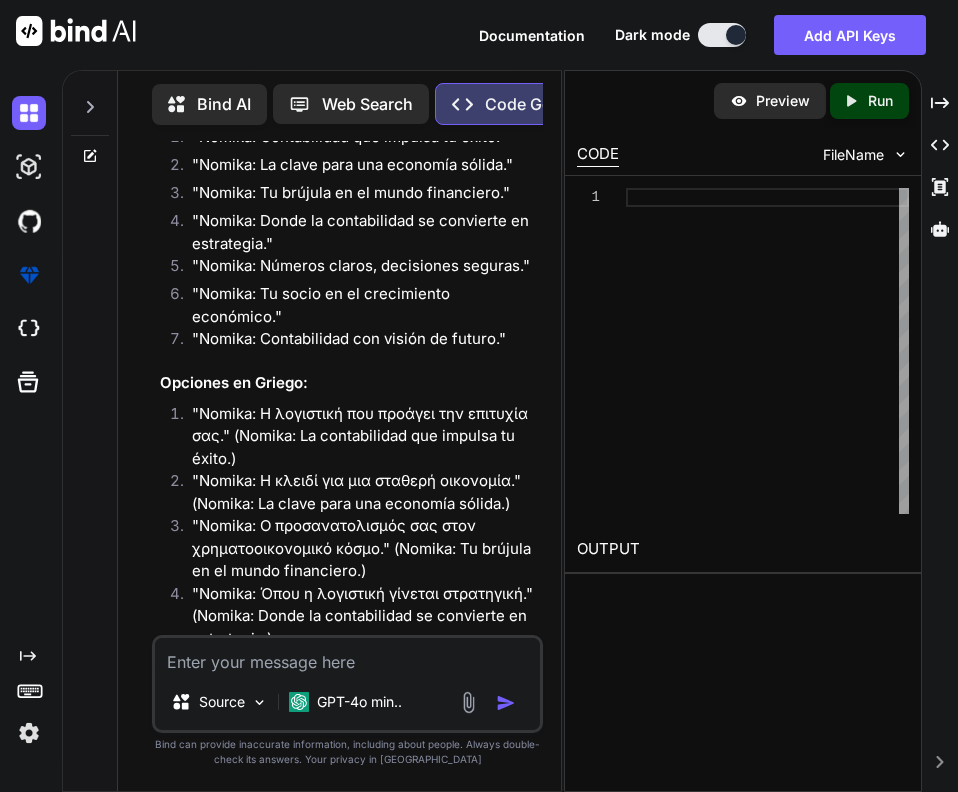 scroll, scrollTop: 2596, scrollLeft: 0, axis: vertical 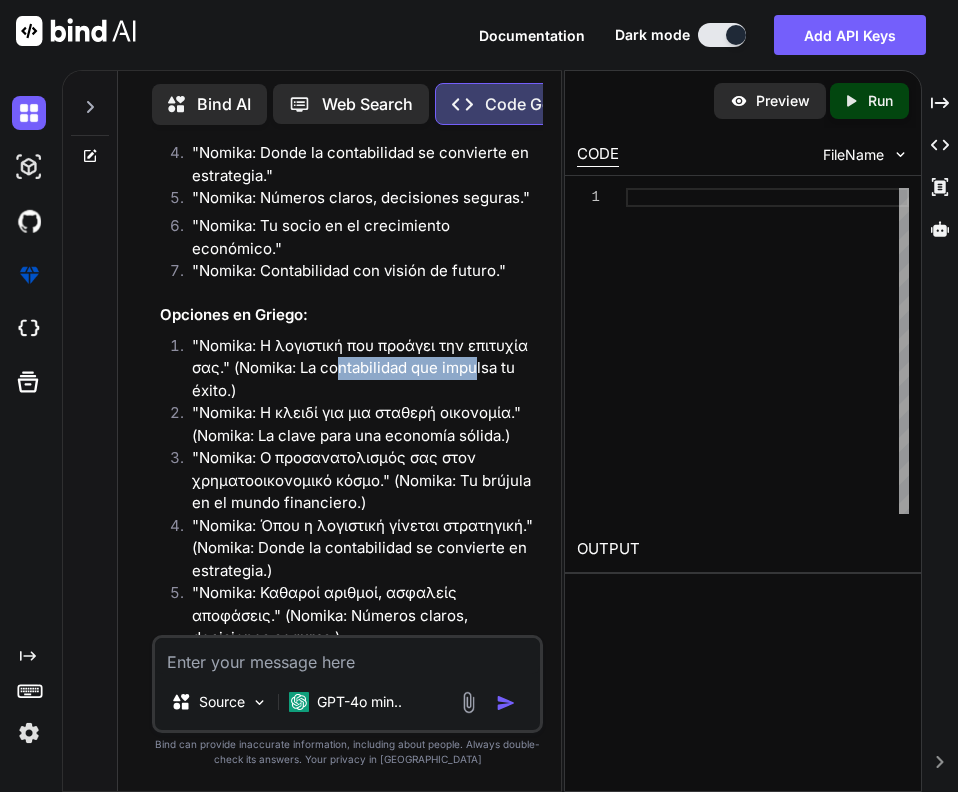 drag, startPoint x: 341, startPoint y: 374, endPoint x: 479, endPoint y: 373, distance: 138.00362 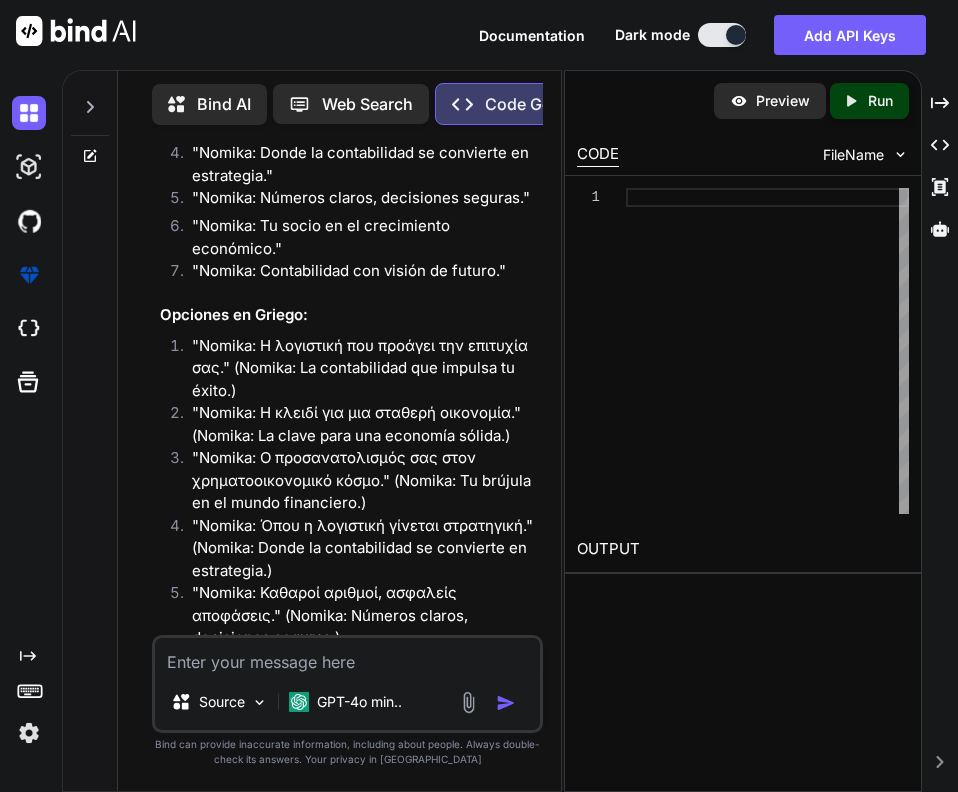 click on ""Nomika: Η λογιστική που προάγει την επιτυχία σας." (Nomika: La contabilidad que impulsa tu éxito.)" at bounding box center [358, 369] 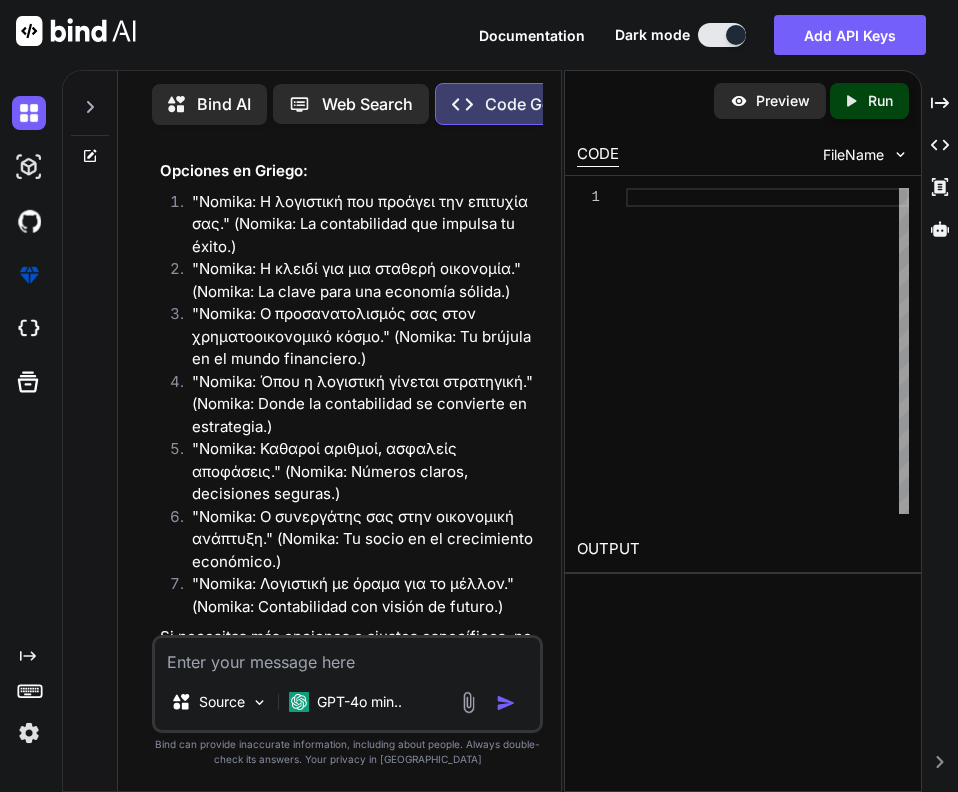scroll, scrollTop: 2796, scrollLeft: 0, axis: vertical 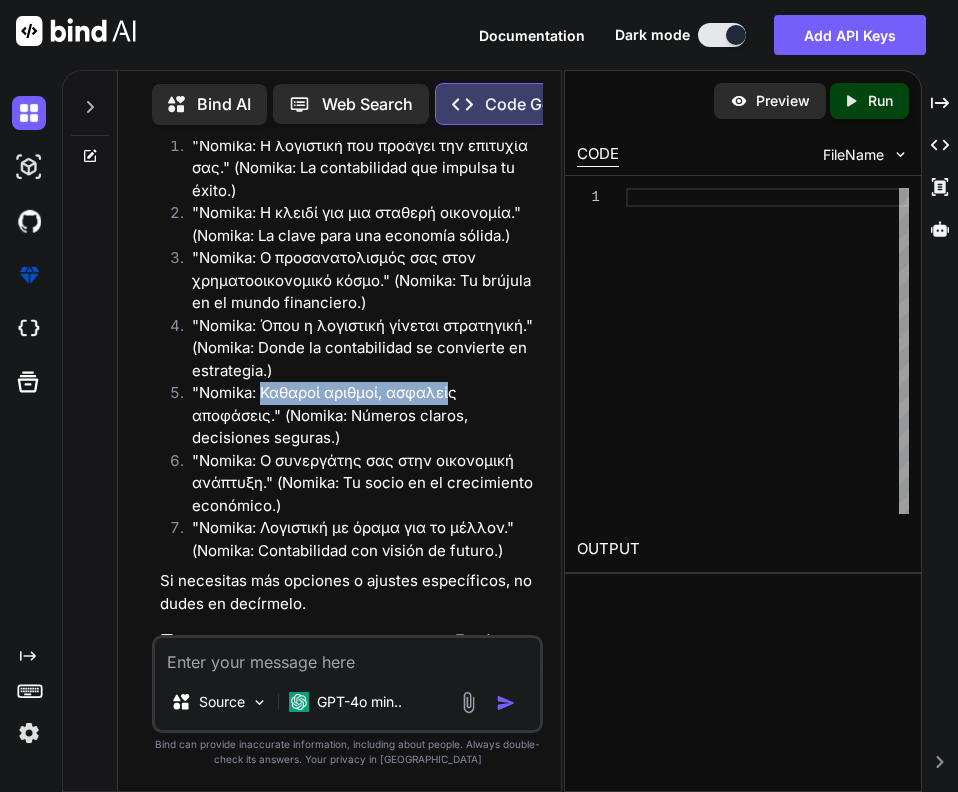 drag, startPoint x: 260, startPoint y: 391, endPoint x: 471, endPoint y: 392, distance: 211.00237 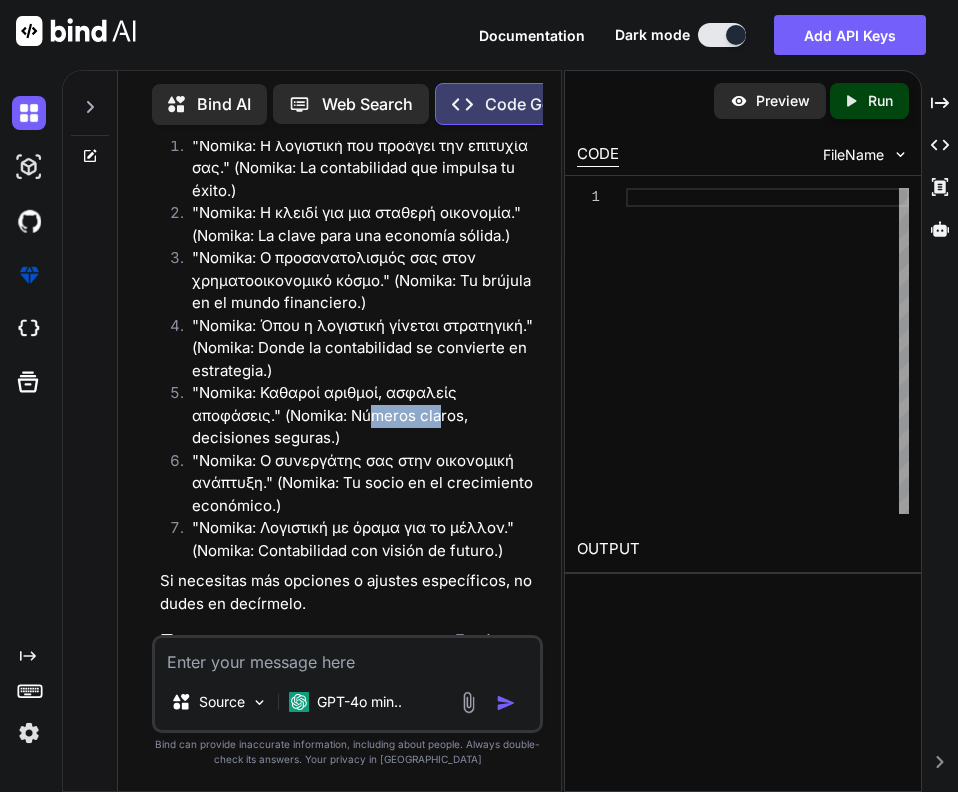 drag, startPoint x: 378, startPoint y: 418, endPoint x: 438, endPoint y: 415, distance: 60.074955 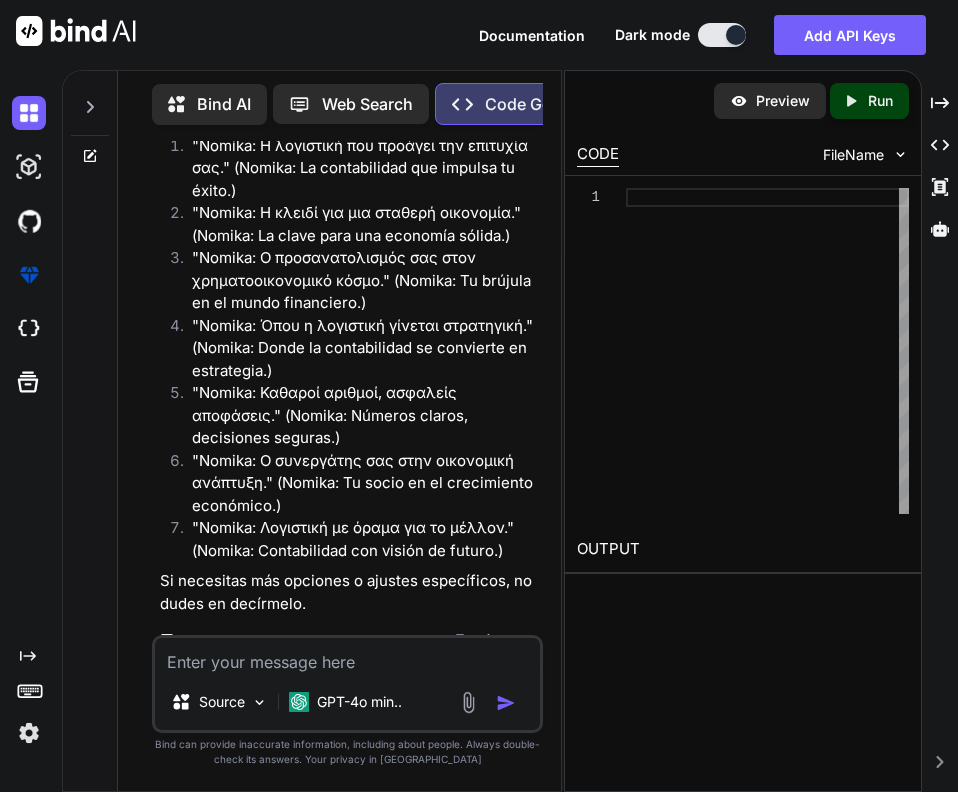 click on ""Nomika: Καθαροί αριθμοί, ασφαλείς αποφάσεις." (Nomika: Números claros, decisiones seguras.)" at bounding box center [358, 416] 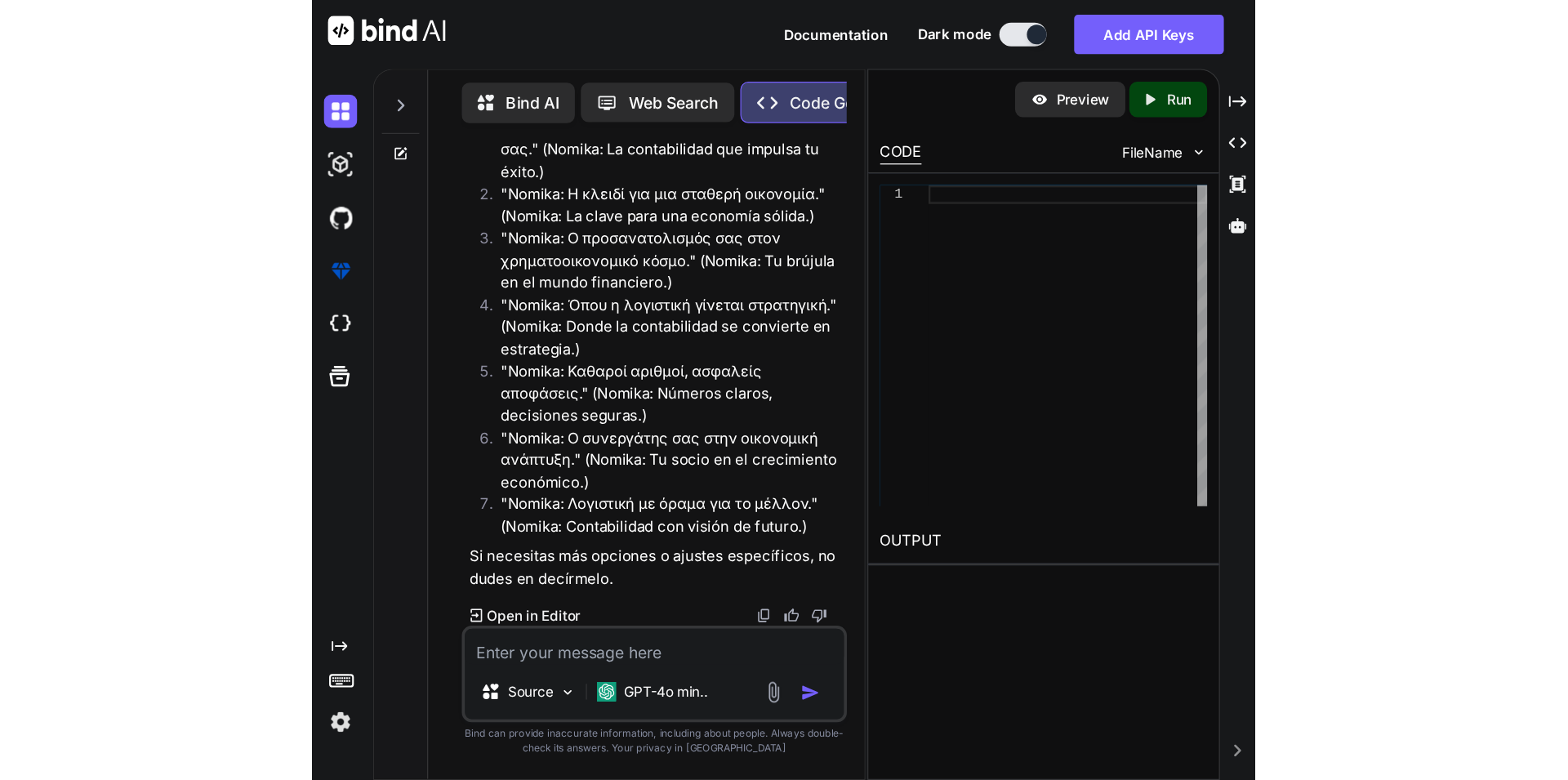 scroll, scrollTop: 2300, scrollLeft: 0, axis: vertical 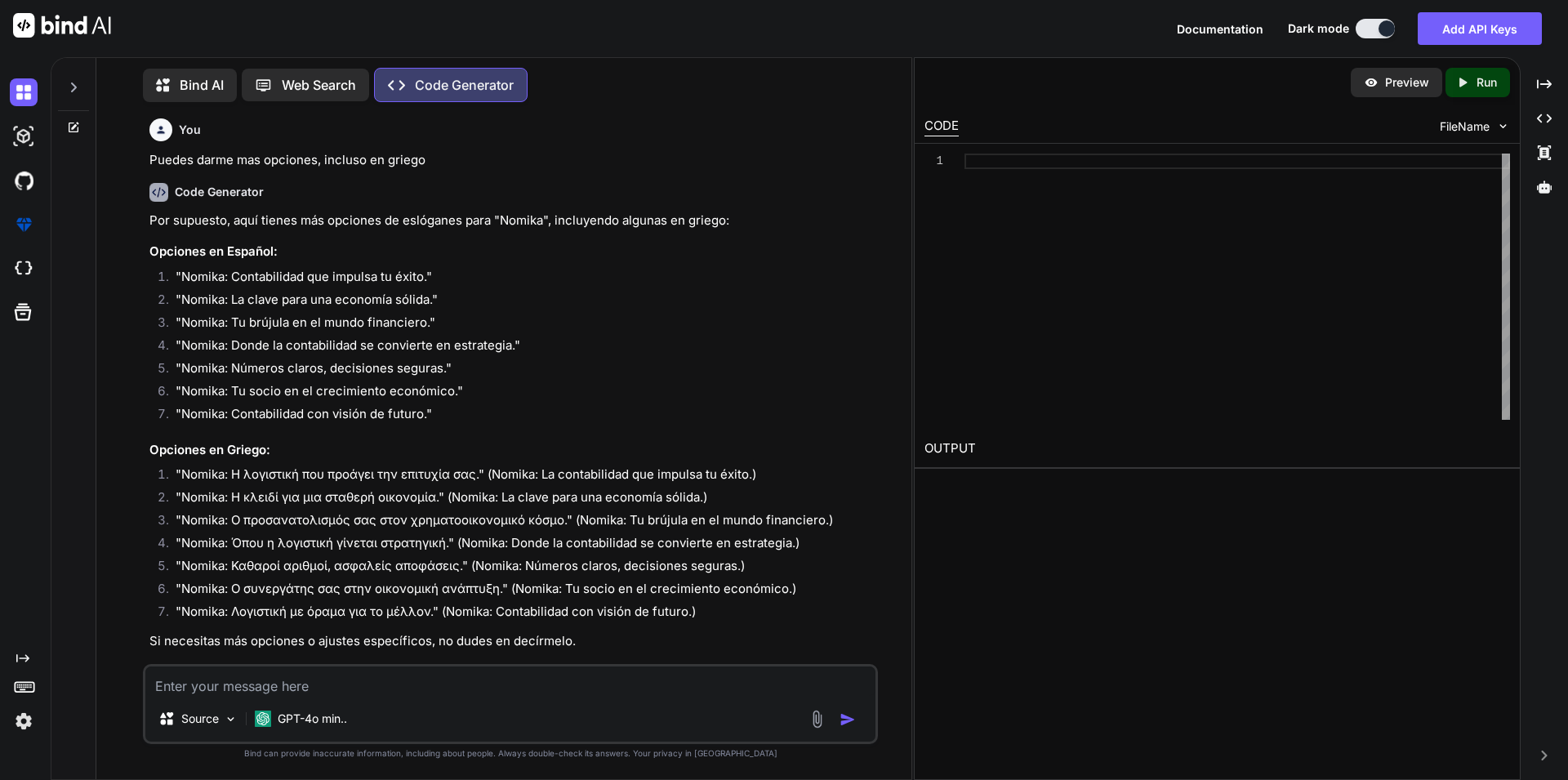 click at bounding box center [510, 681] 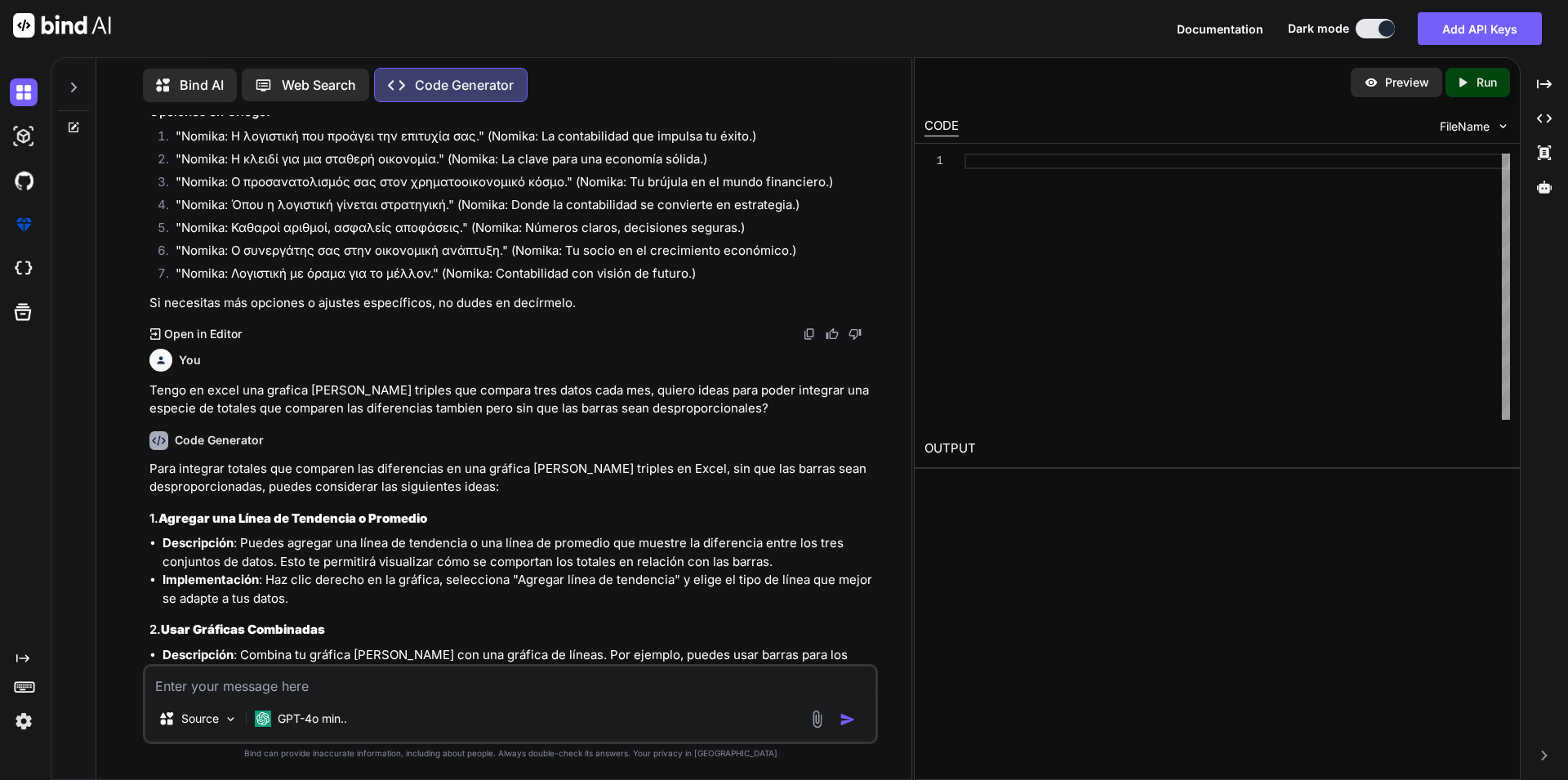 scroll, scrollTop: 1840, scrollLeft: 0, axis: vertical 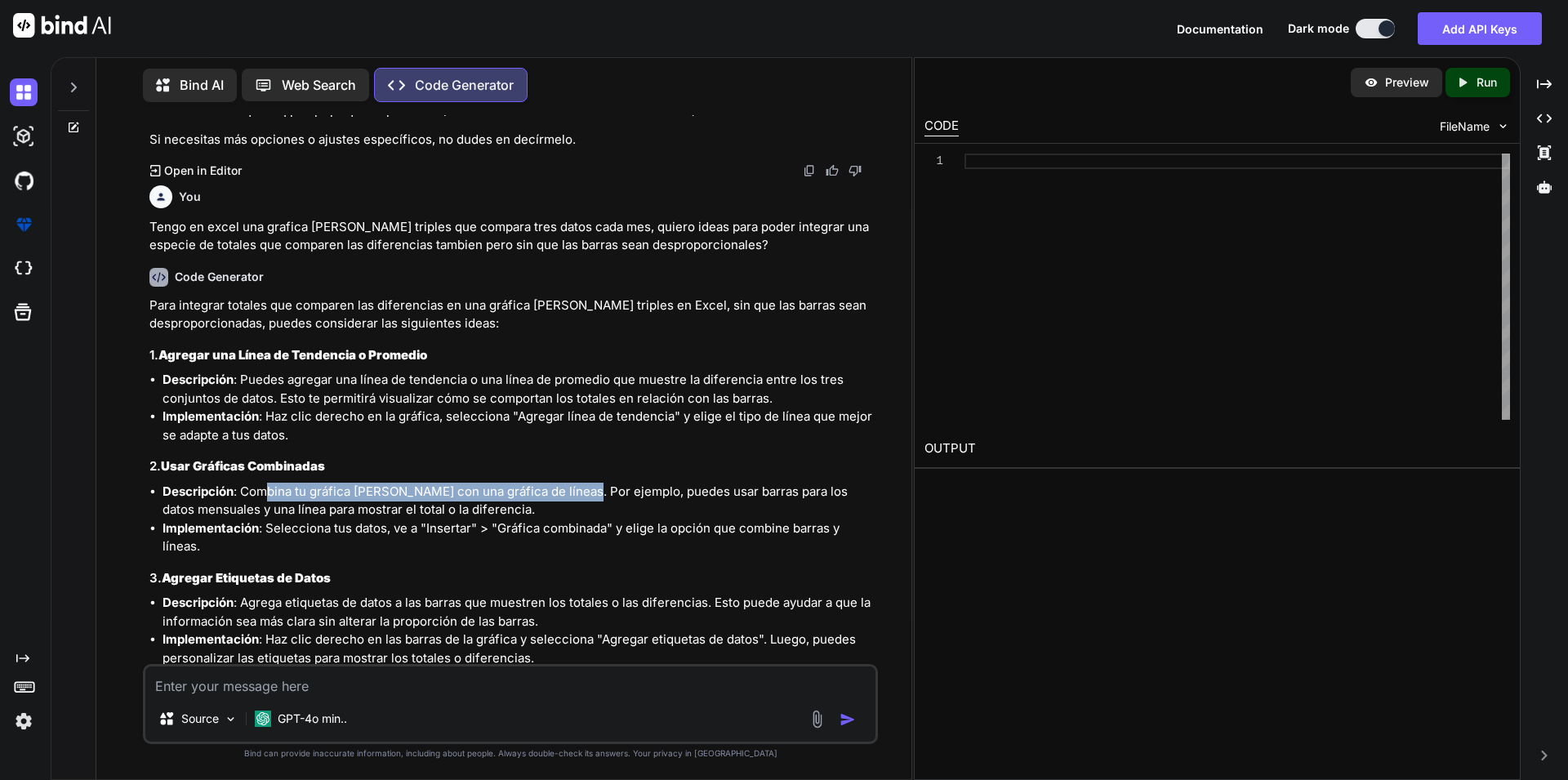 drag, startPoint x: 269, startPoint y: 476, endPoint x: 579, endPoint y: 479, distance: 310.01452 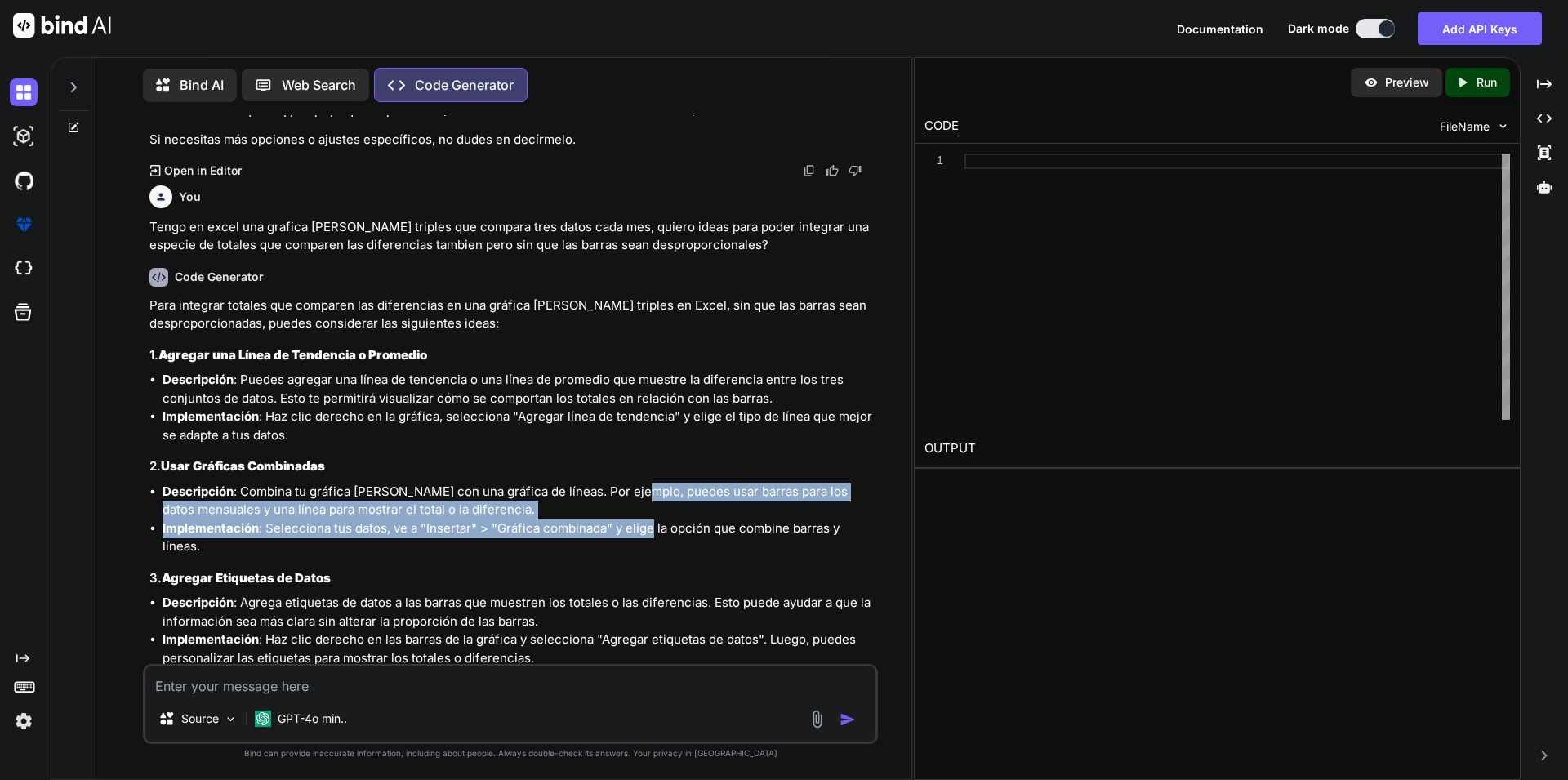 drag, startPoint x: 639, startPoint y: 475, endPoint x: 653, endPoint y: 519, distance: 46.173586 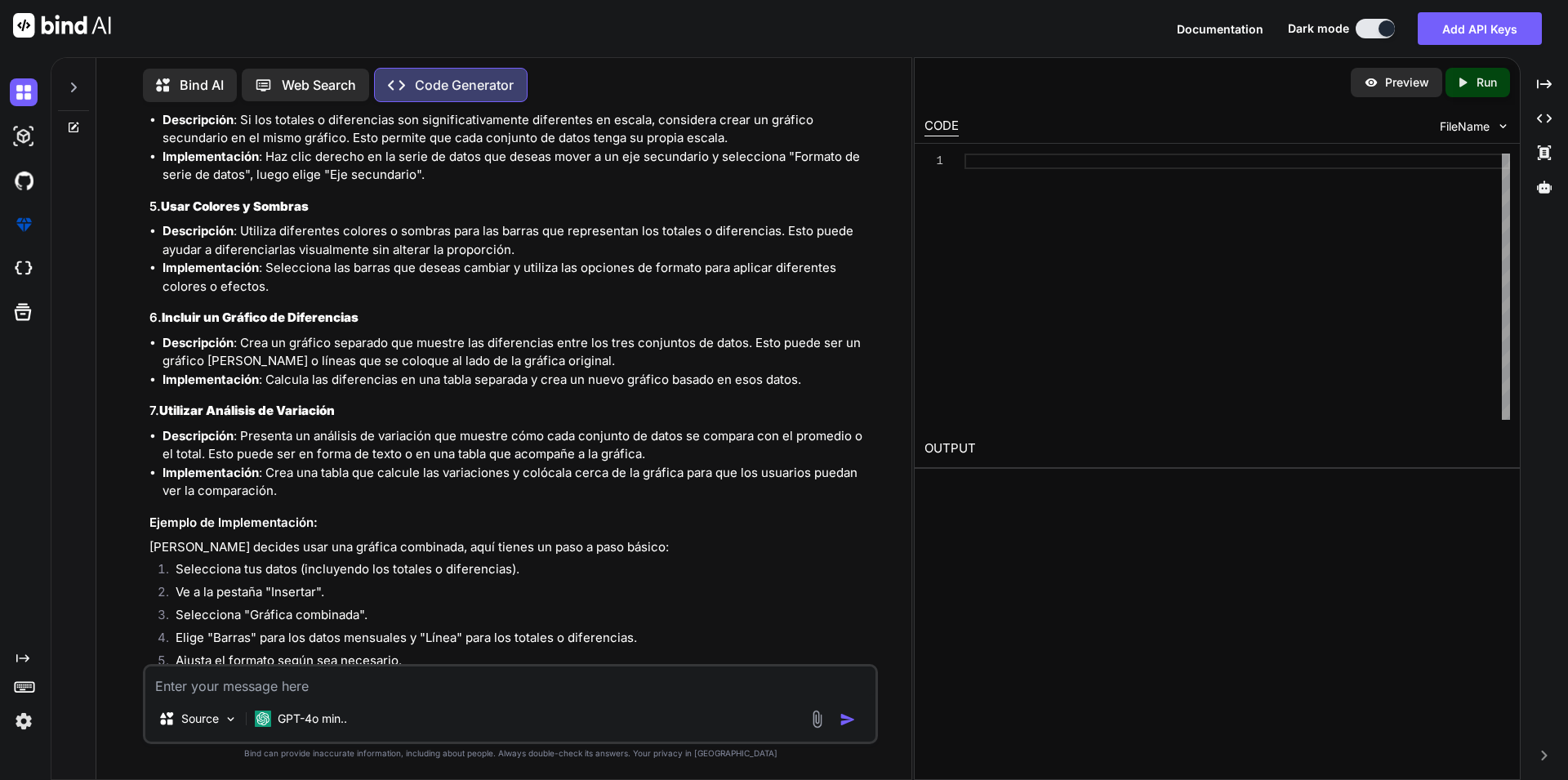 scroll, scrollTop: 2494, scrollLeft: 0, axis: vertical 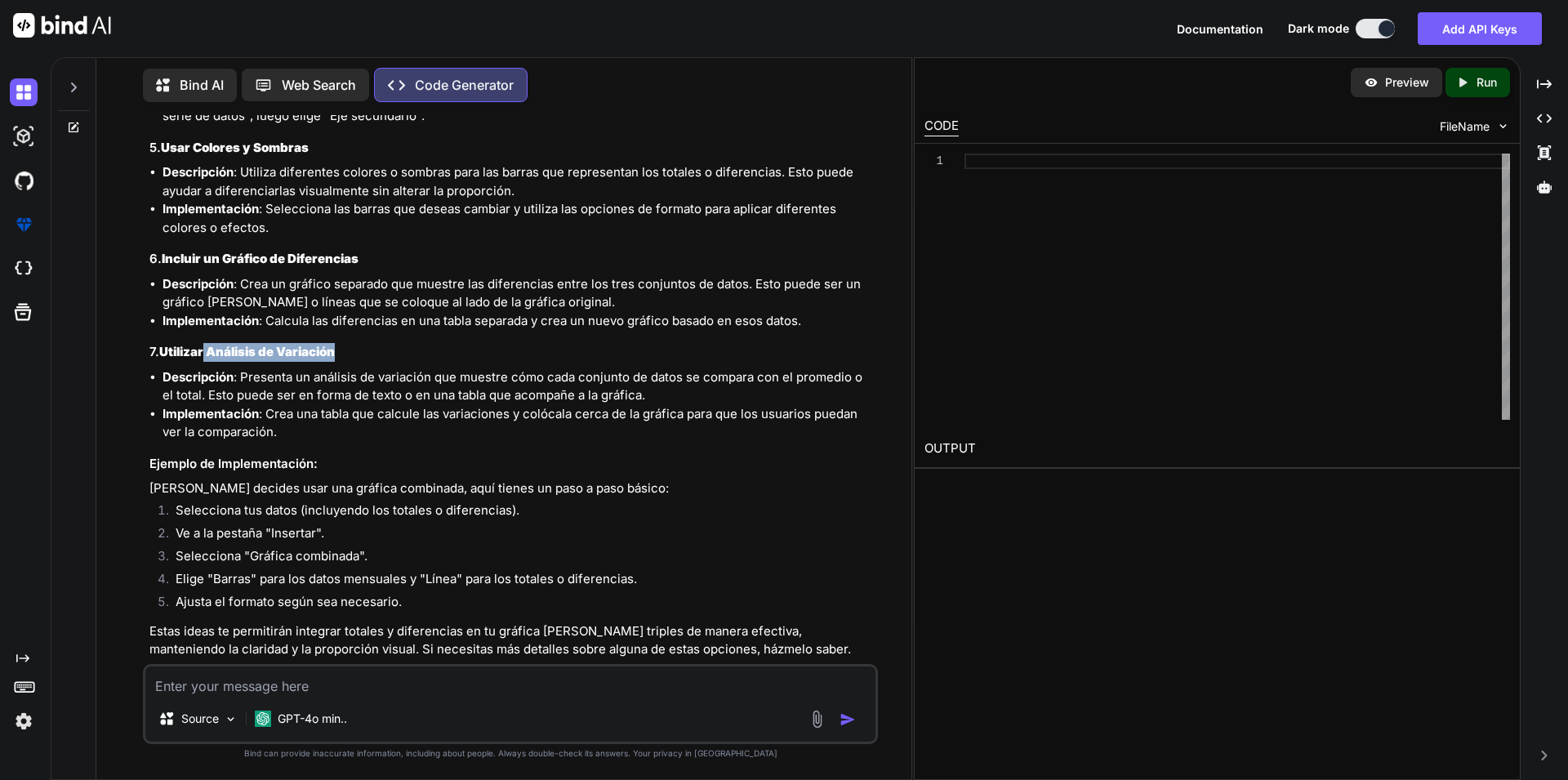 drag, startPoint x: 205, startPoint y: 339, endPoint x: 361, endPoint y: 337, distance: 156.01282 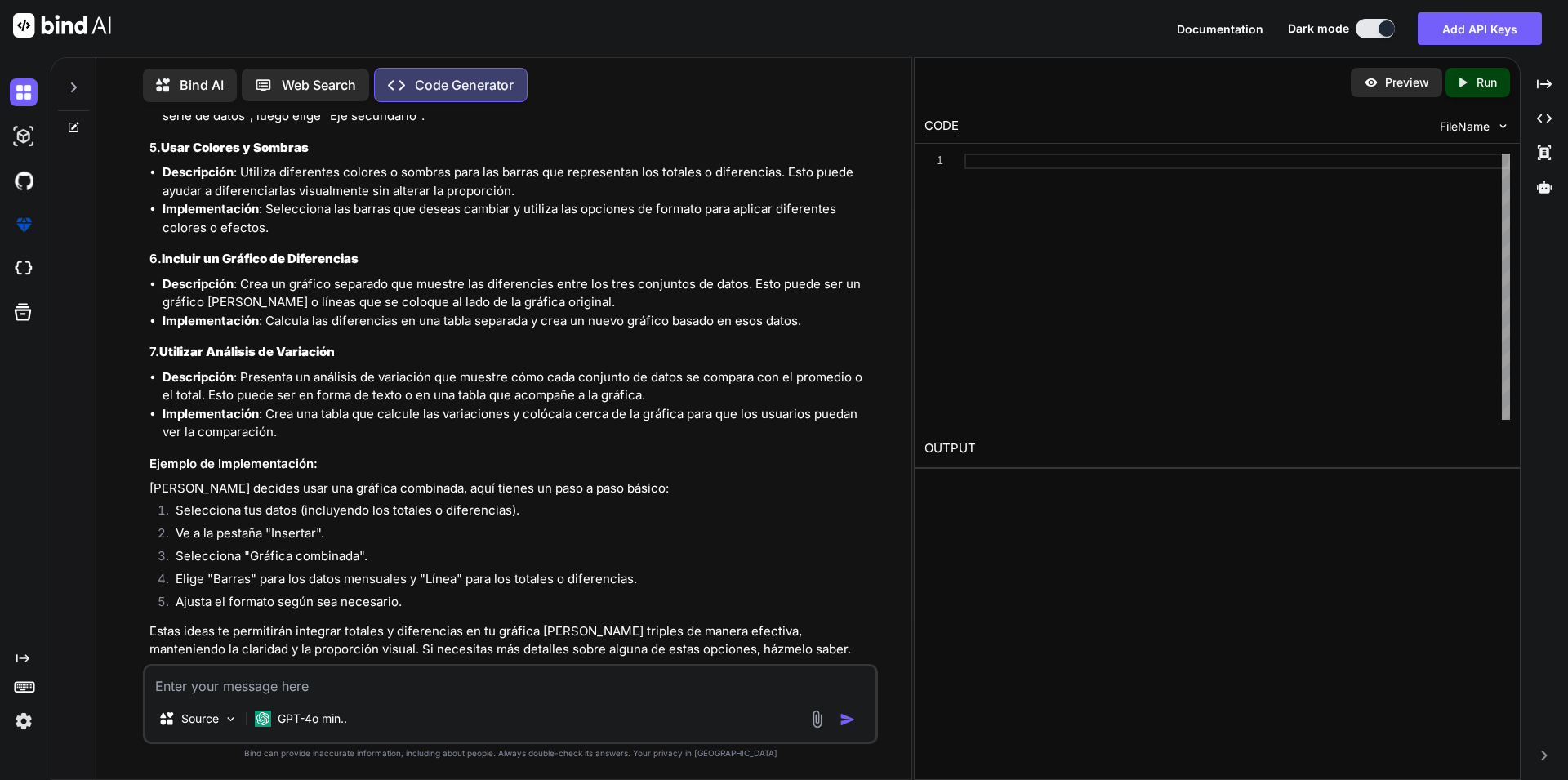 click on "Implementación : Crea una tabla que calcule las variaciones y colócala cerca de la gráfica para que los usuarios puedan ver la comparación." at bounding box center [519, 423] 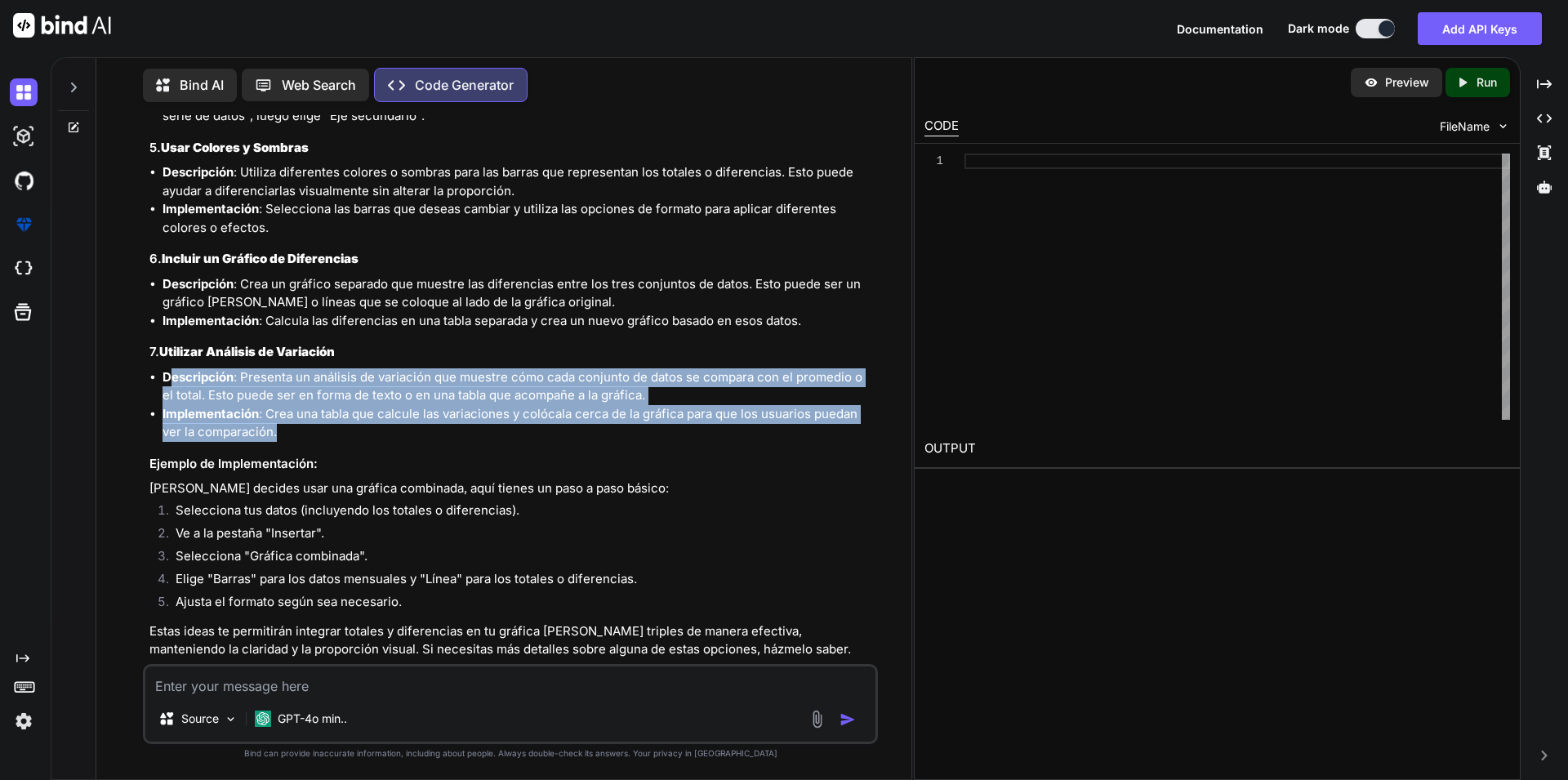 drag, startPoint x: 169, startPoint y: 361, endPoint x: 462, endPoint y: 417, distance: 298.30354 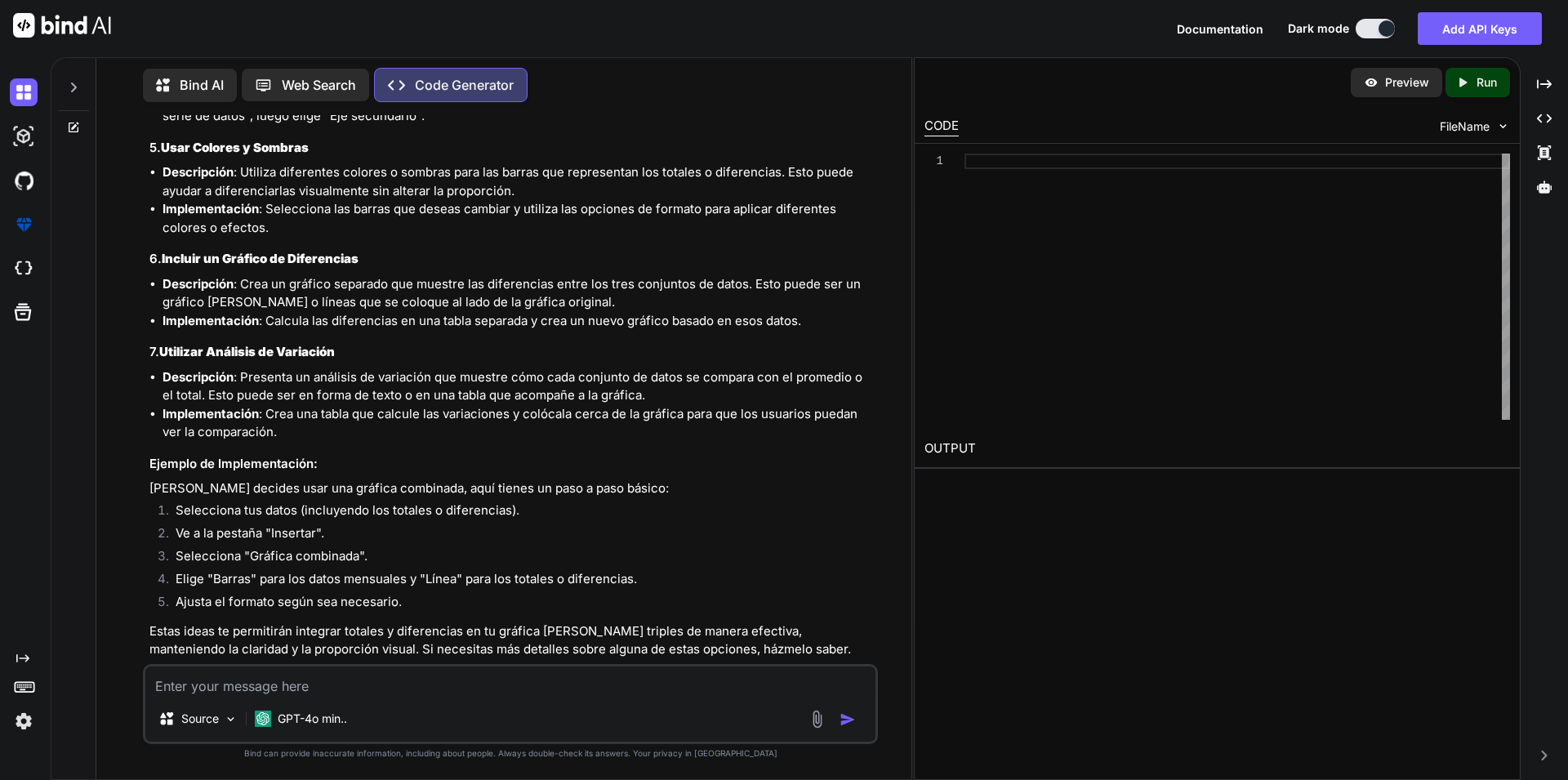 drag, startPoint x: 412, startPoint y: 430, endPoint x: 396, endPoint y: 432, distance: 16.12452 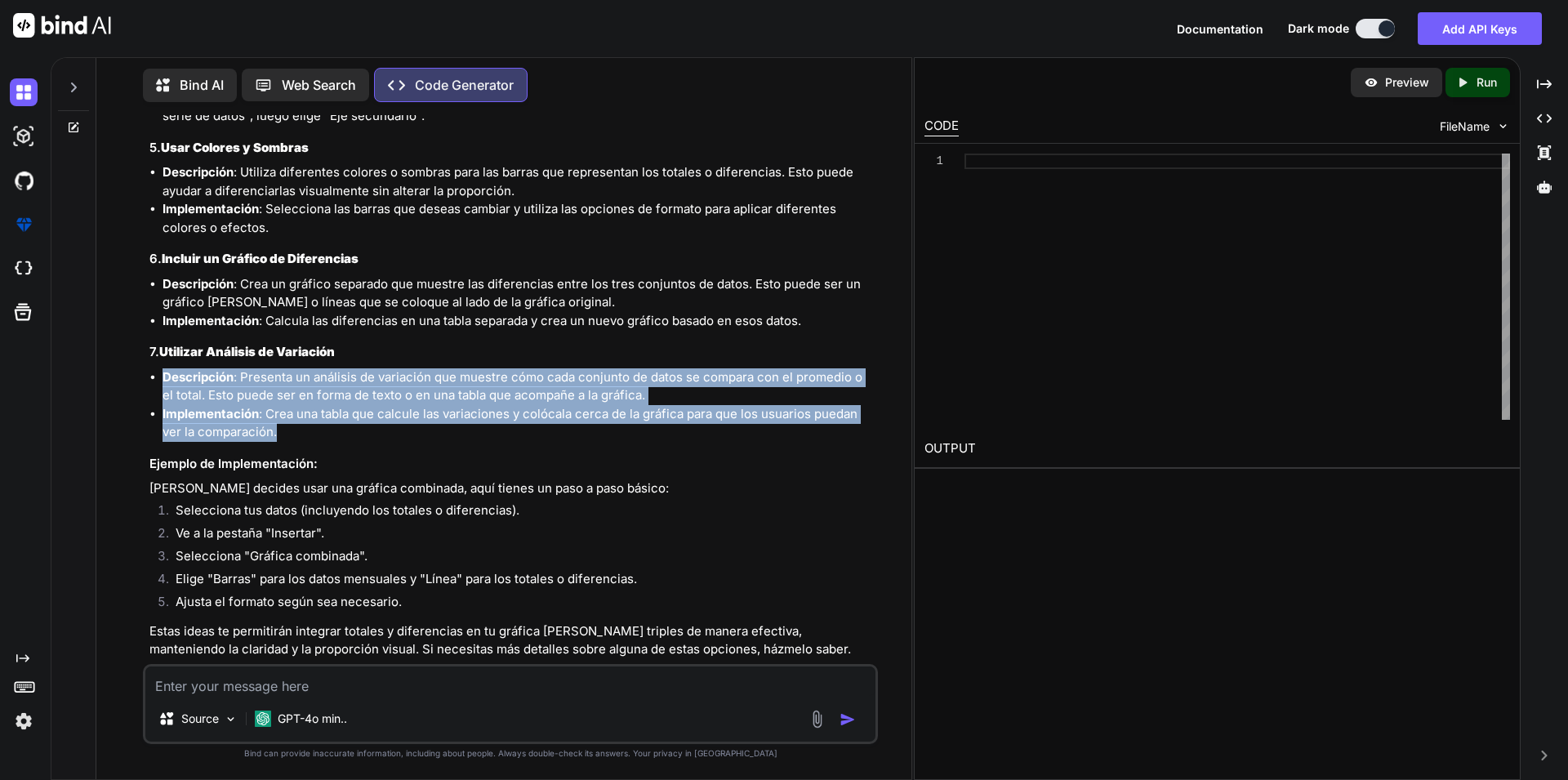 drag, startPoint x: 285, startPoint y: 412, endPoint x: 163, endPoint y: 355, distance: 134.65883 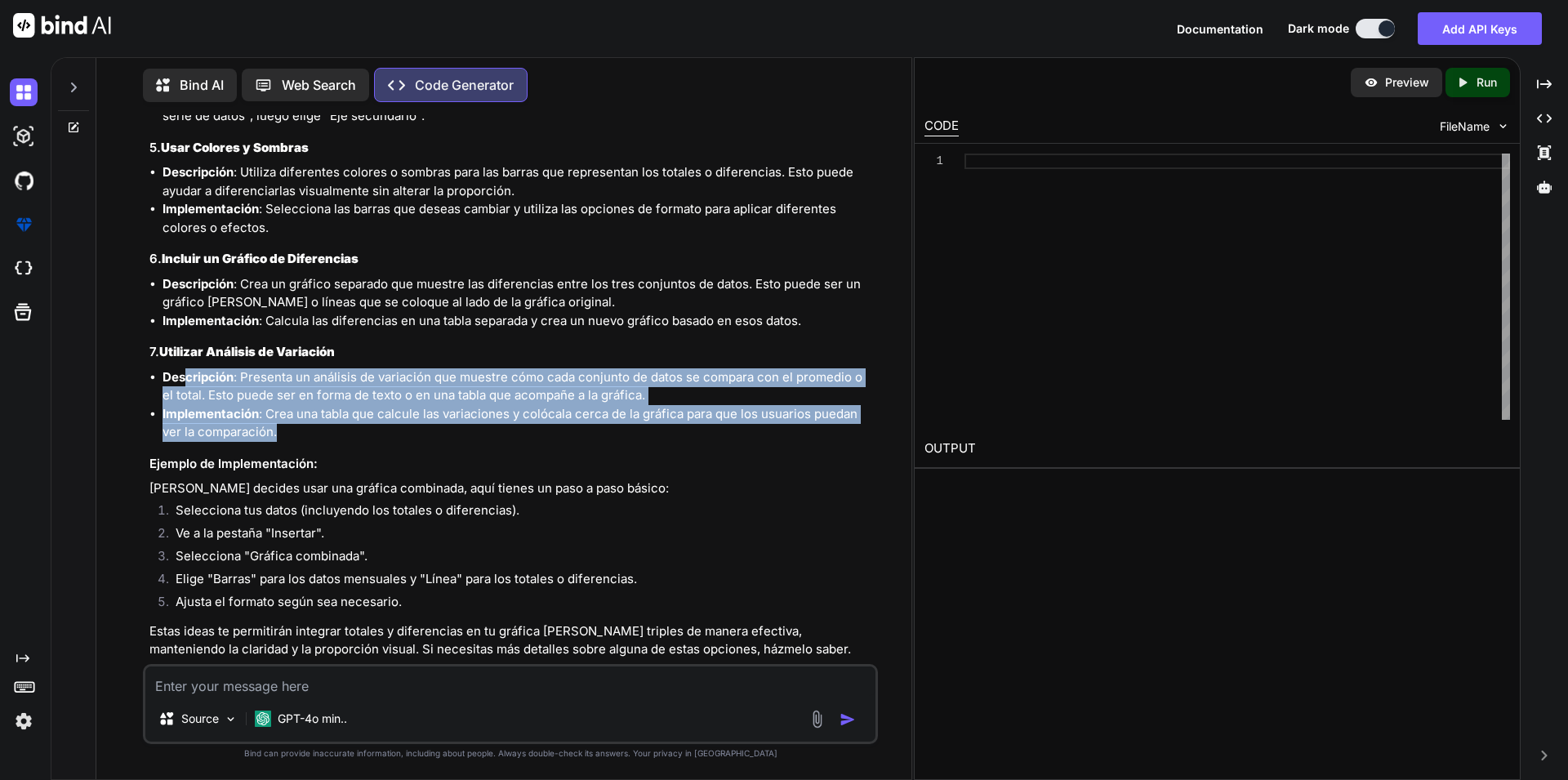 drag, startPoint x: 306, startPoint y: 415, endPoint x: 191, endPoint y: 381, distance: 119.92081 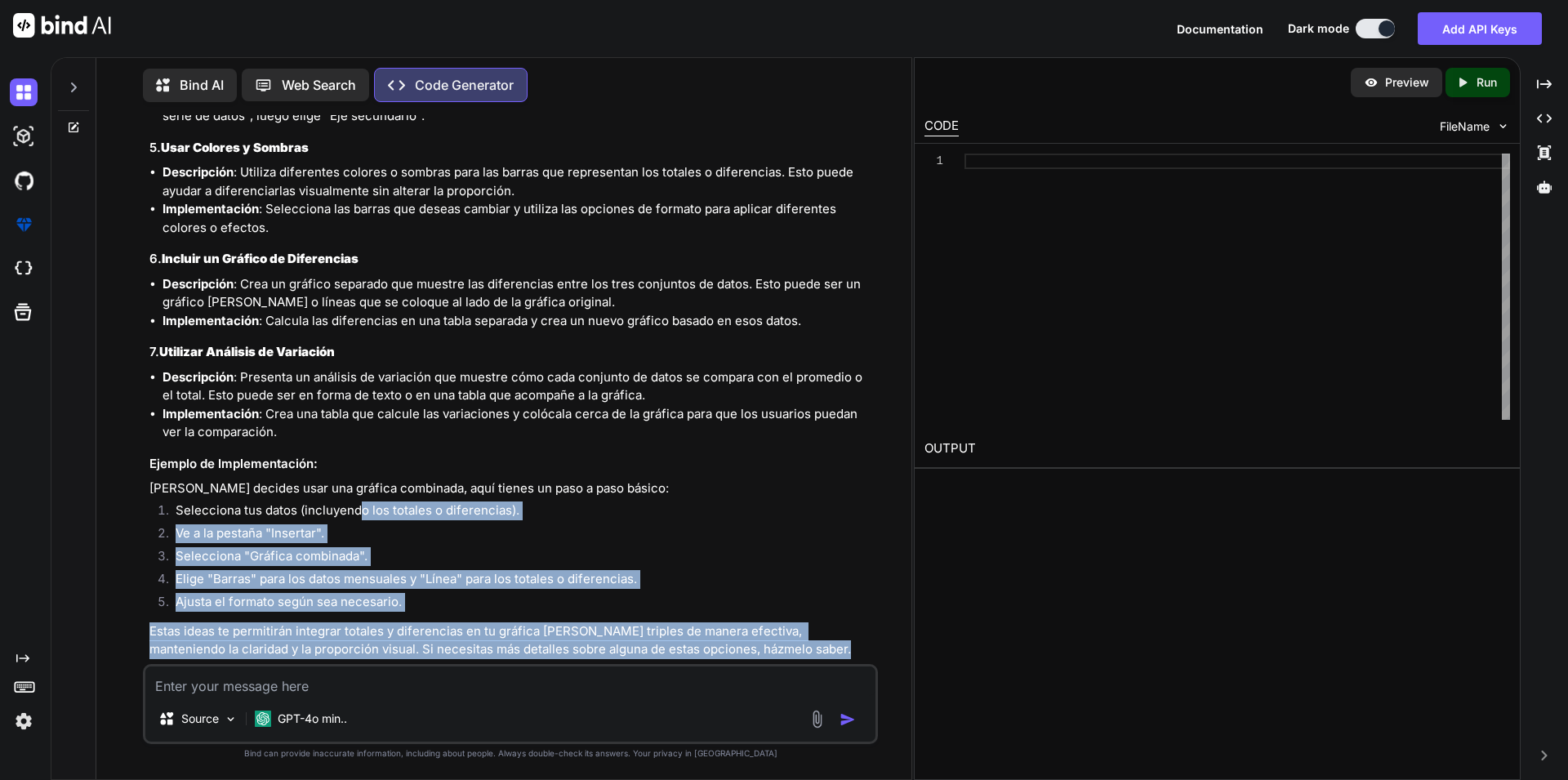 drag, startPoint x: 145, startPoint y: 440, endPoint x: 409, endPoint y: 513, distance: 273.9069 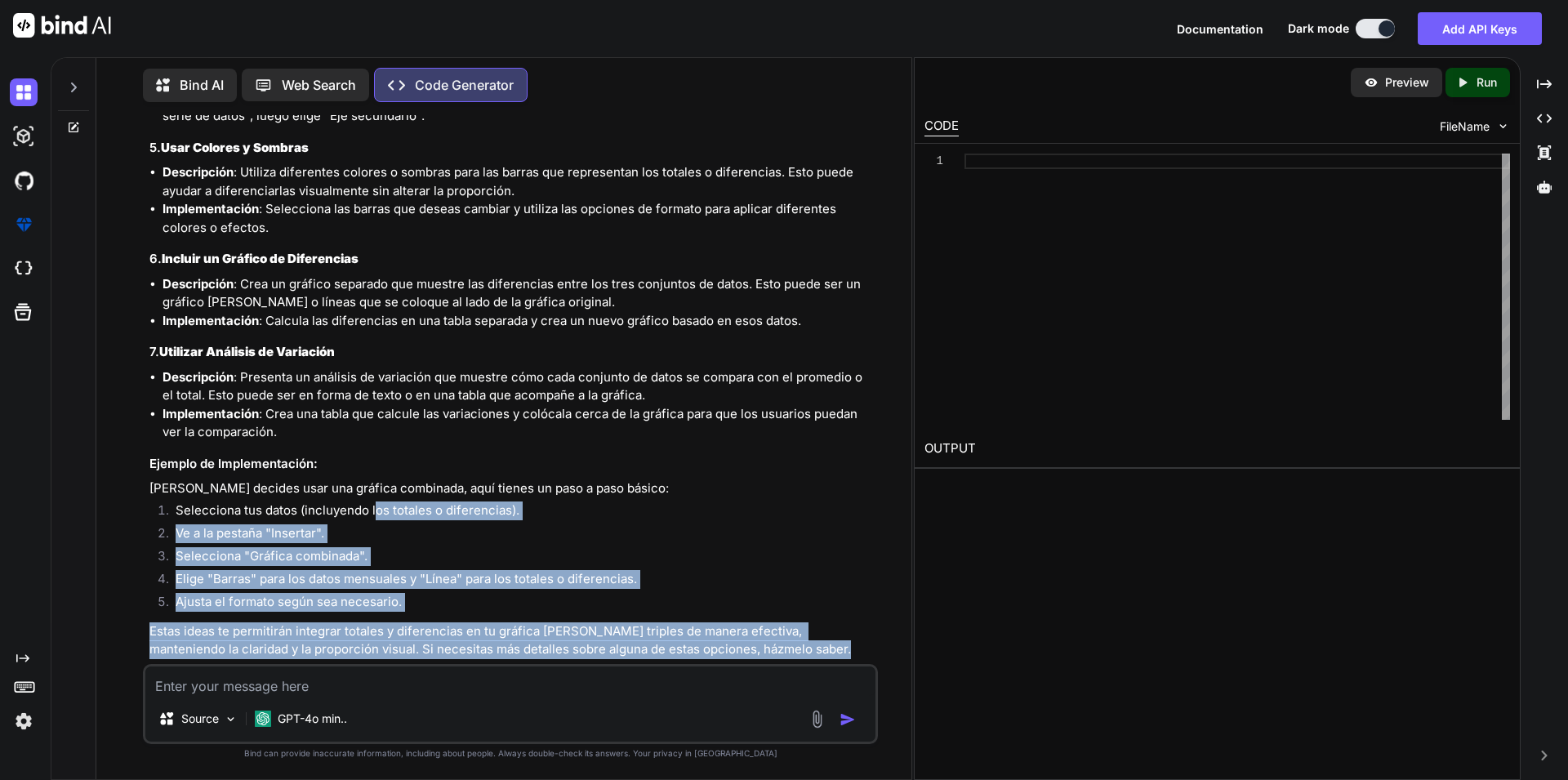 click on "Ve a la pestaña "Insertar"." at bounding box center [519, 536] 